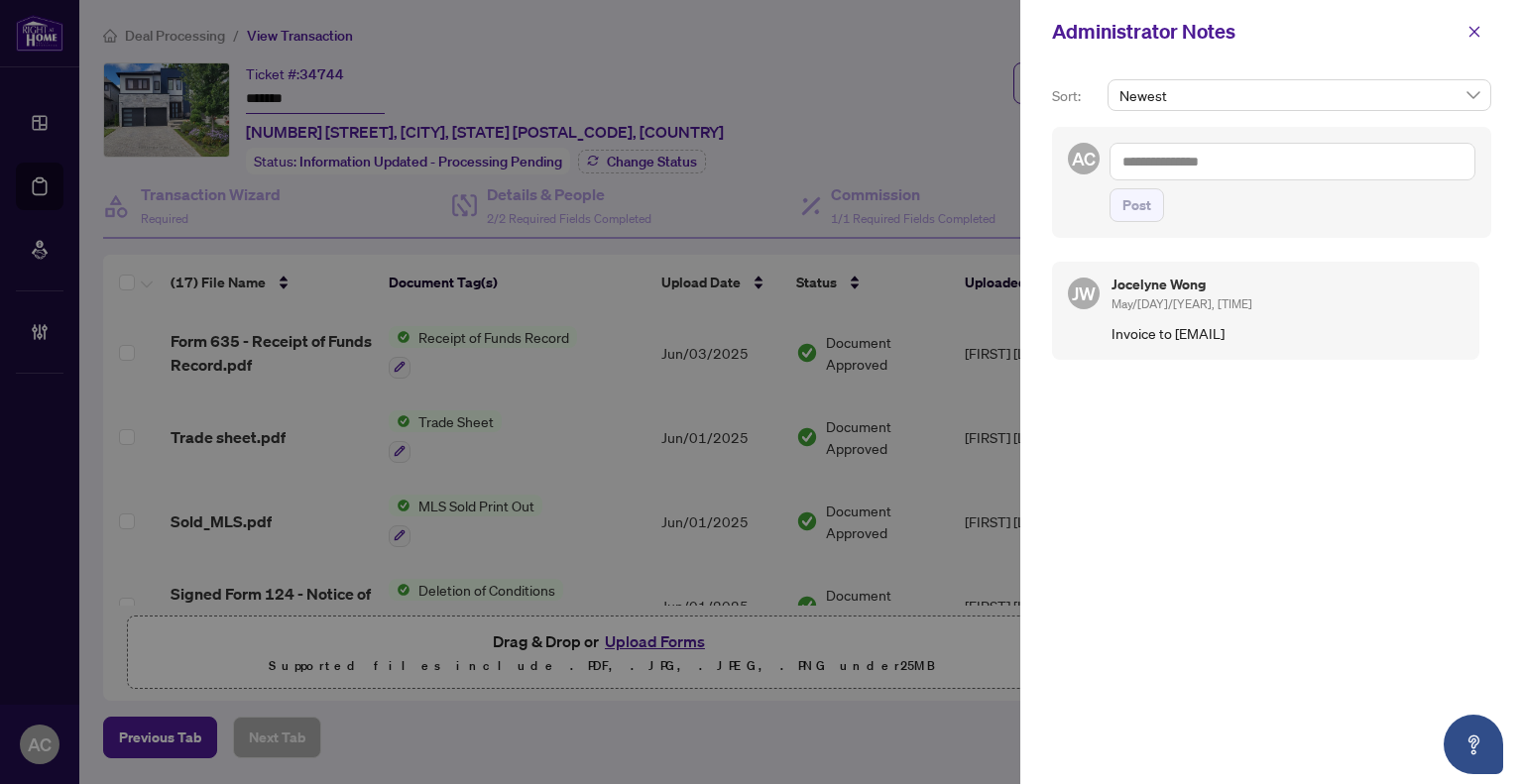scroll, scrollTop: 0, scrollLeft: 0, axis: both 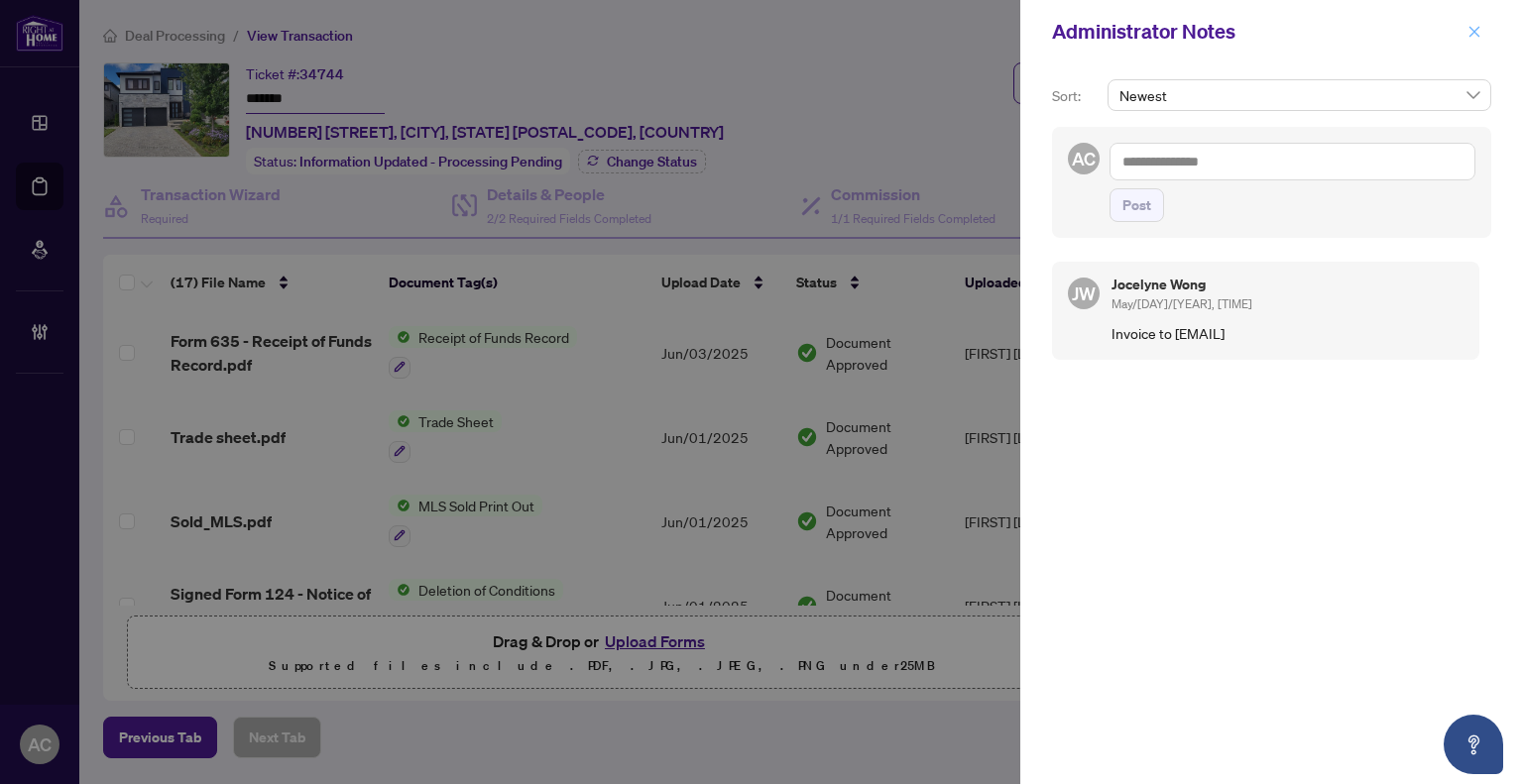 click 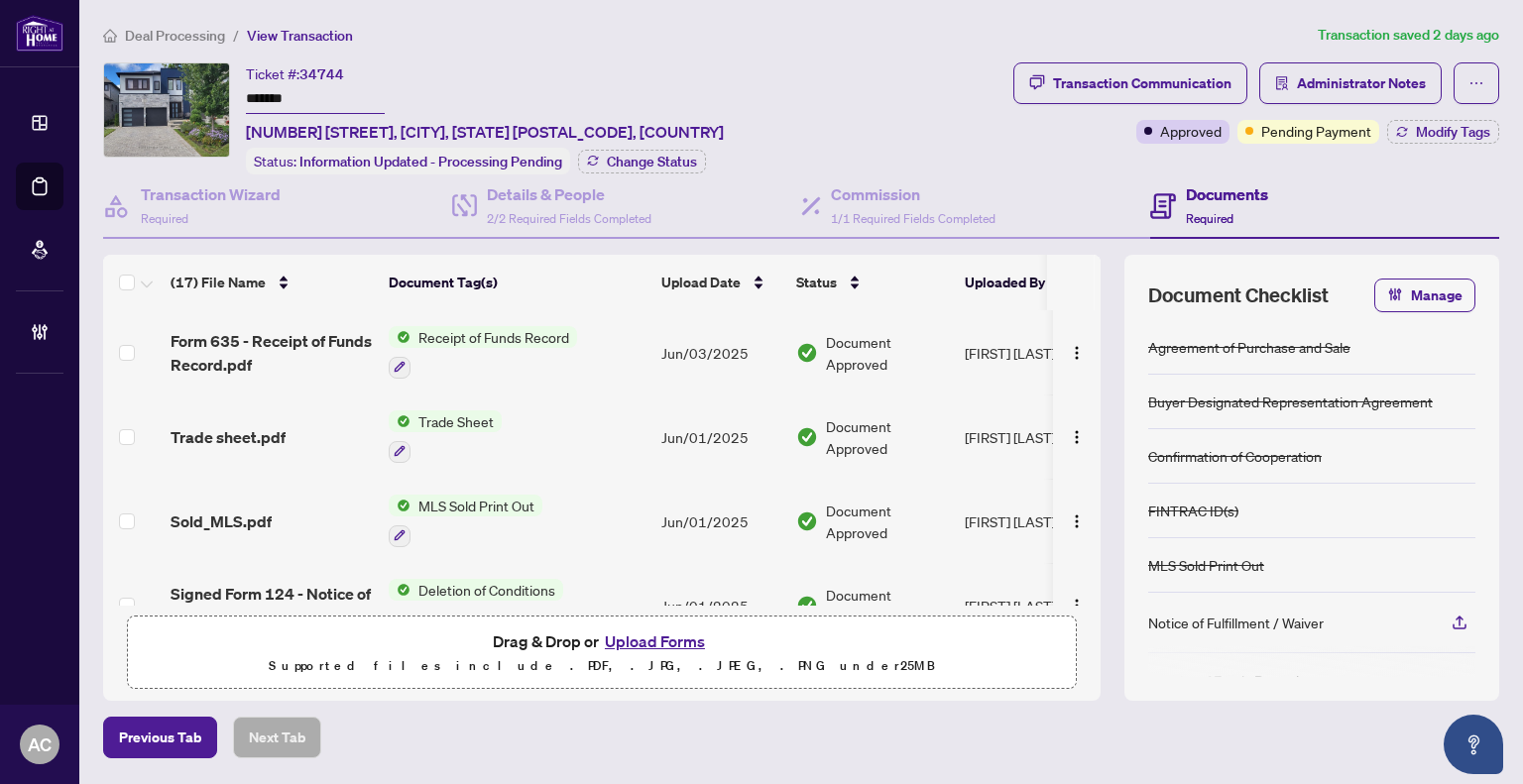 click on "Deal Processing" at bounding box center (175, 36) 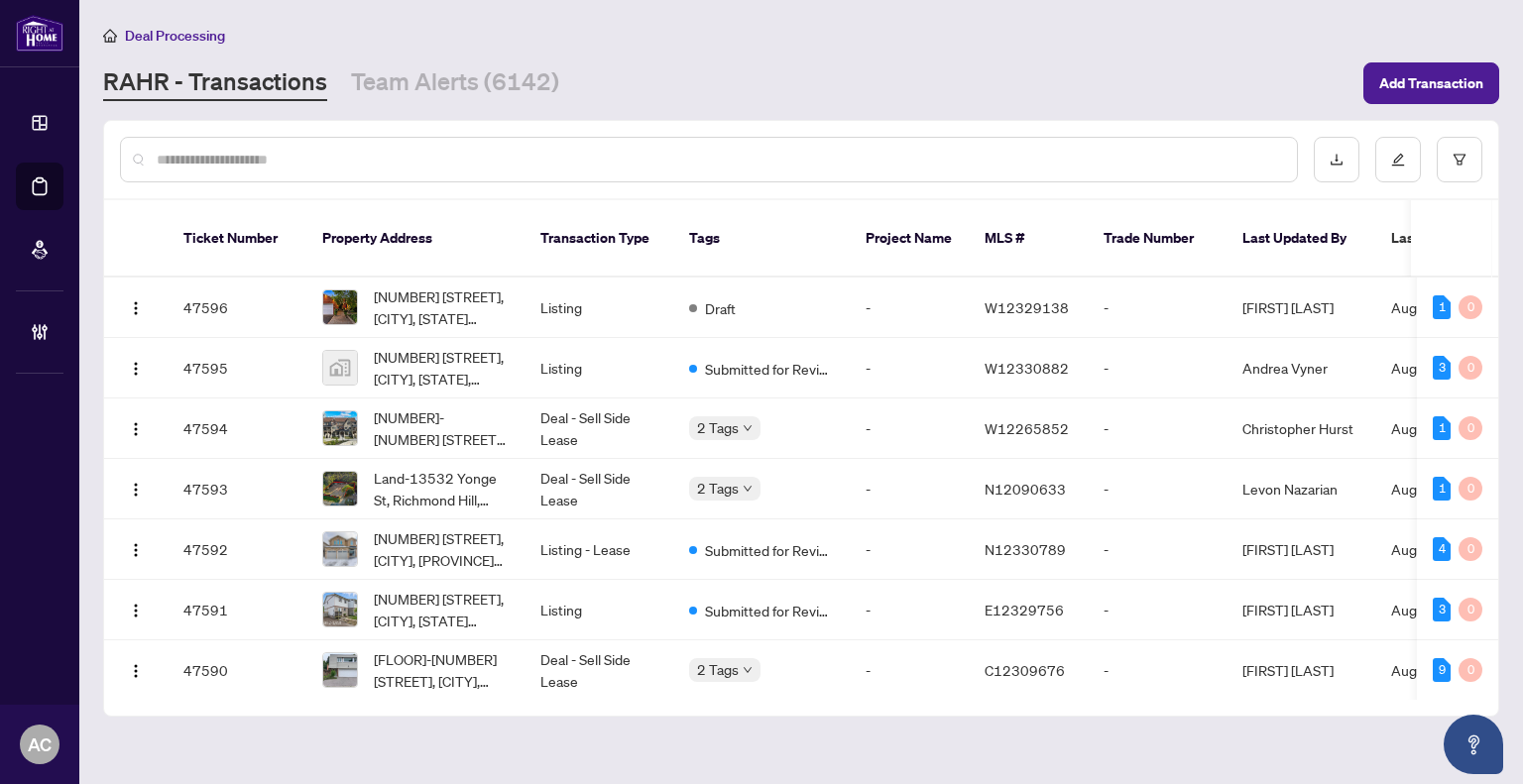 click at bounding box center (719, 160) 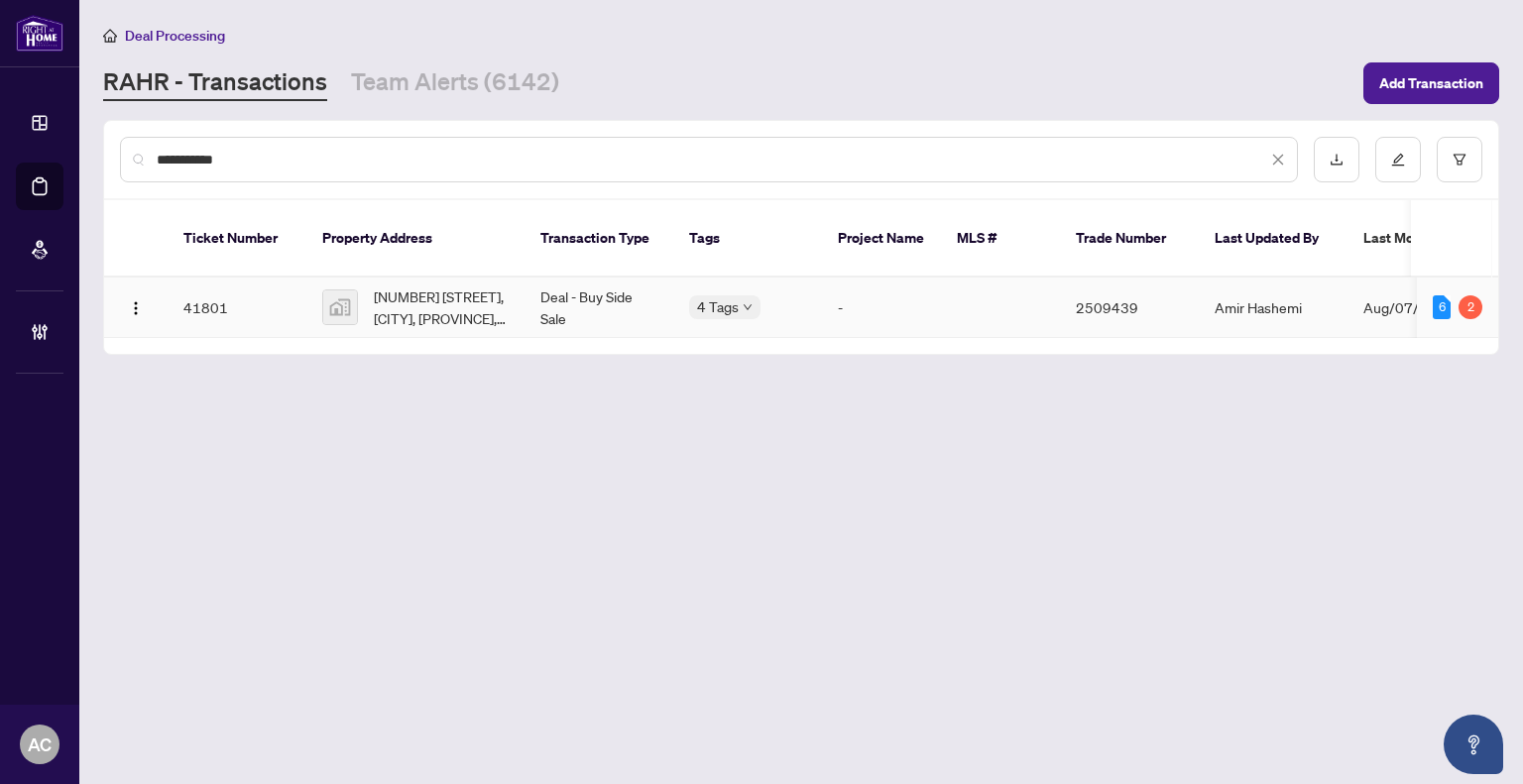 type on "**********" 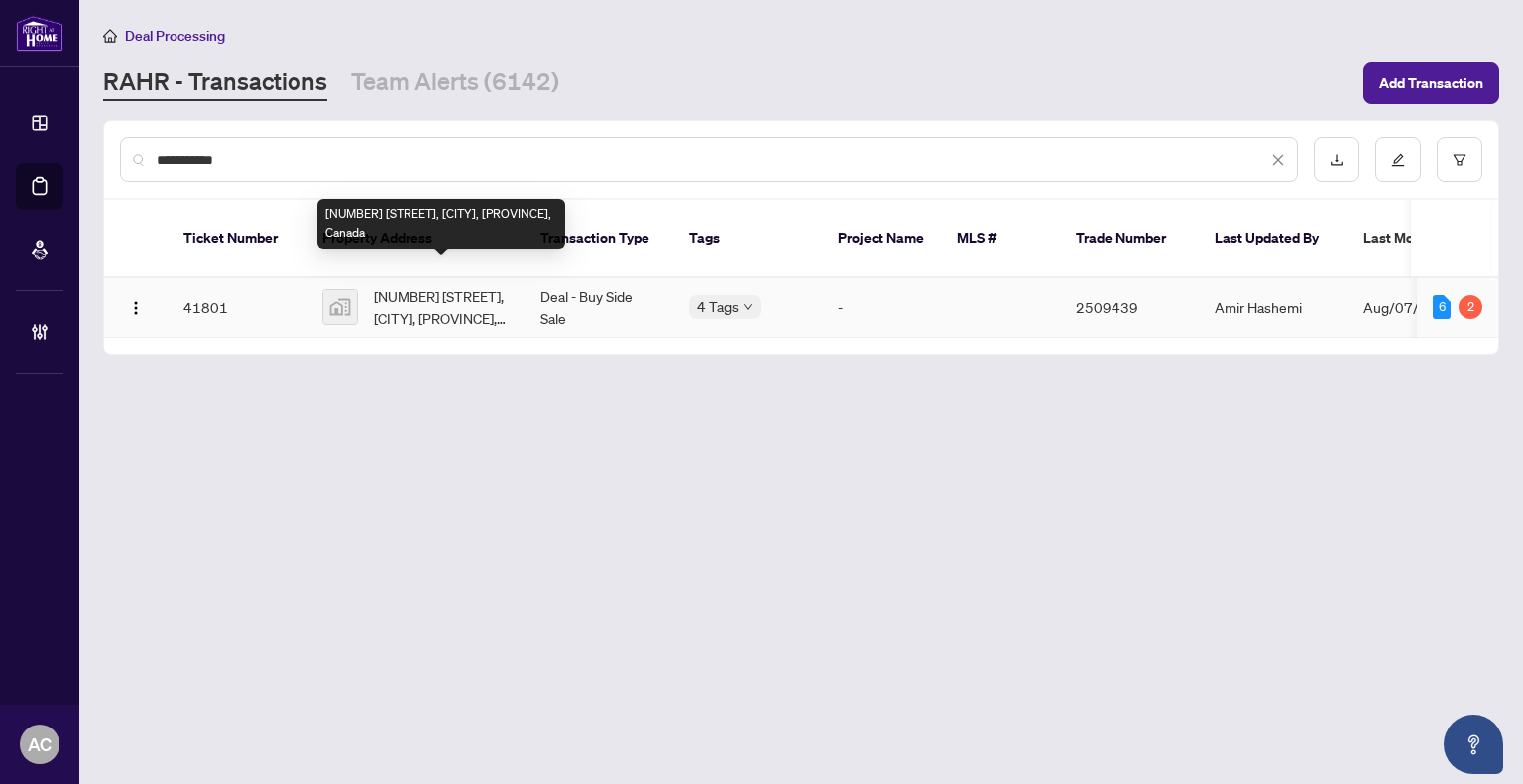 click on "[NUMBER] [STREET], [CITY], [PROVINCE], Canada" at bounding box center [441, 307] 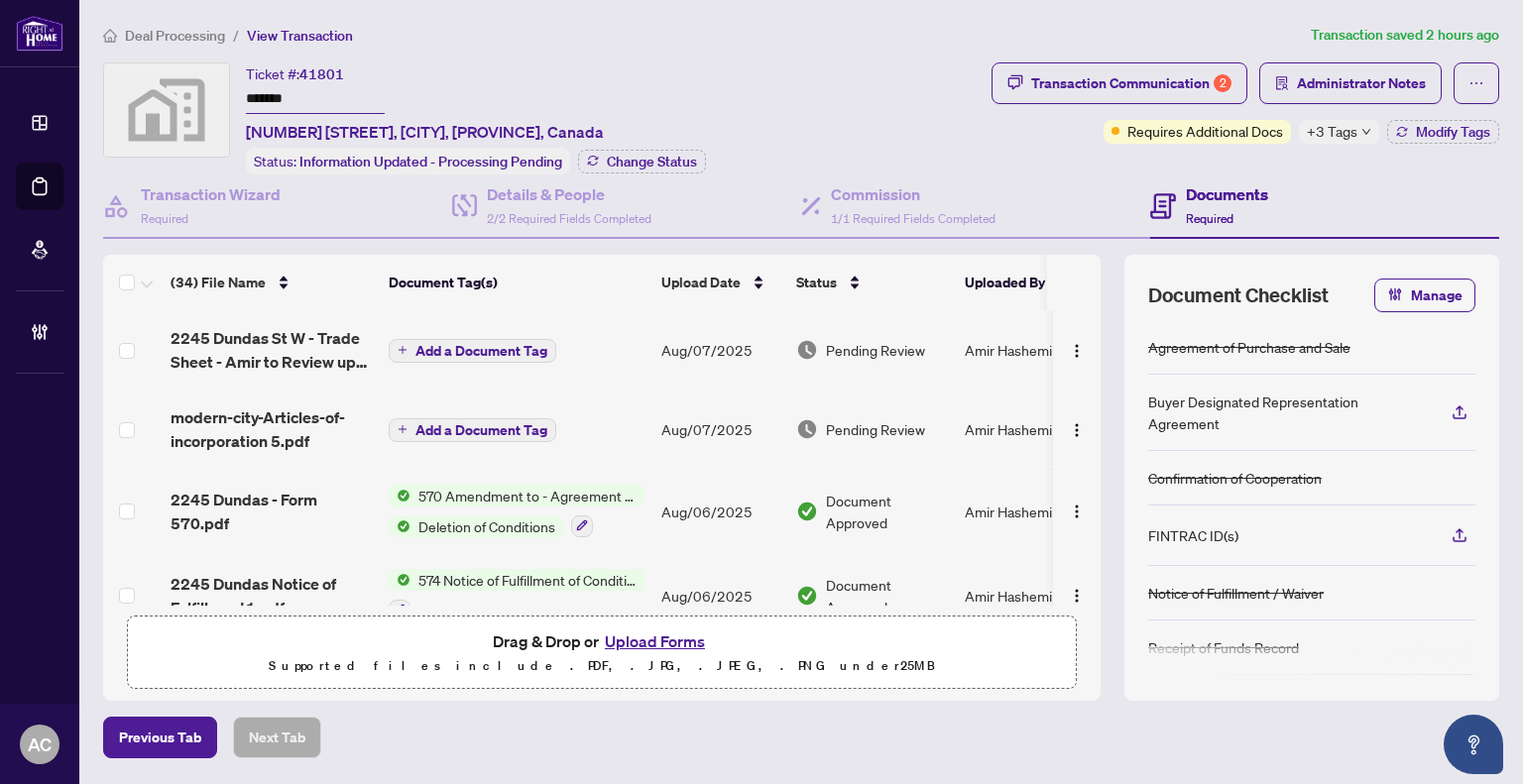 click on "+3 Tags" at bounding box center (1332, 131) 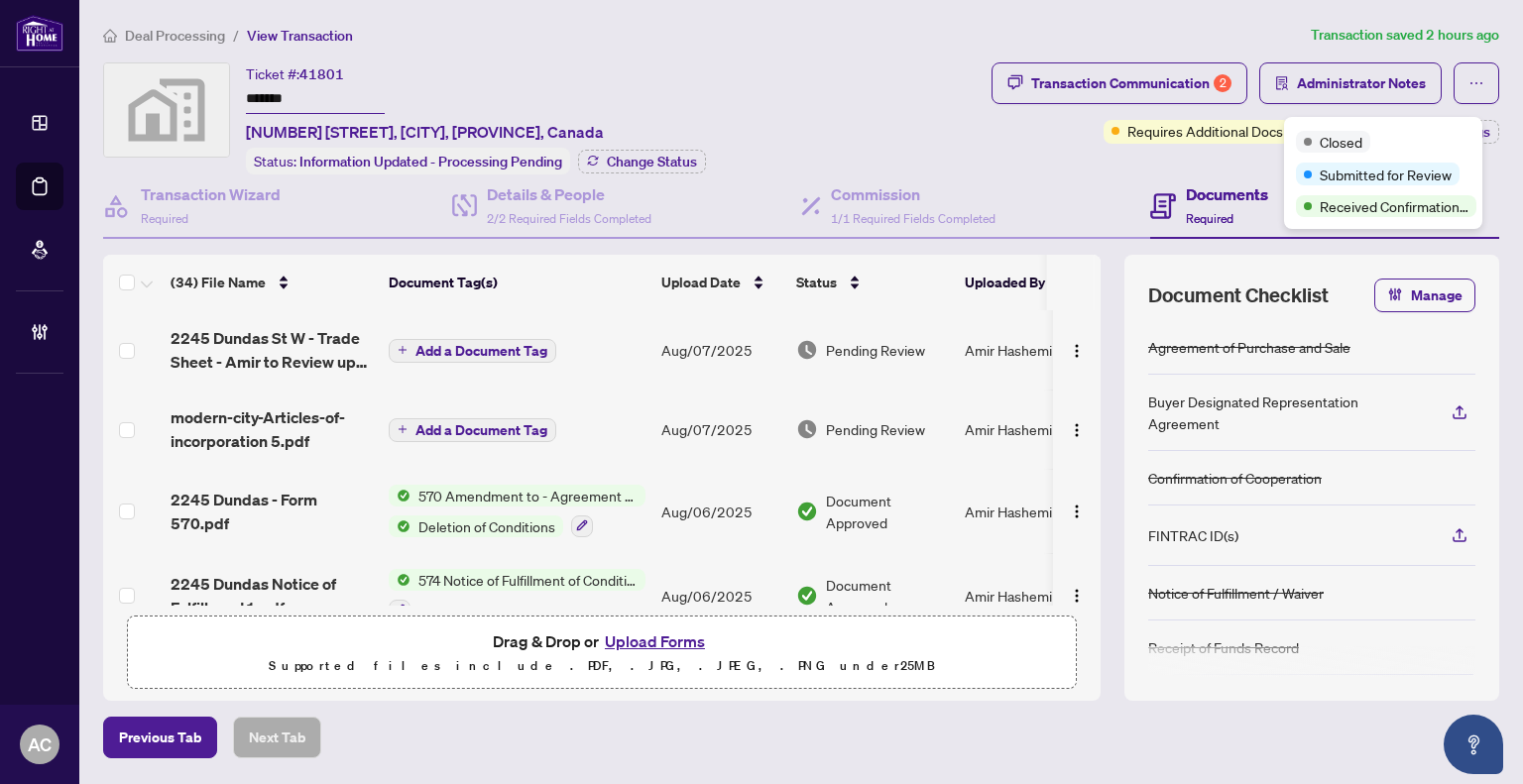 click on "Transaction Communication 2 Administrator Notes Requires Additional Docs +3 Tags Modify Tags" at bounding box center (1245, 118) 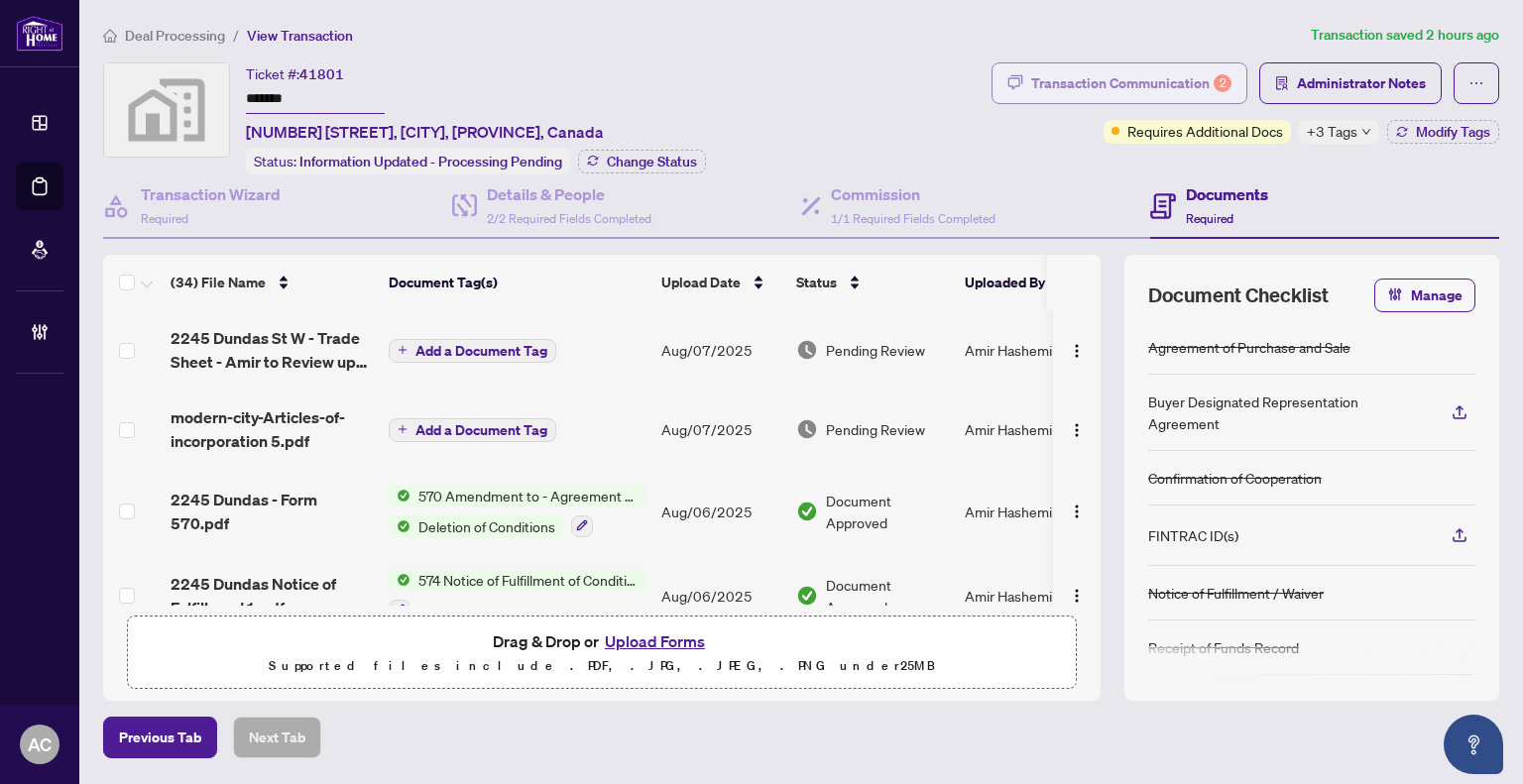 click on "Transaction Communication 2" at bounding box center [1131, 83] 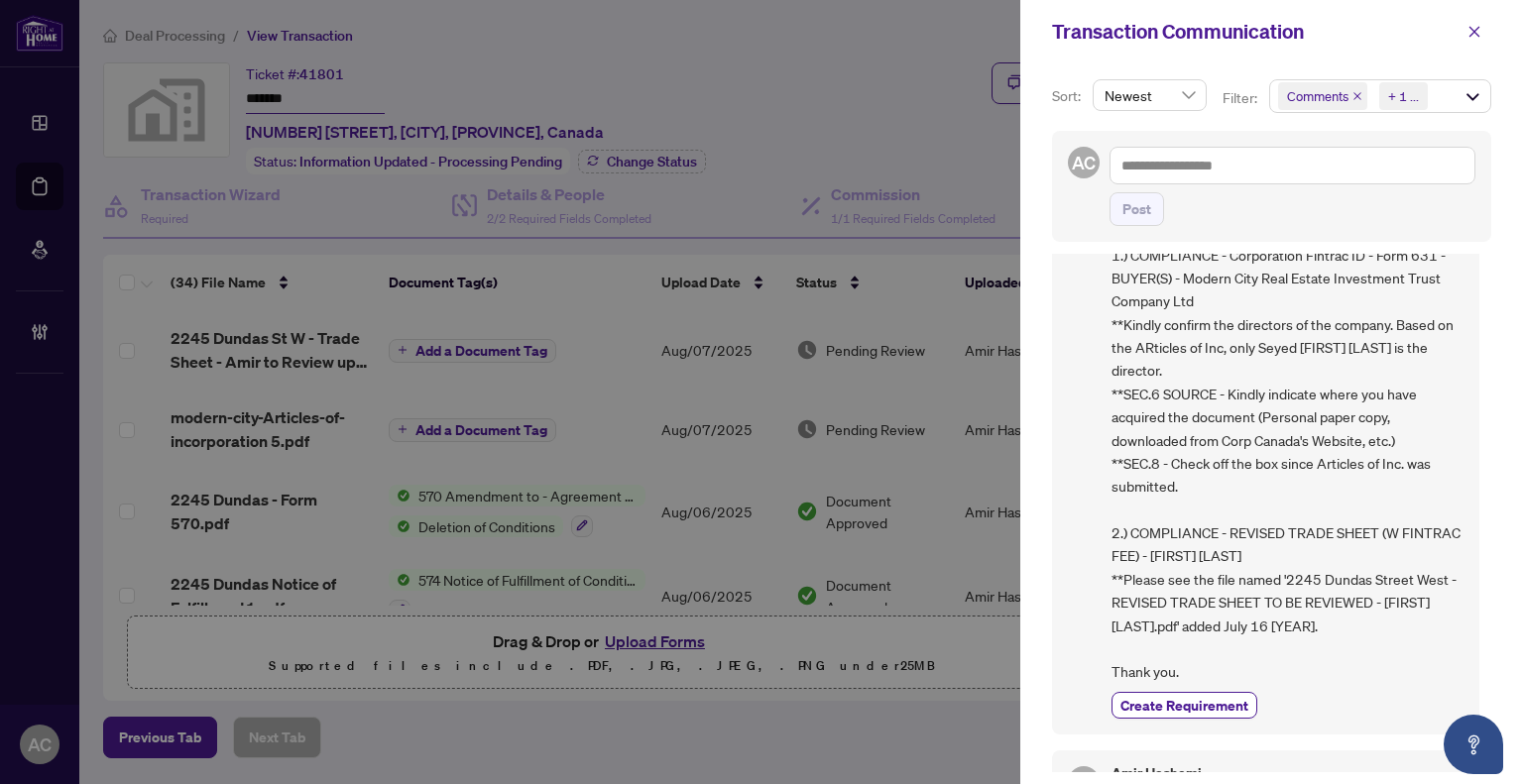 scroll, scrollTop: 99, scrollLeft: 0, axis: vertical 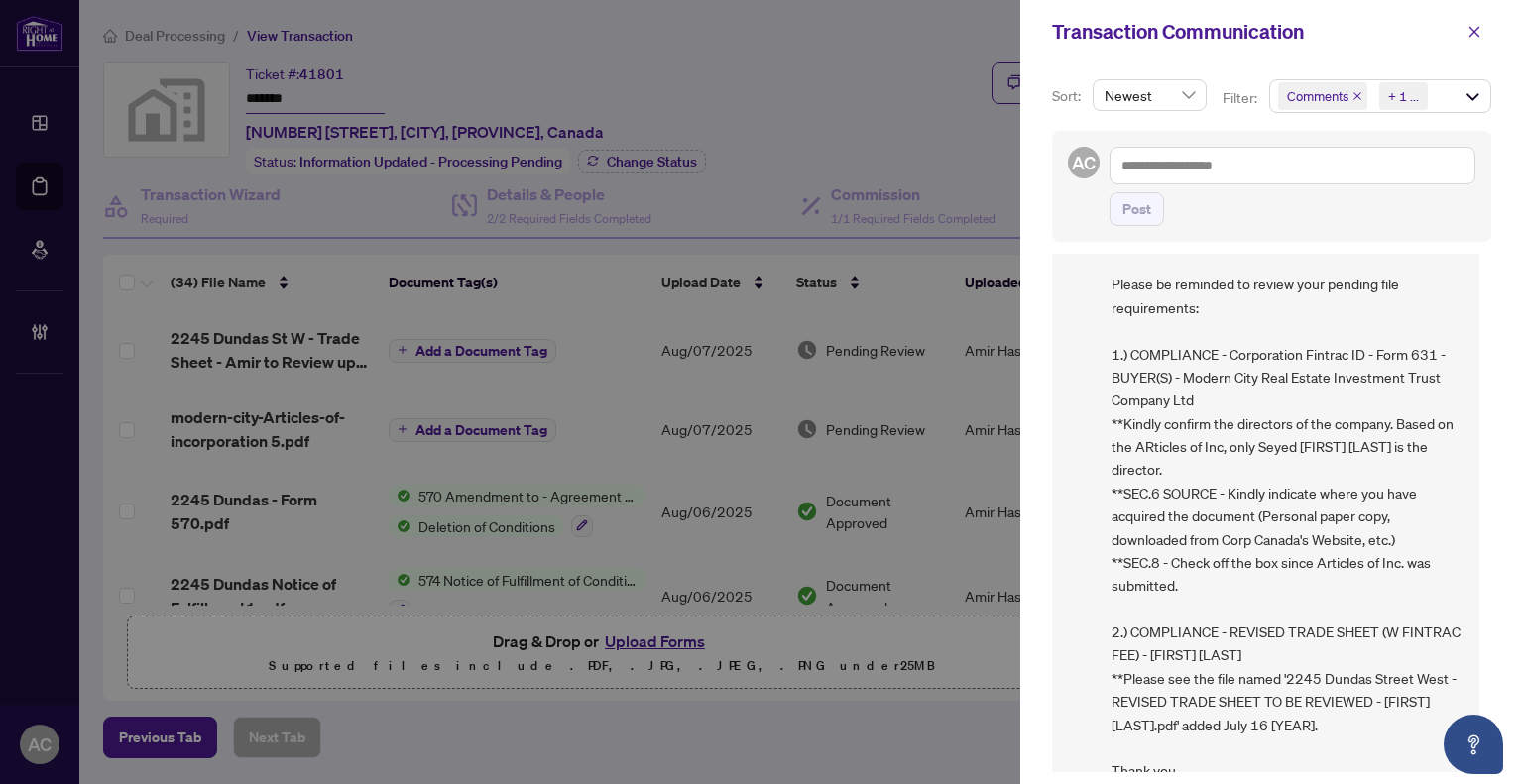 click on "Hi [FIRST] [LAST],
Please be reminded to review your pending file requirements:
1.) COMPLIANCE - Corporation Fintrac ID - Form 631 - BUYER(S) - Modern City Real Estate Investment Trust Company Ltd
**Kindly confirm the directors of the company. Based on the ARticles of Inc, only Seyed [FIRST] [LAST] is the director.
**SEC.6 SOURCE - Kindly indicate where you have acquired the document (Personal paper copy, downloaded from Corp Canada's Website, etc.)
**SEC.8 - Check off the box since Articles of Inc. was submitted.
2.) COMPLIANCE - REVISED TRADE SHEET (W FINTRAC FEE) - [FIRST] [LAST]
**Please see the file named '2245 Dundas Street West - REVISED TRADE SHEET TO BE REVIEWED - [FIRST] [LAST].pdf' added July 16 [YEAR].
Thank you." at bounding box center (1287, 504) 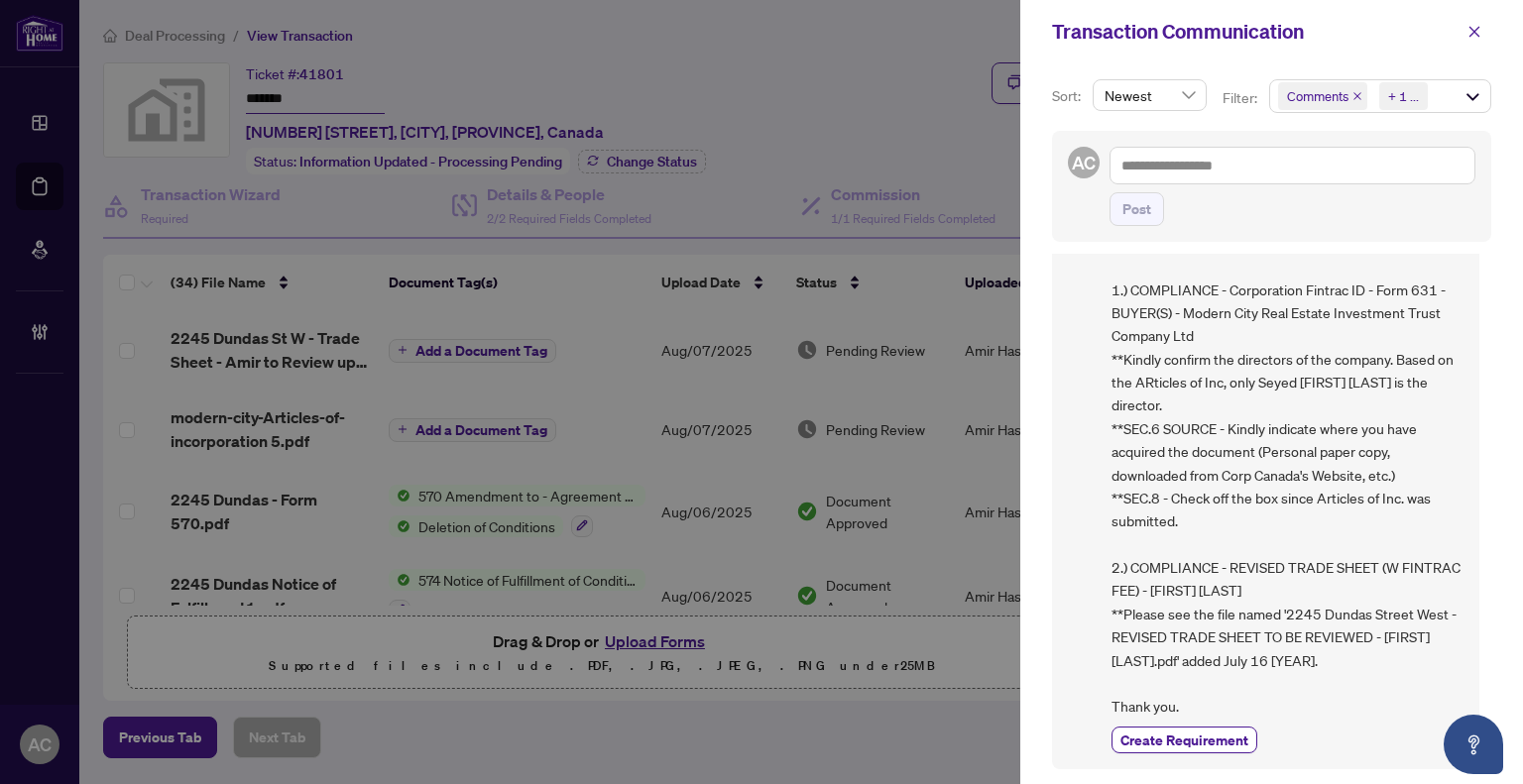 scroll, scrollTop: 198, scrollLeft: 0, axis: vertical 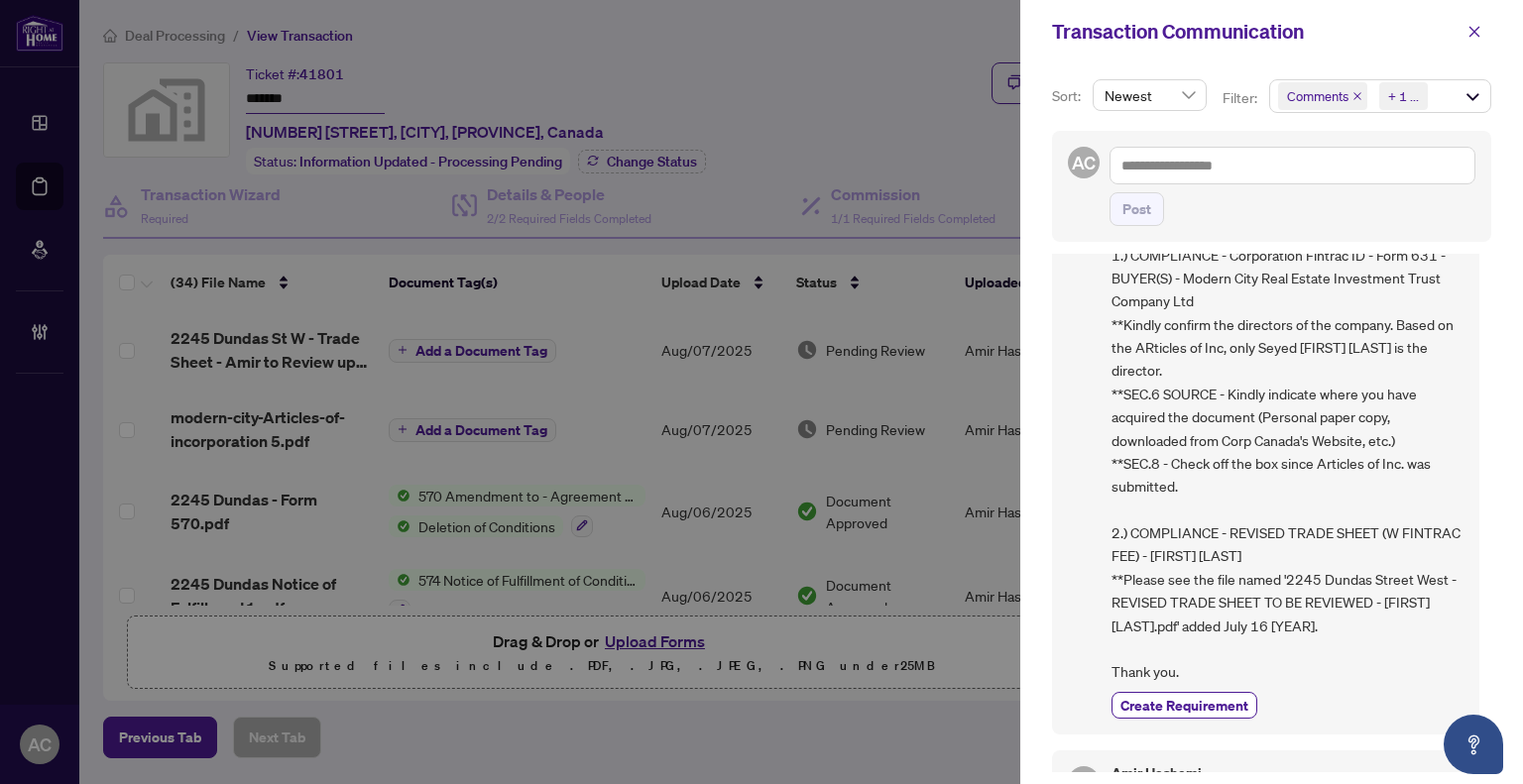 click on "Hi [FIRST] [LAST],
Please be reminded to review your pending file requirements:
1.) COMPLIANCE - Corporation Fintrac ID - Form 631 - BUYER(S) - Modern City Real Estate Investment Trust Company Ltd
**Kindly confirm the directors of the company. Based on the ARticles of Inc, only Seyed [FIRST] [LAST] is the director.
**SEC.6 SOURCE - Kindly indicate where you have acquired the document (Personal paper copy, downloaded from Corp Canada's Website, etc.)
**SEC.8 - Check off the box since Articles of Inc. was submitted.
2.) COMPLIANCE - REVISED TRADE SHEET (W FINTRAC FEE) - [FIRST] [LAST]
**Please see the file named '2245 Dundas Street West - REVISED TRADE SHEET TO BE REVIEWED - [FIRST] [LAST].pdf' added July 16 [YEAR].
Thank you." at bounding box center (1287, 405) 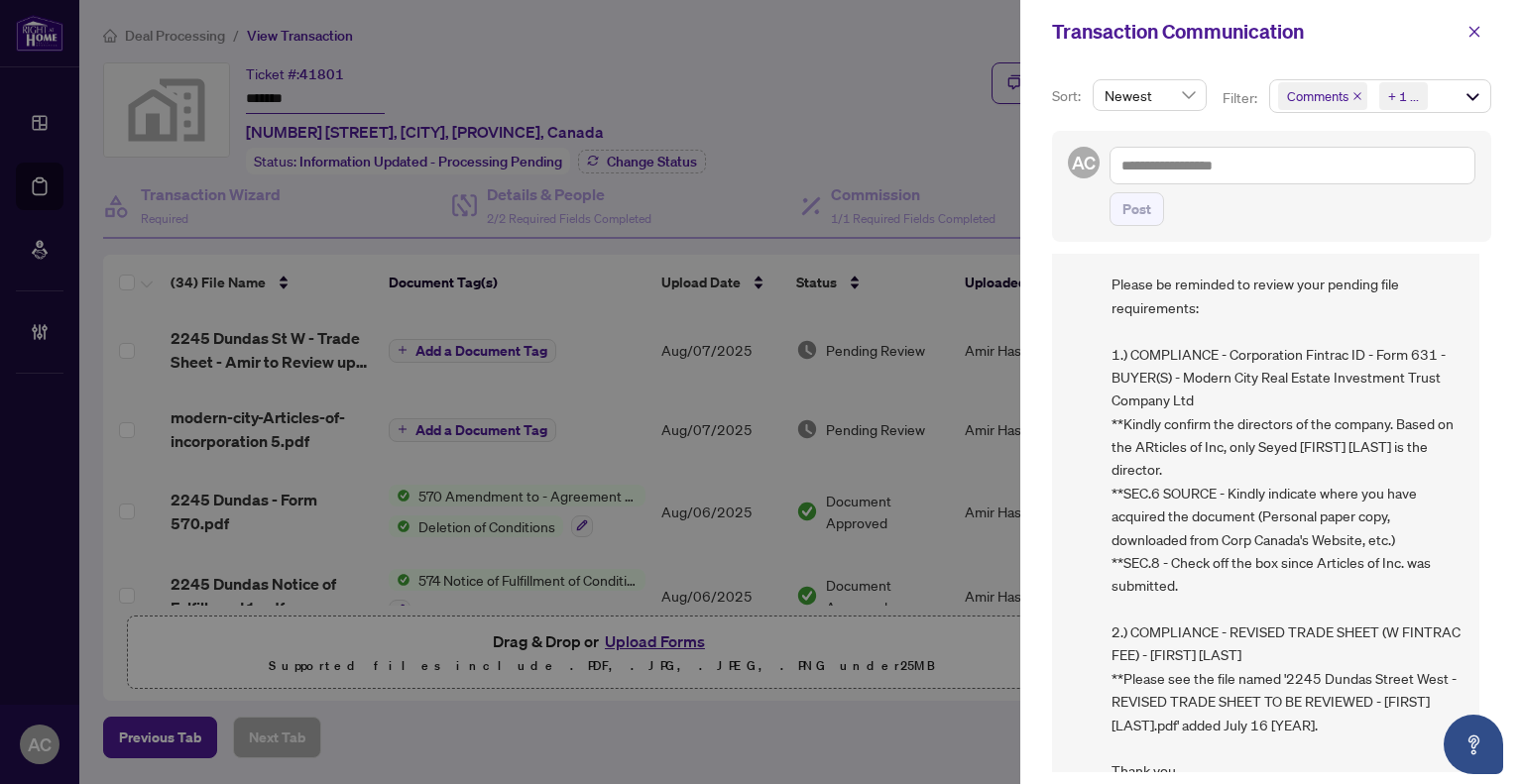 scroll, scrollTop: 198, scrollLeft: 0, axis: vertical 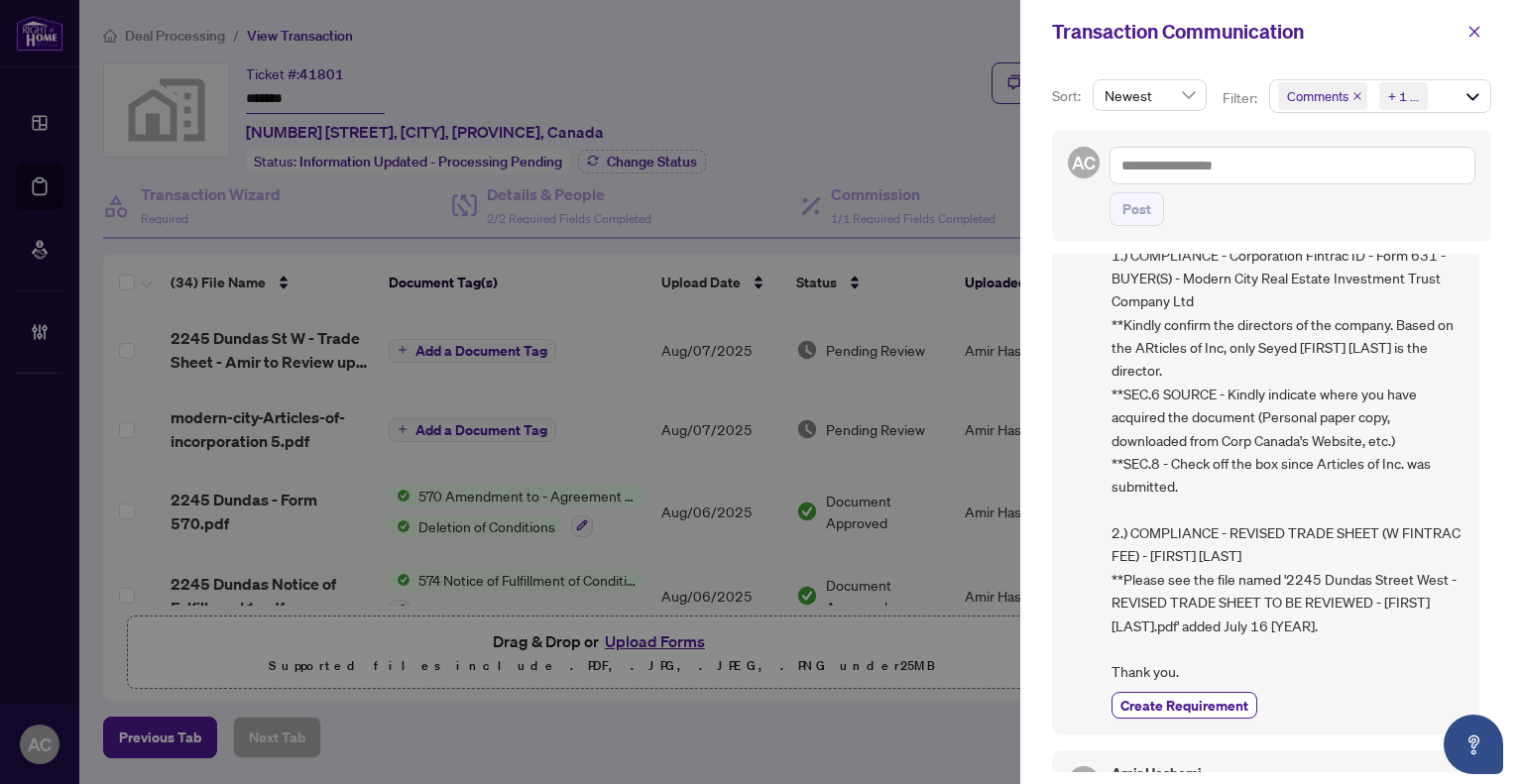 click on "Hi [FIRST] [LAST],
Please be reminded to review your pending file requirements:
1.) COMPLIANCE - Corporation Fintrac ID - Form 631 - BUYER(S) - Modern City Real Estate Investment Trust Company Ltd
**Kindly confirm the directors of the company. Based on the ARticles of Inc, only Seyed [FIRST] [LAST] is the director.
**SEC.6 SOURCE - Kindly indicate where you have acquired the document (Personal paper copy, downloaded from Corp Canada's Website, etc.)
**SEC.8 - Check off the box since Articles of Inc. was submitted.
2.) COMPLIANCE - REVISED TRADE SHEET (W FINTRAC FEE) - [FIRST] [LAST]
**Please see the file named '2245 Dundas Street West - REVISED TRADE SHEET TO BE REVIEWED - [FIRST] [LAST].pdf' added July 16 [YEAR].
Thank you." at bounding box center [1287, 405] 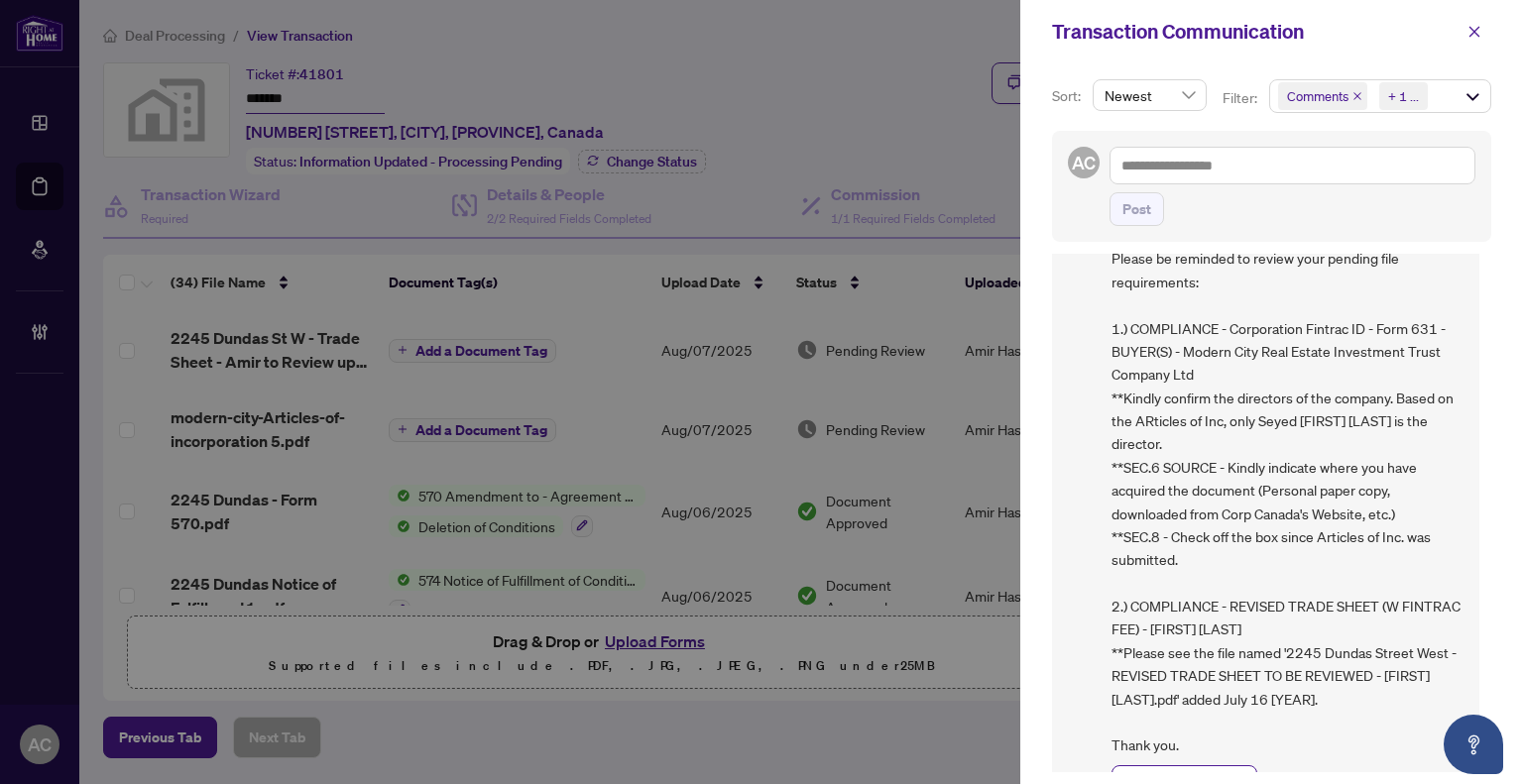 scroll, scrollTop: 99, scrollLeft: 0, axis: vertical 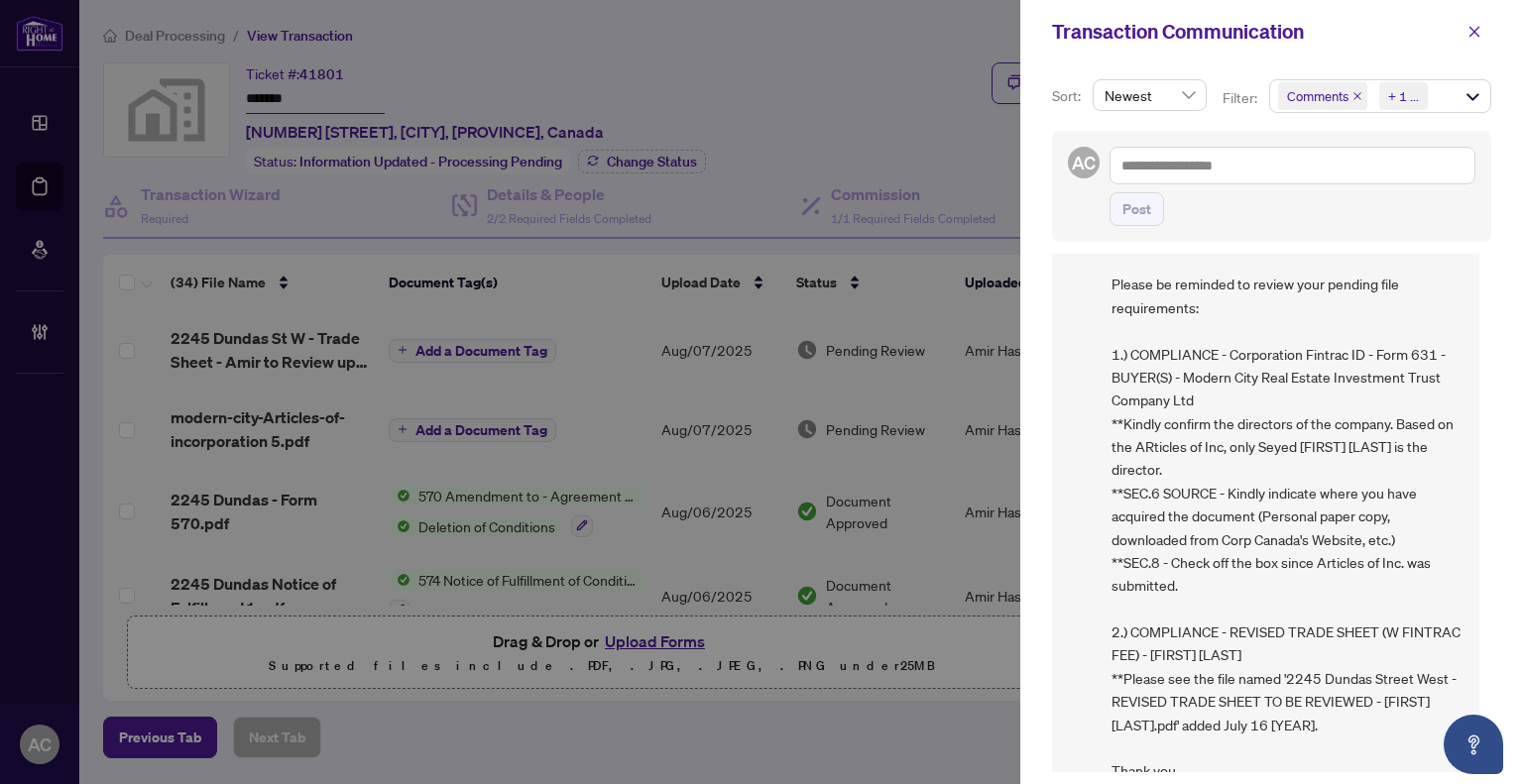 click on "Hi [FIRST] [LAST],
Please be reminded to review your pending file requirements:
1.) COMPLIANCE - Corporation Fintrac ID - Form 631 - BUYER(S) - Modern City Real Estate Investment Trust Company Ltd
**Kindly confirm the directors of the company. Based on the ARticles of Inc, only Seyed [FIRST] [LAST] is the director.
**SEC.6 SOURCE - Kindly indicate where you have acquired the document (Personal paper copy, downloaded from Corp Canada's Website, etc.)
**SEC.8 - Check off the box since Articles of Inc. was submitted.
2.) COMPLIANCE - REVISED TRADE SHEET (W FINTRAC FEE) - [FIRST] [LAST]
**Please see the file named '2245 Dundas Street West - REVISED TRADE SHEET TO BE REVIEWED - [FIRST] [LAST].pdf' added July 16 [YEAR].
Thank you." at bounding box center [1287, 504] 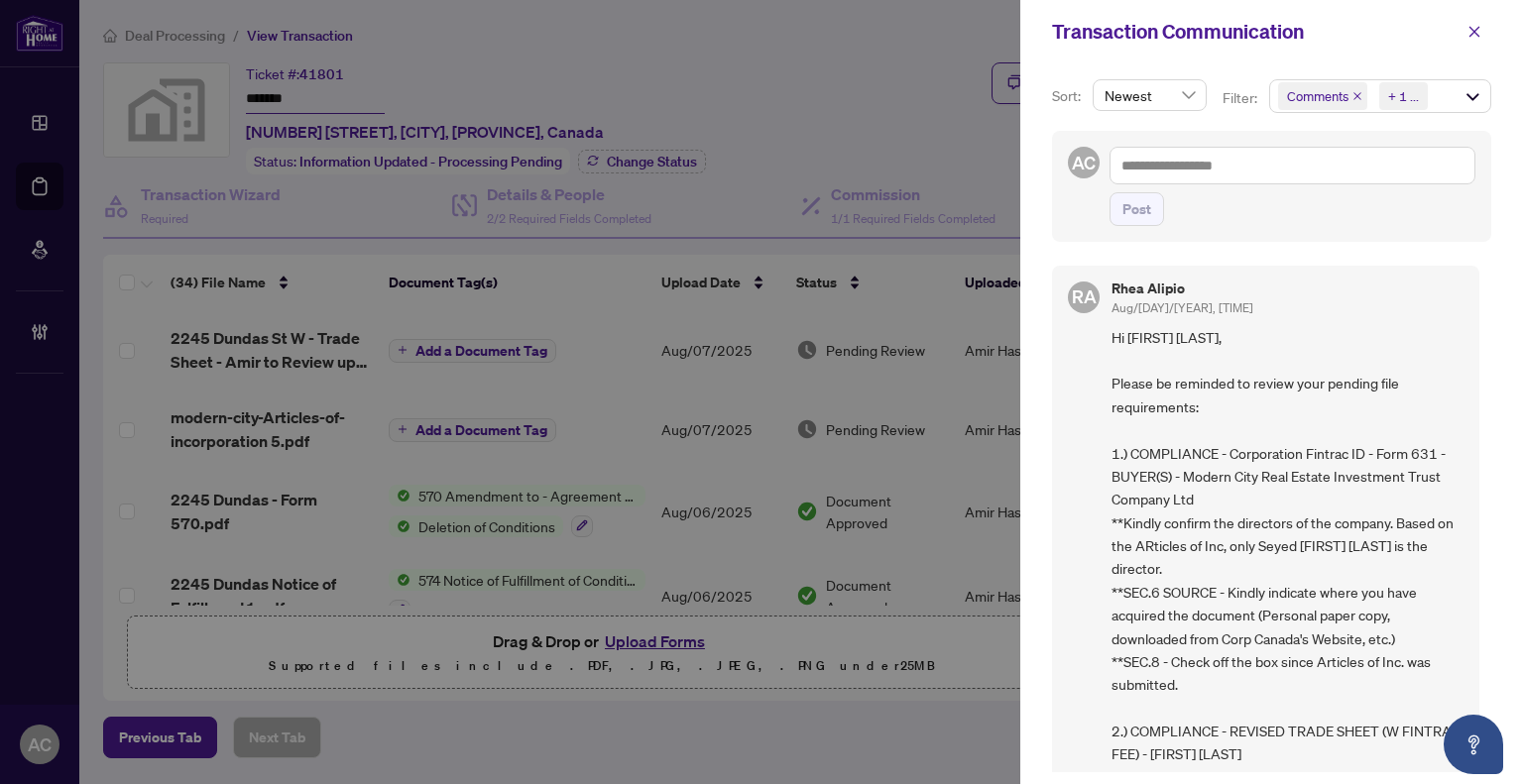 scroll, scrollTop: 99, scrollLeft: 0, axis: vertical 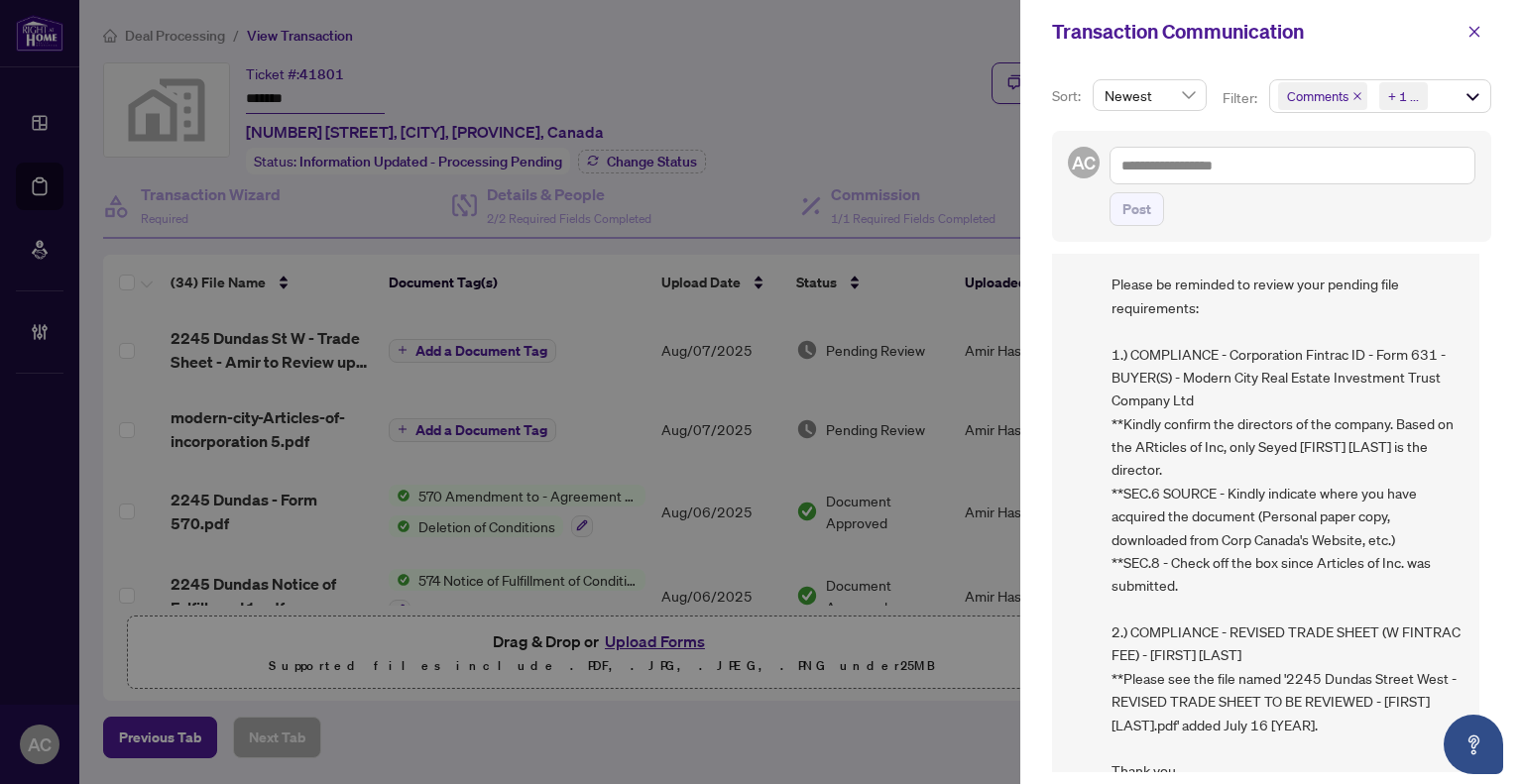 click at bounding box center [762, 392] 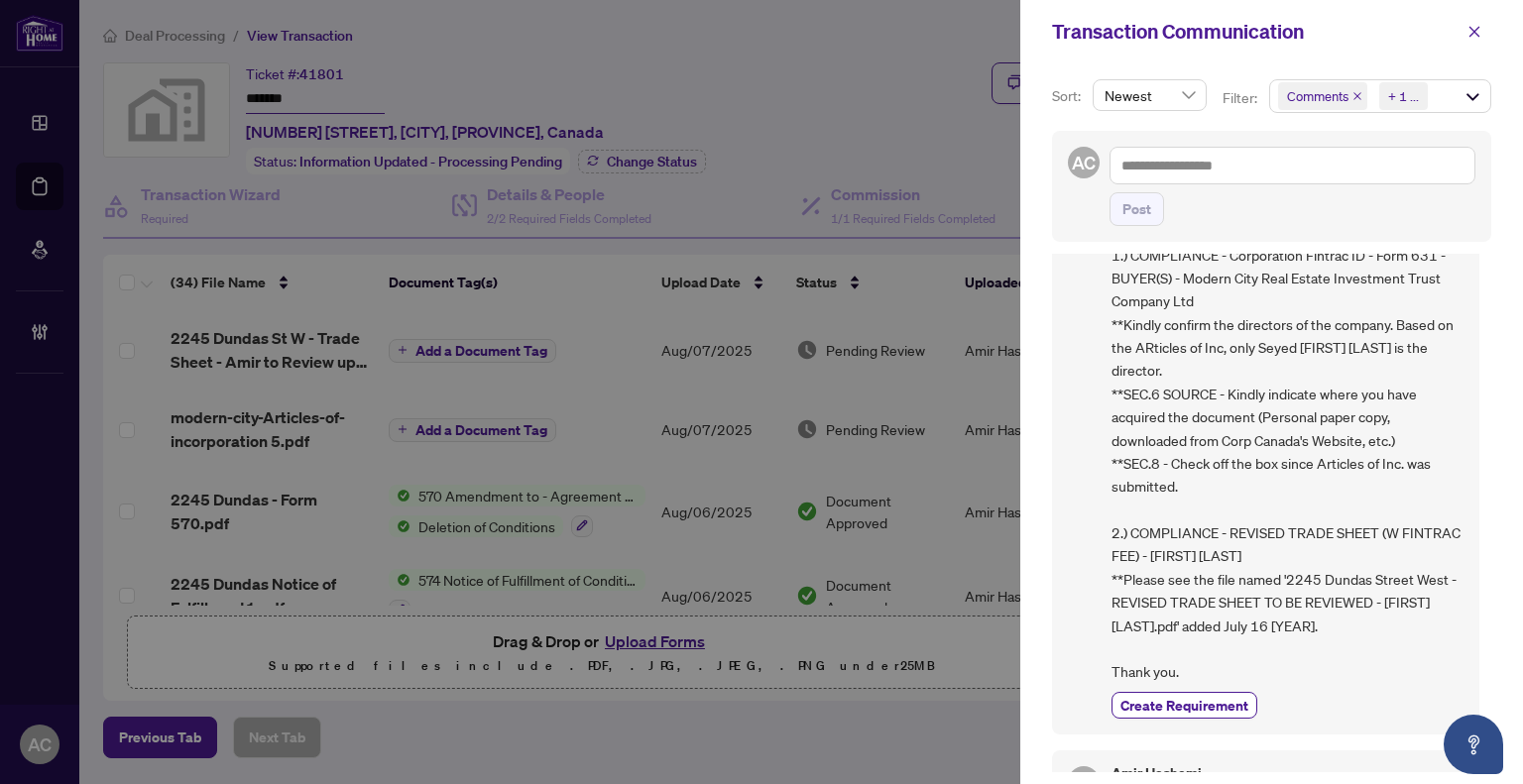 click at bounding box center [762, 392] 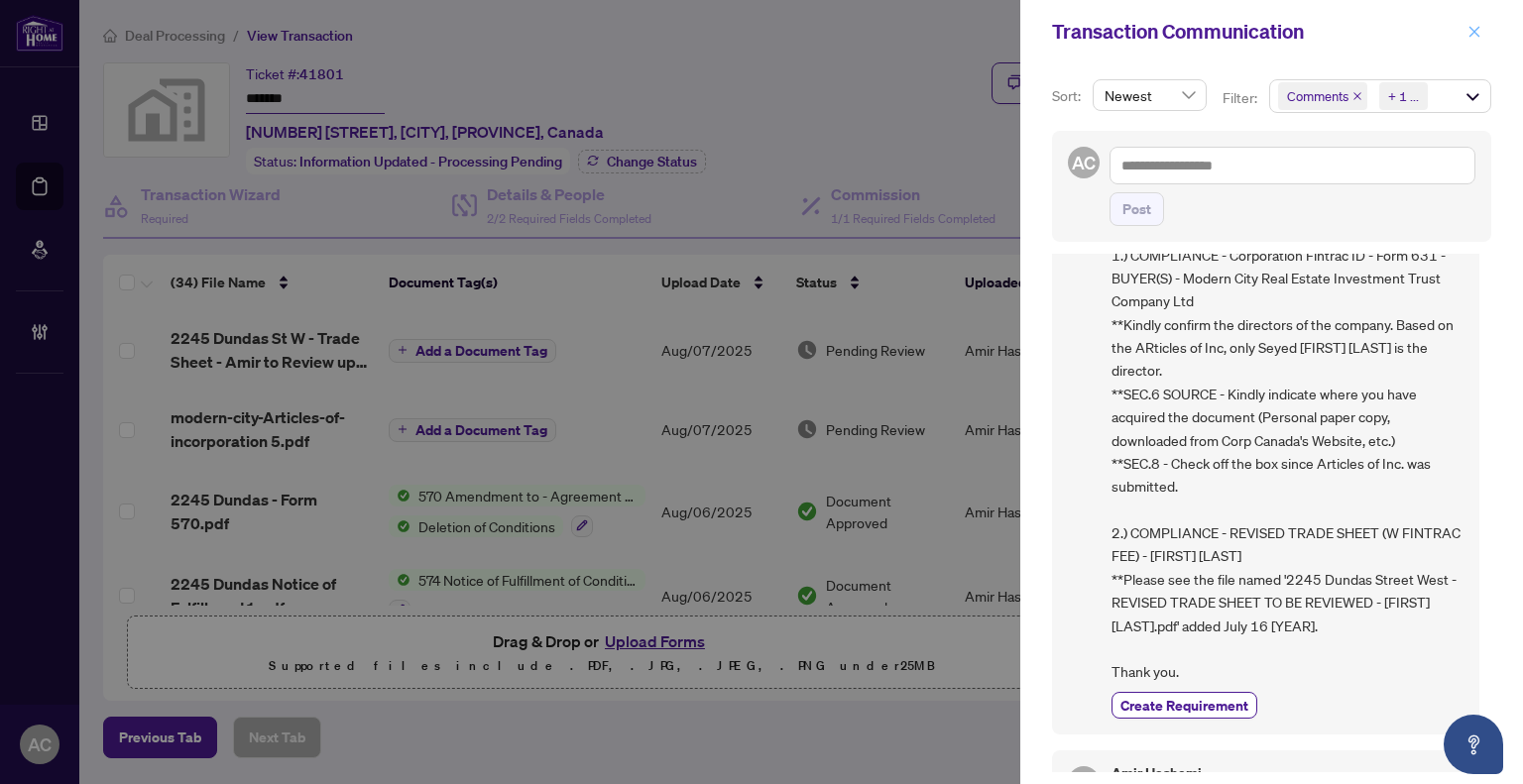 click 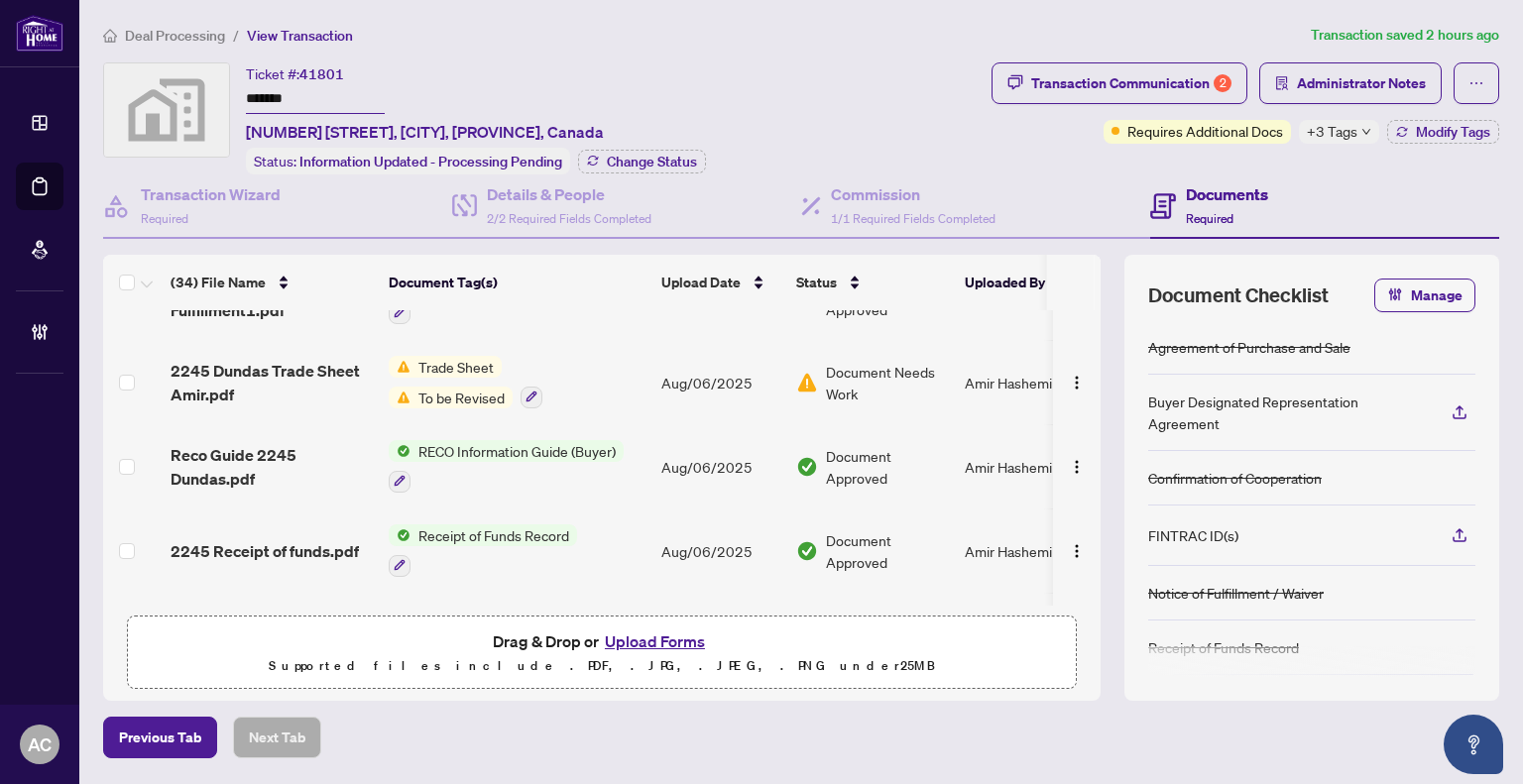 scroll, scrollTop: 396, scrollLeft: 0, axis: vertical 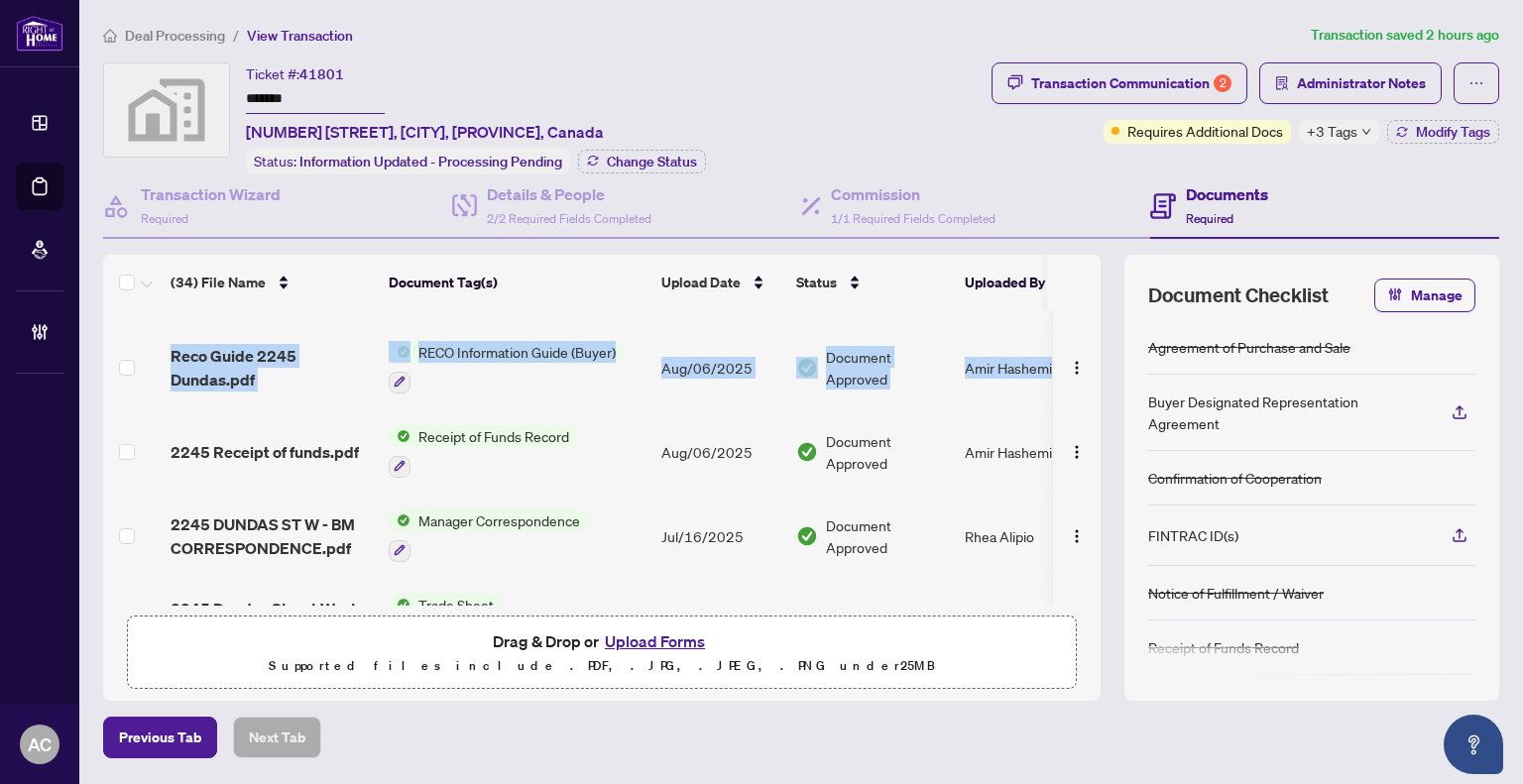 drag, startPoint x: 1087, startPoint y: 364, endPoint x: 1087, endPoint y: 305, distance: 59 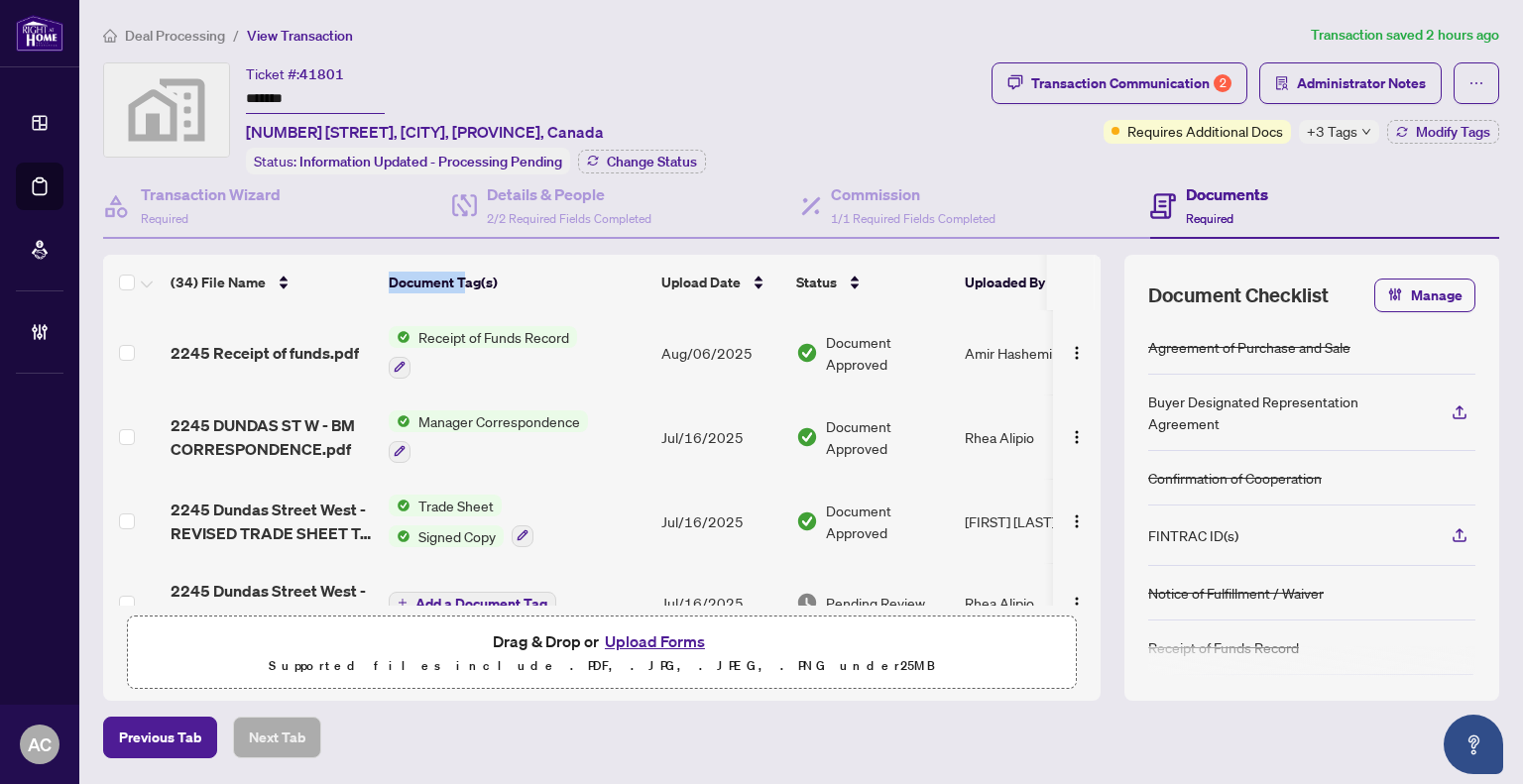 drag, startPoint x: 387, startPoint y: 284, endPoint x: 465, endPoint y: 300, distance: 79.62412 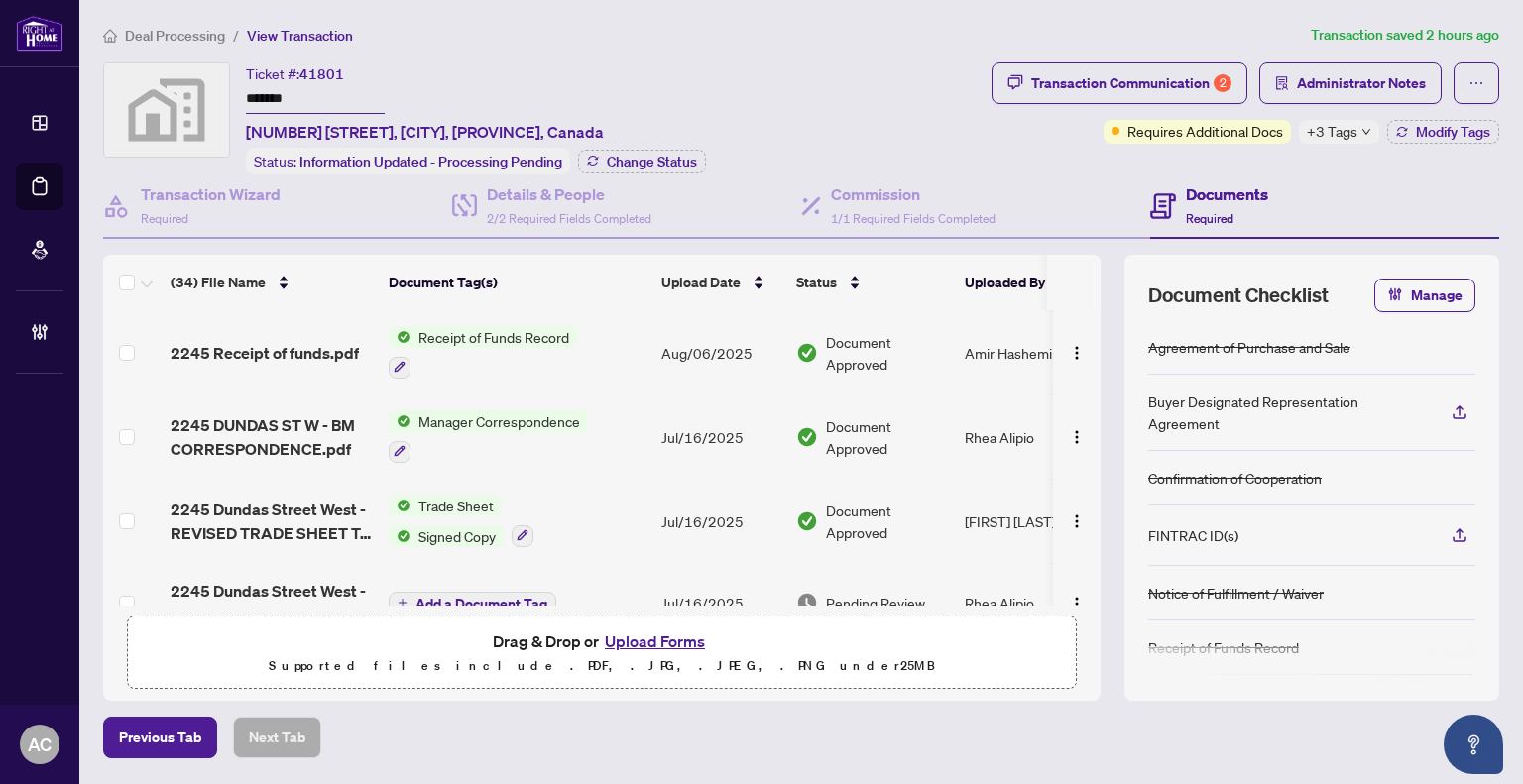 click on "2245 Receipt of funds.pdf" at bounding box center (272, 352) 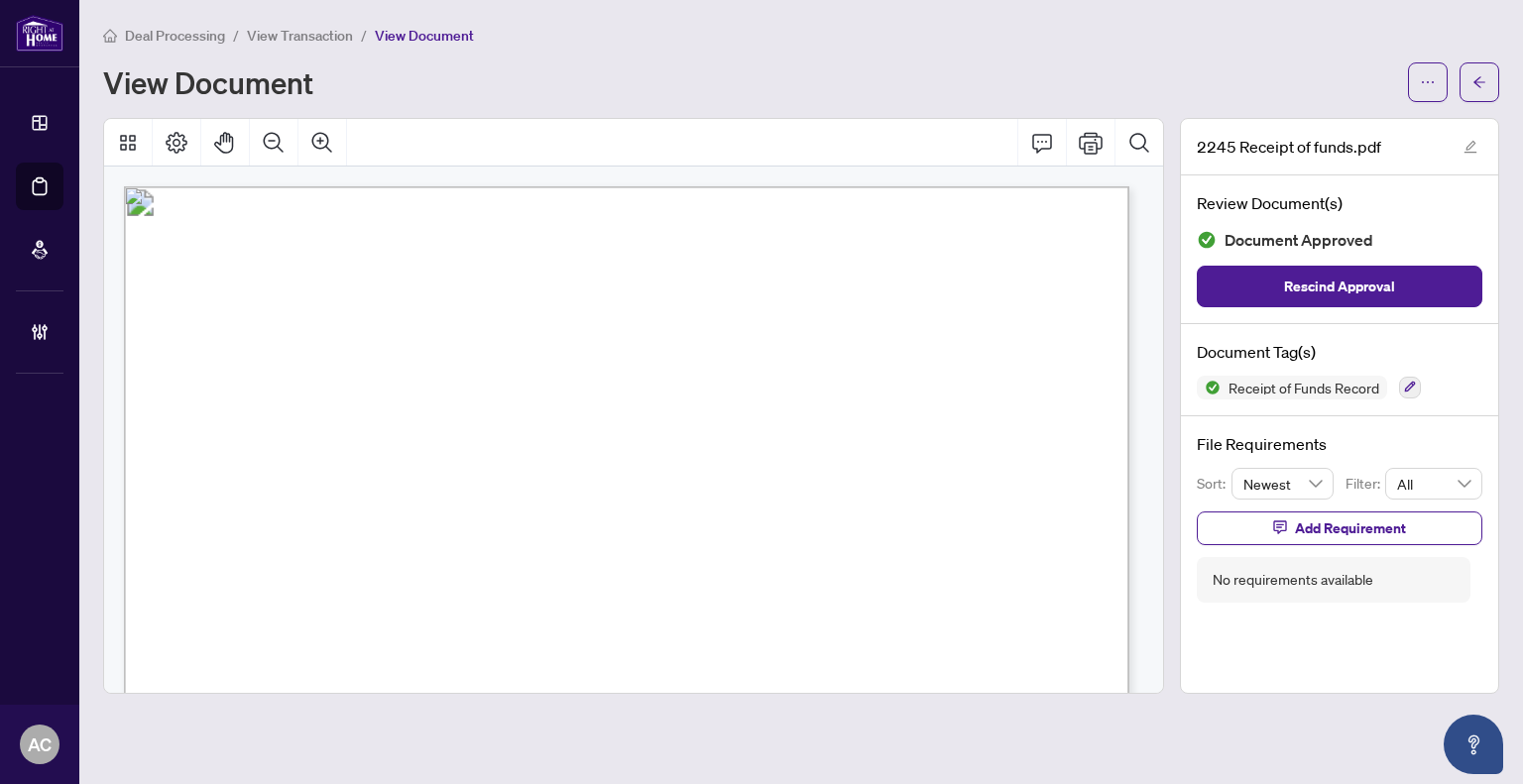click on "View Transaction" at bounding box center (299, 36) 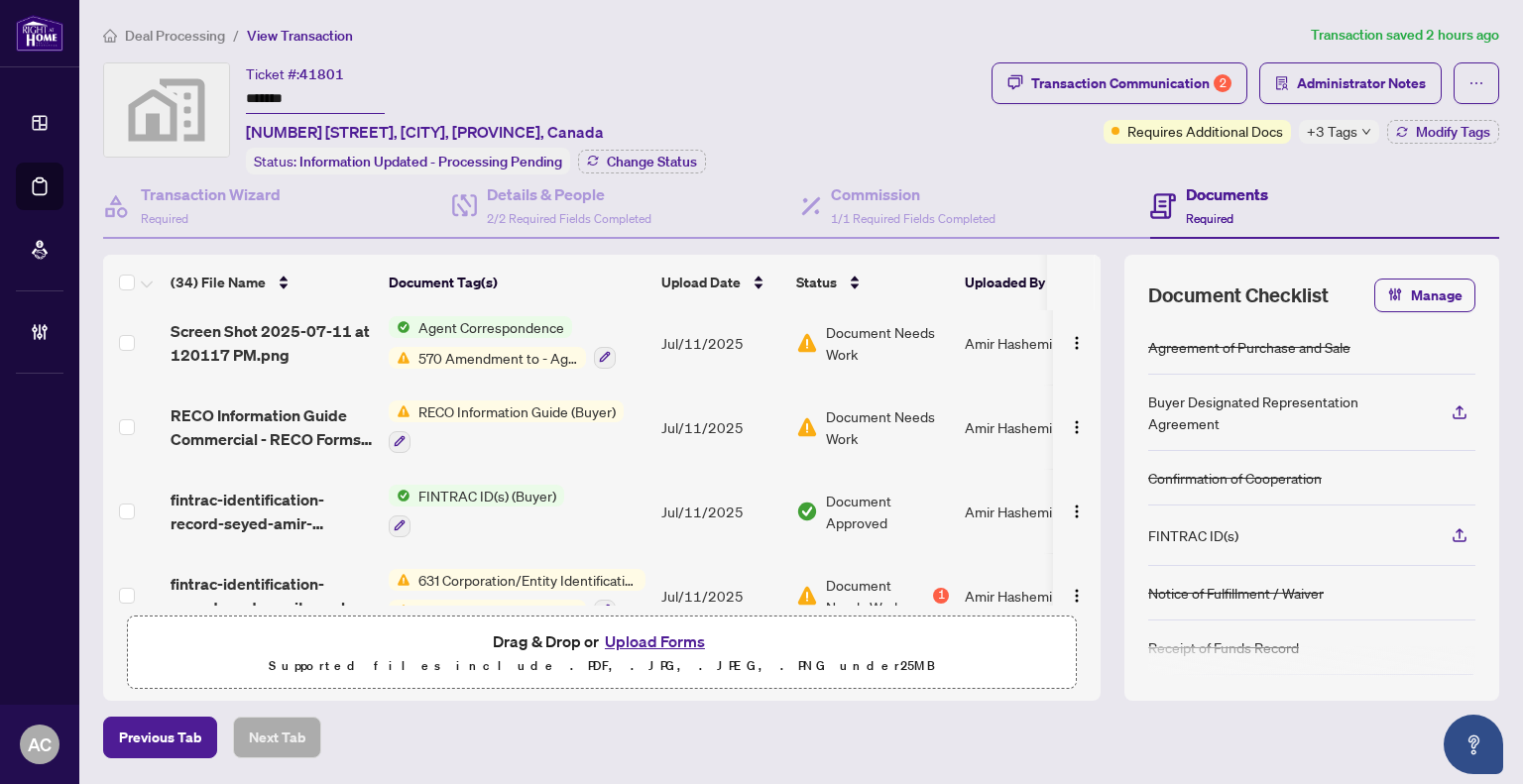 scroll, scrollTop: 1189, scrollLeft: 0, axis: vertical 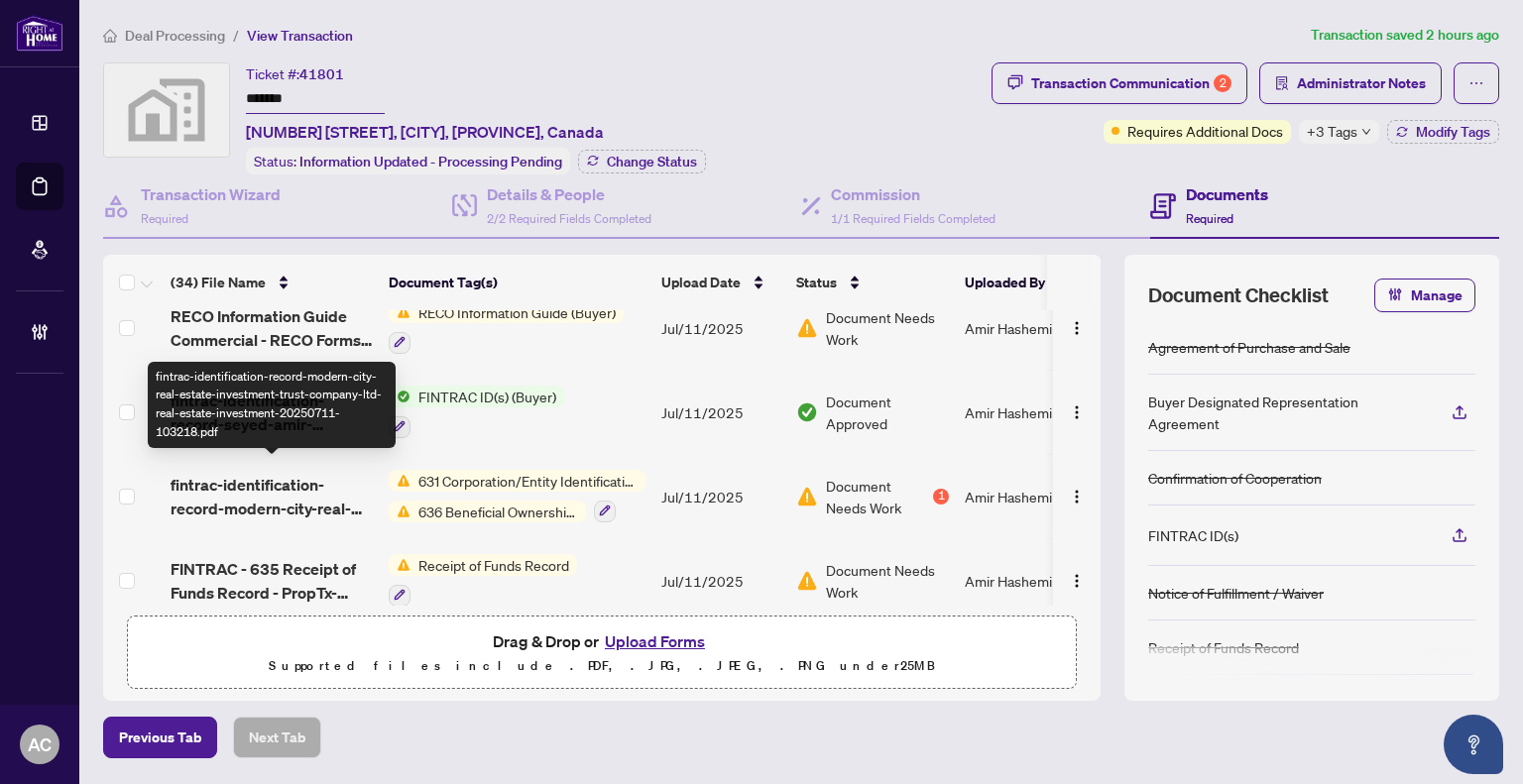 click on "fintrac-identification-record-modern-city-real-estate-investment-trust-company-ltd-real-estate-investment-20250711-103218.pdf" at bounding box center [272, 497] 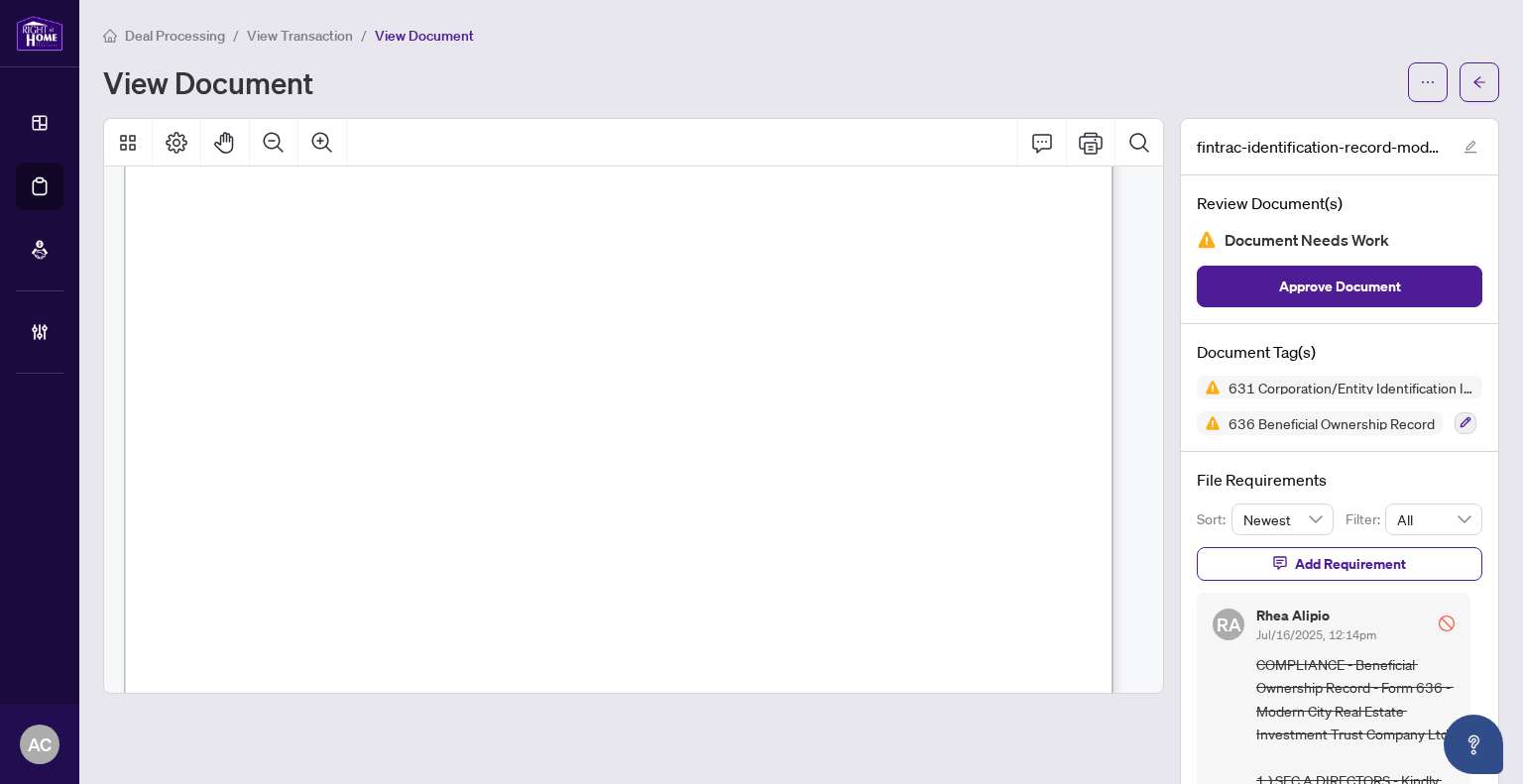 scroll, scrollTop: 297, scrollLeft: 0, axis: vertical 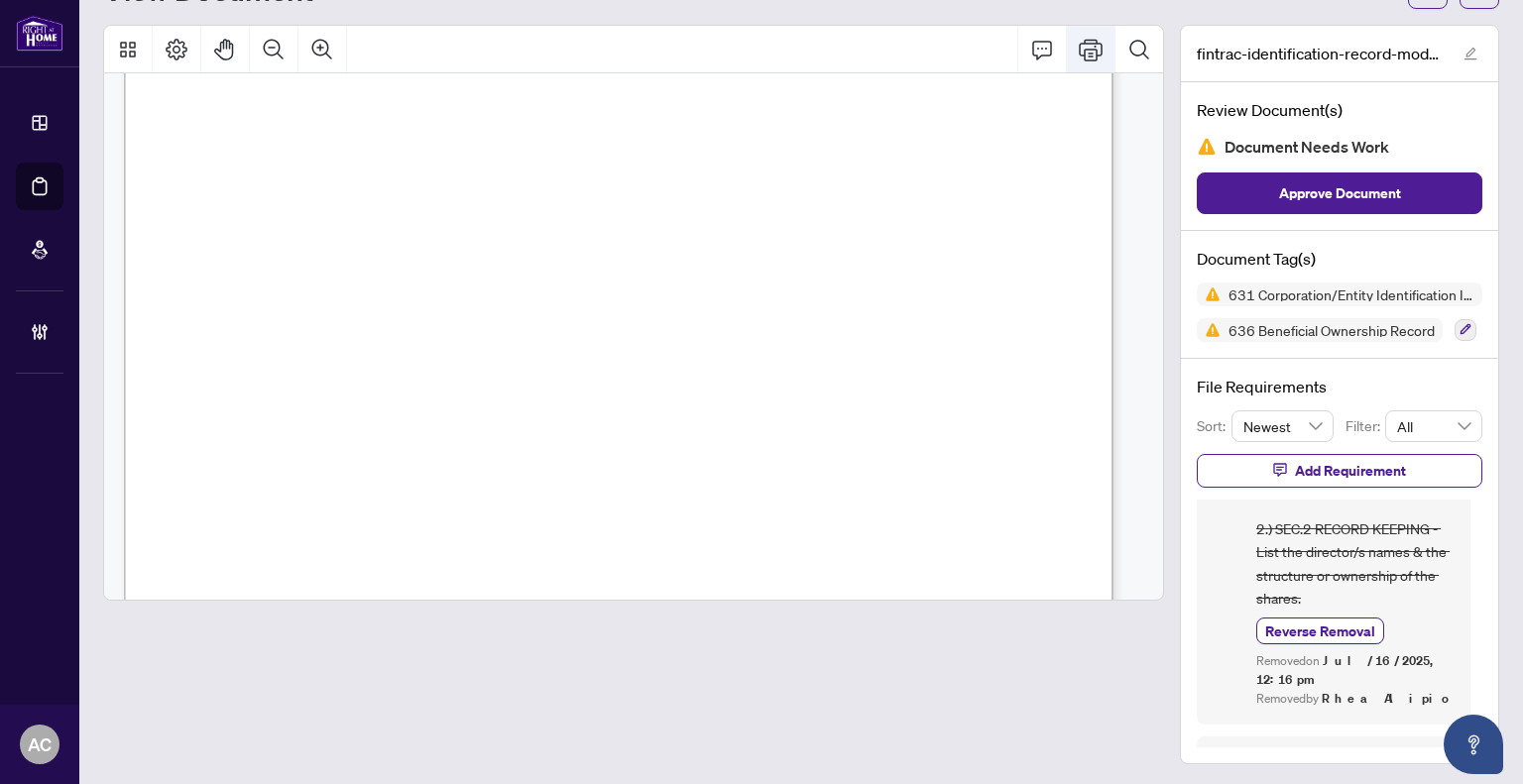 click at bounding box center (1091, 50) 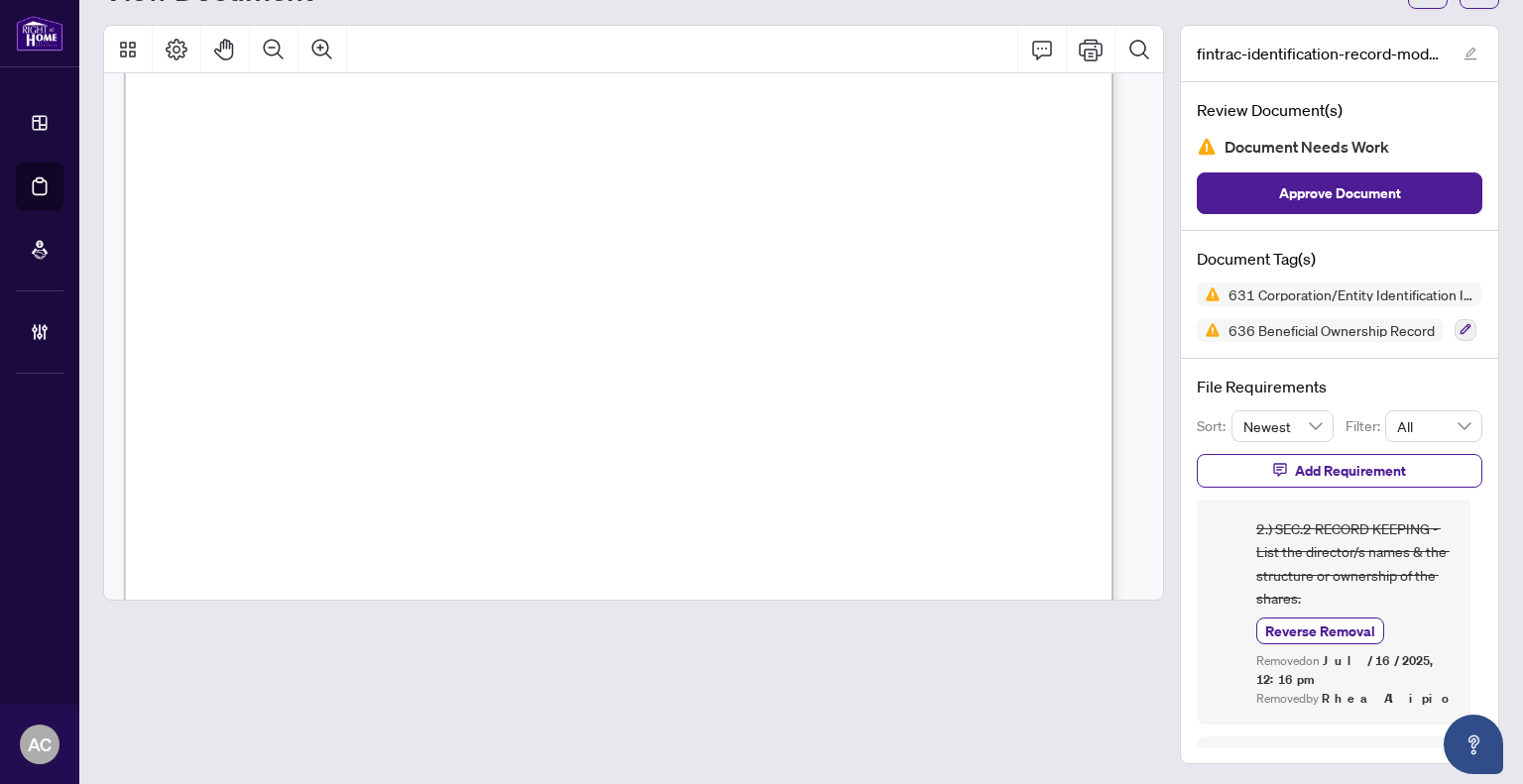 scroll, scrollTop: 0, scrollLeft: 0, axis: both 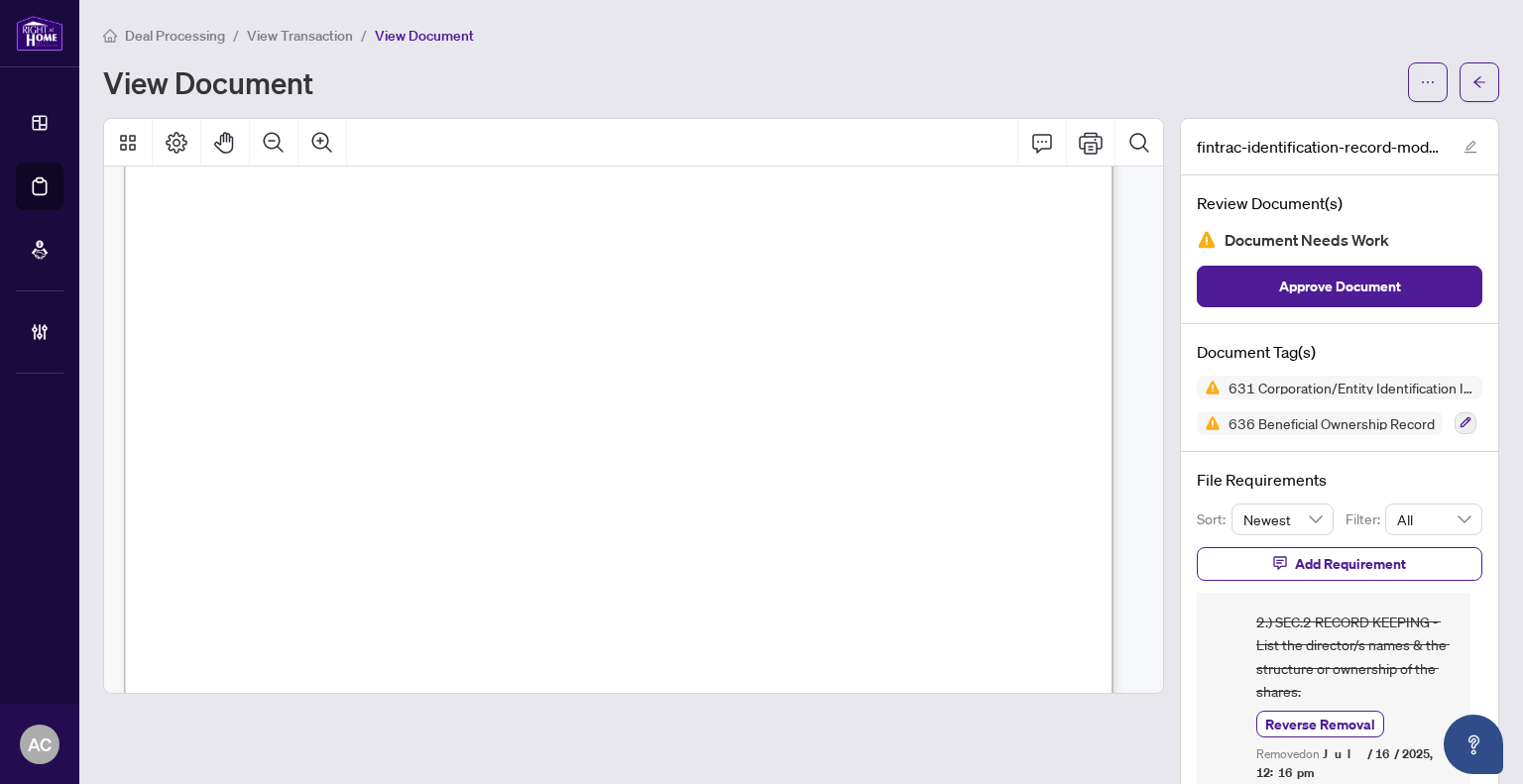 click on "View Transaction" at bounding box center [299, 36] 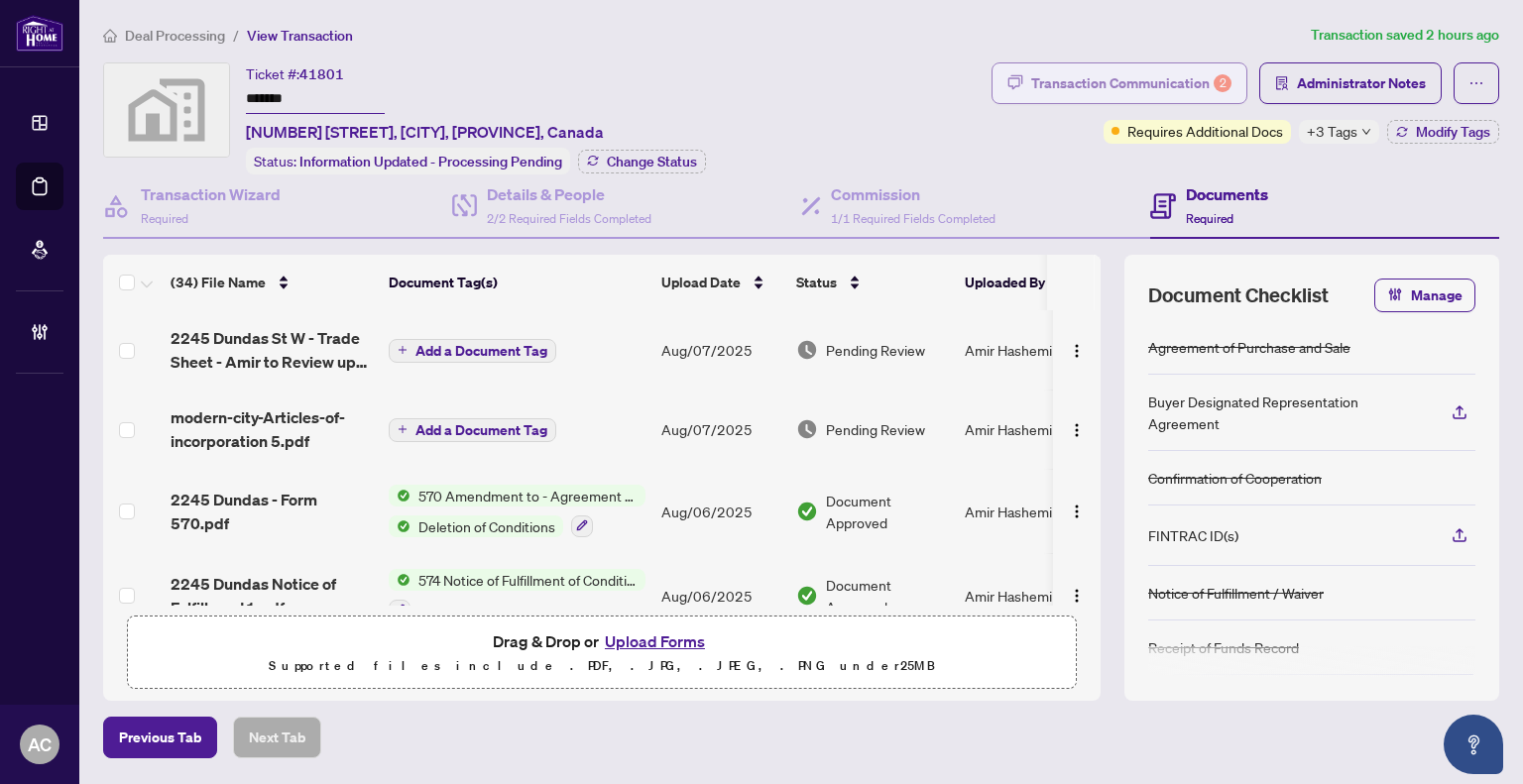 click on "Transaction Communication 2" at bounding box center (1131, 83) 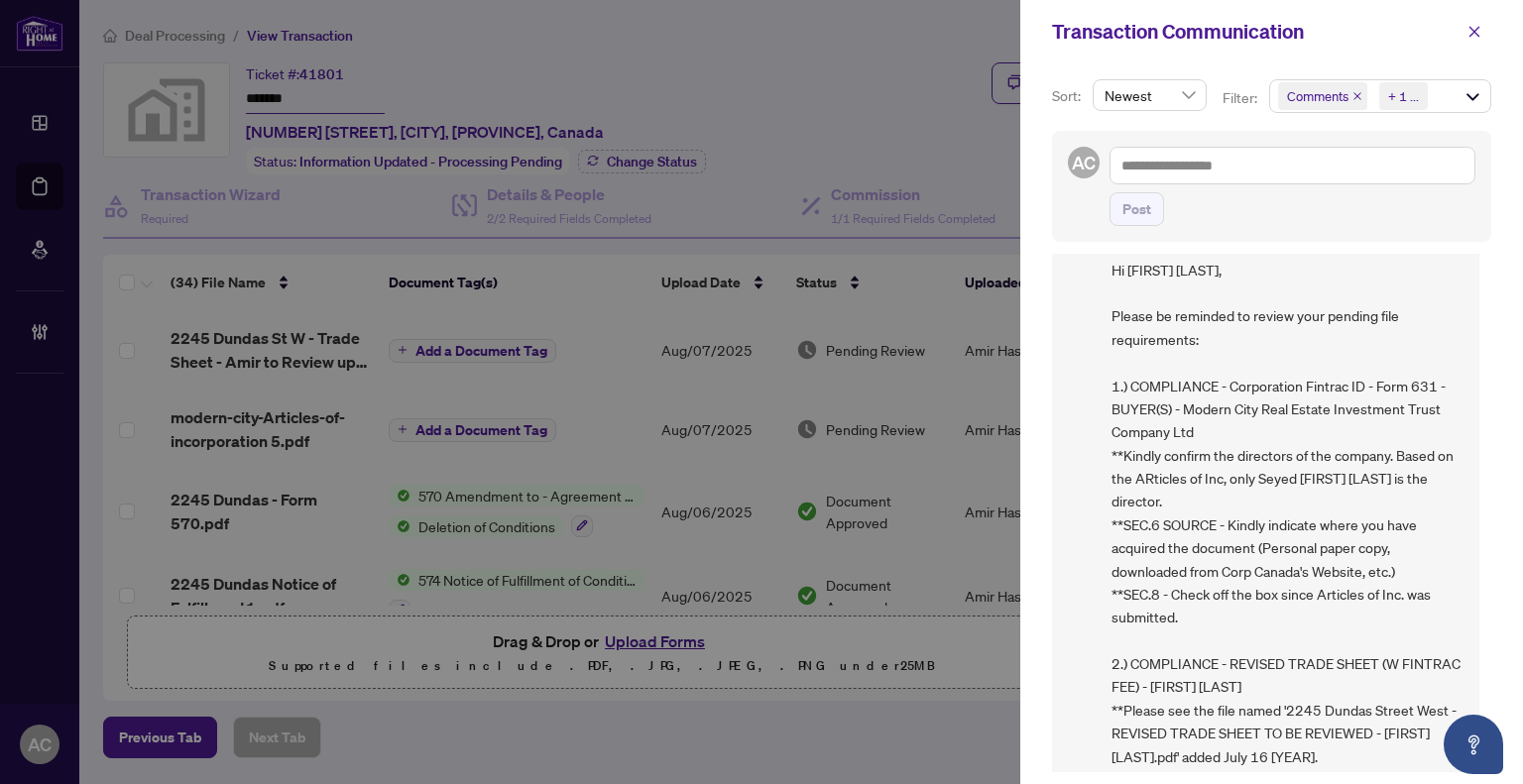 scroll, scrollTop: 99, scrollLeft: 0, axis: vertical 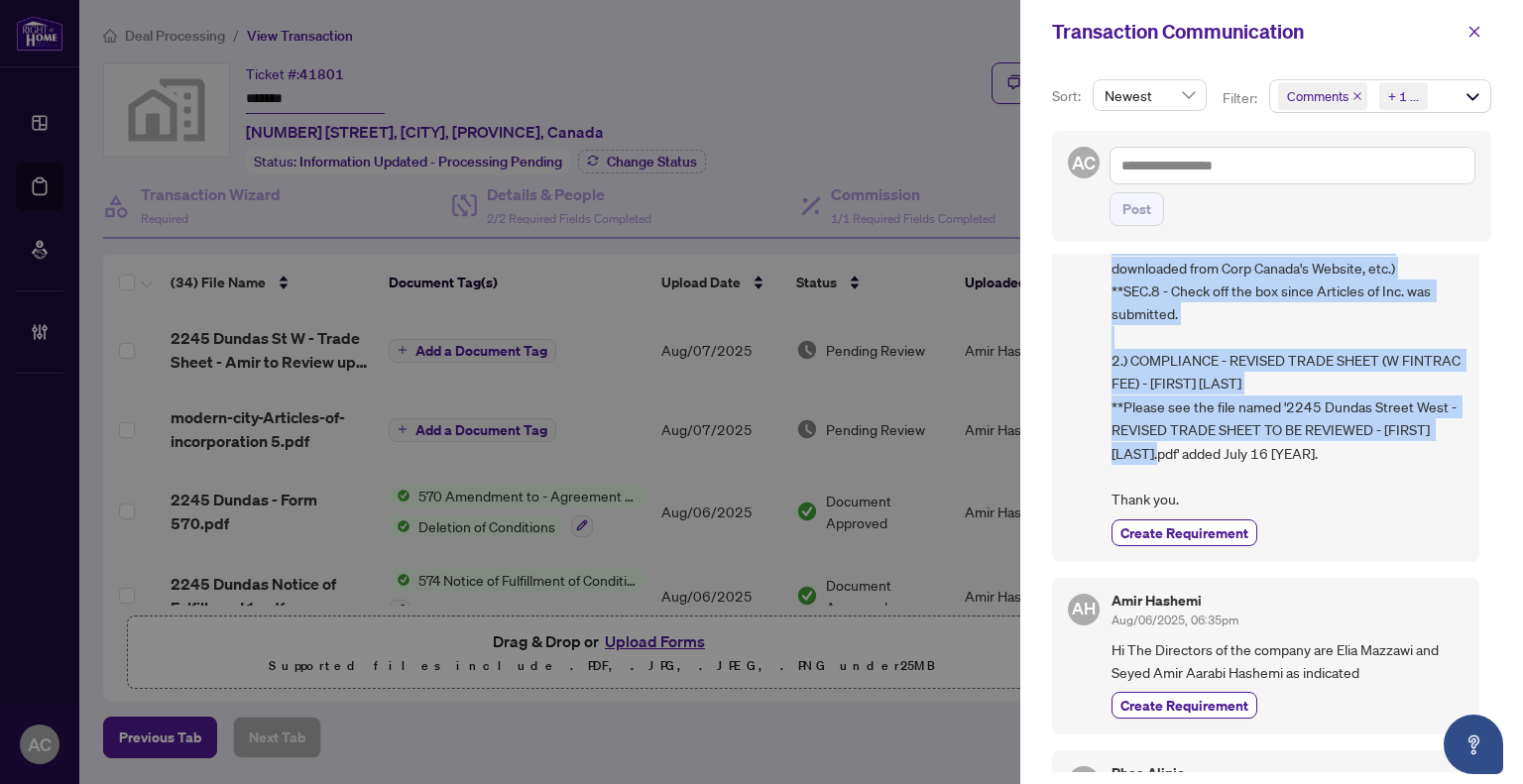 drag, startPoint x: 1113, startPoint y: 279, endPoint x: 1292, endPoint y: 473, distance: 263.964 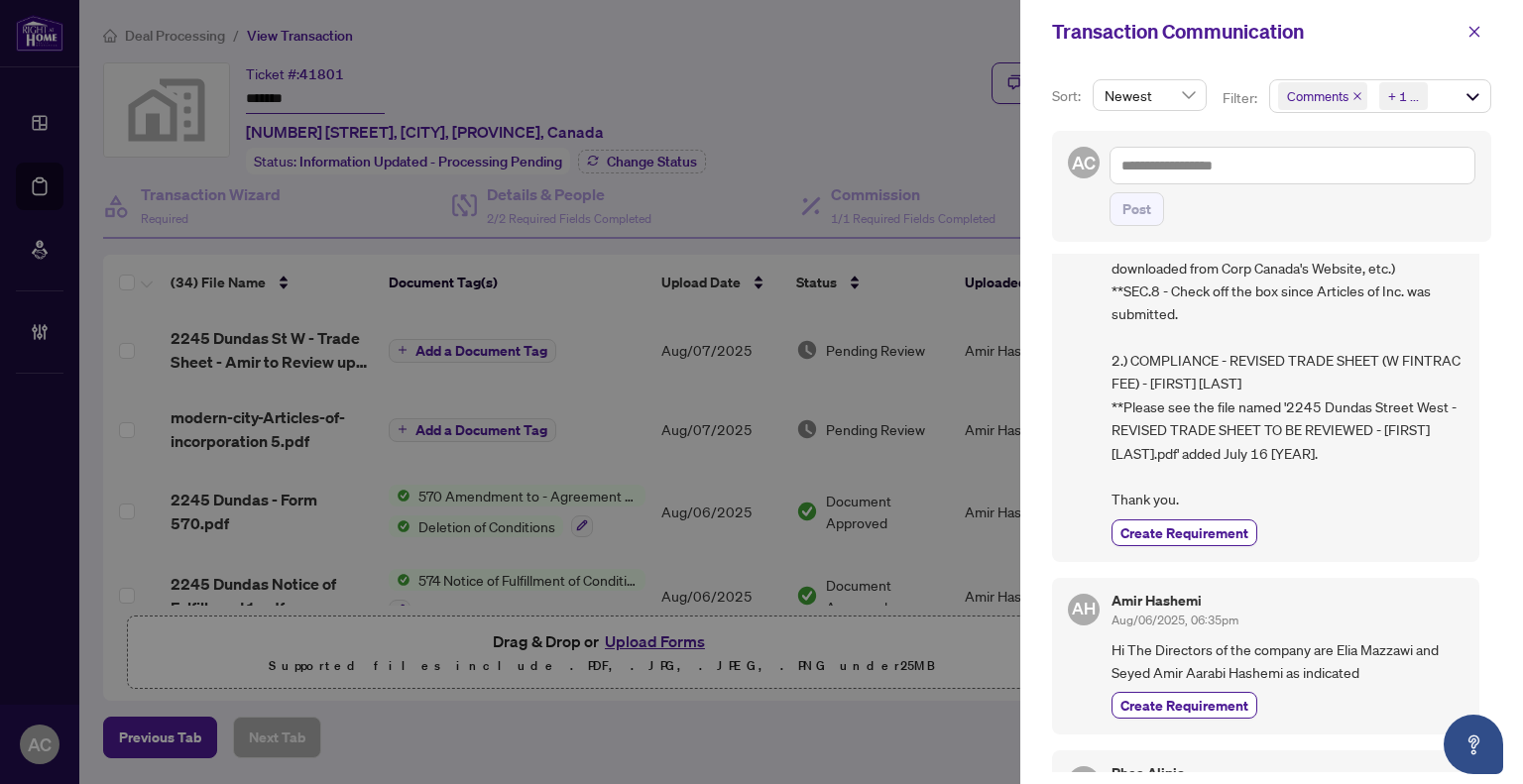 click at bounding box center (762, 392) 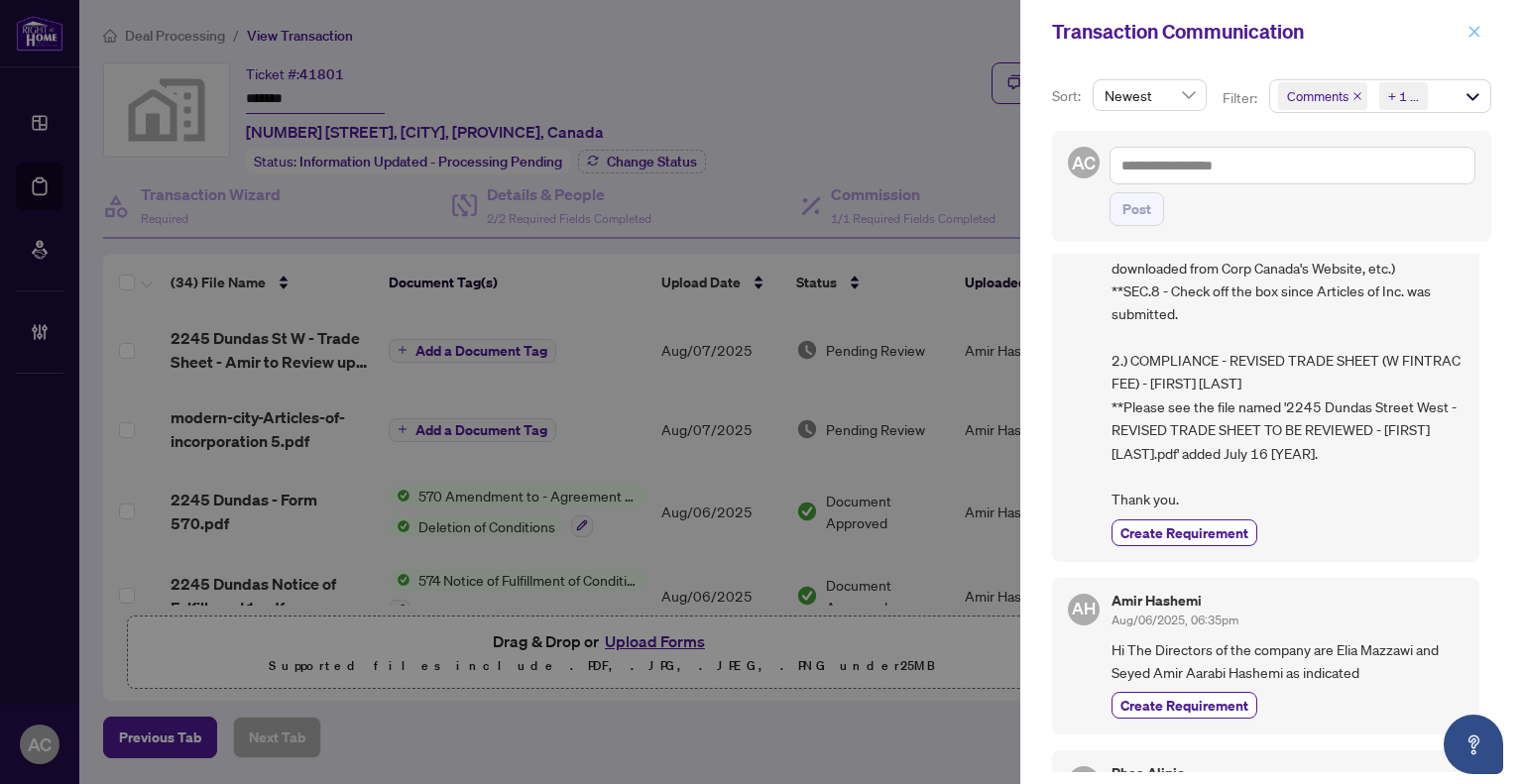 click at bounding box center (1474, 32) 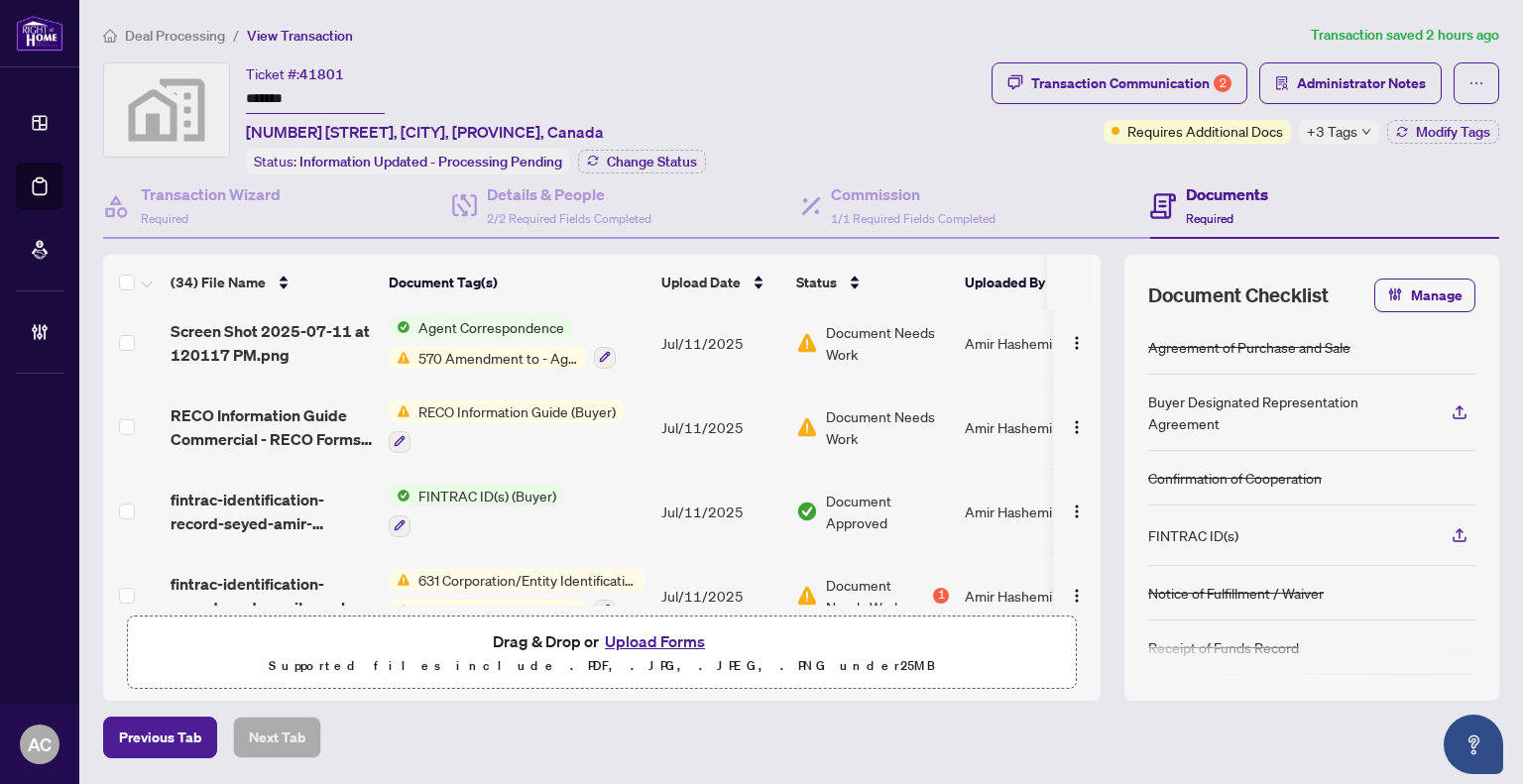 scroll, scrollTop: 1189, scrollLeft: 0, axis: vertical 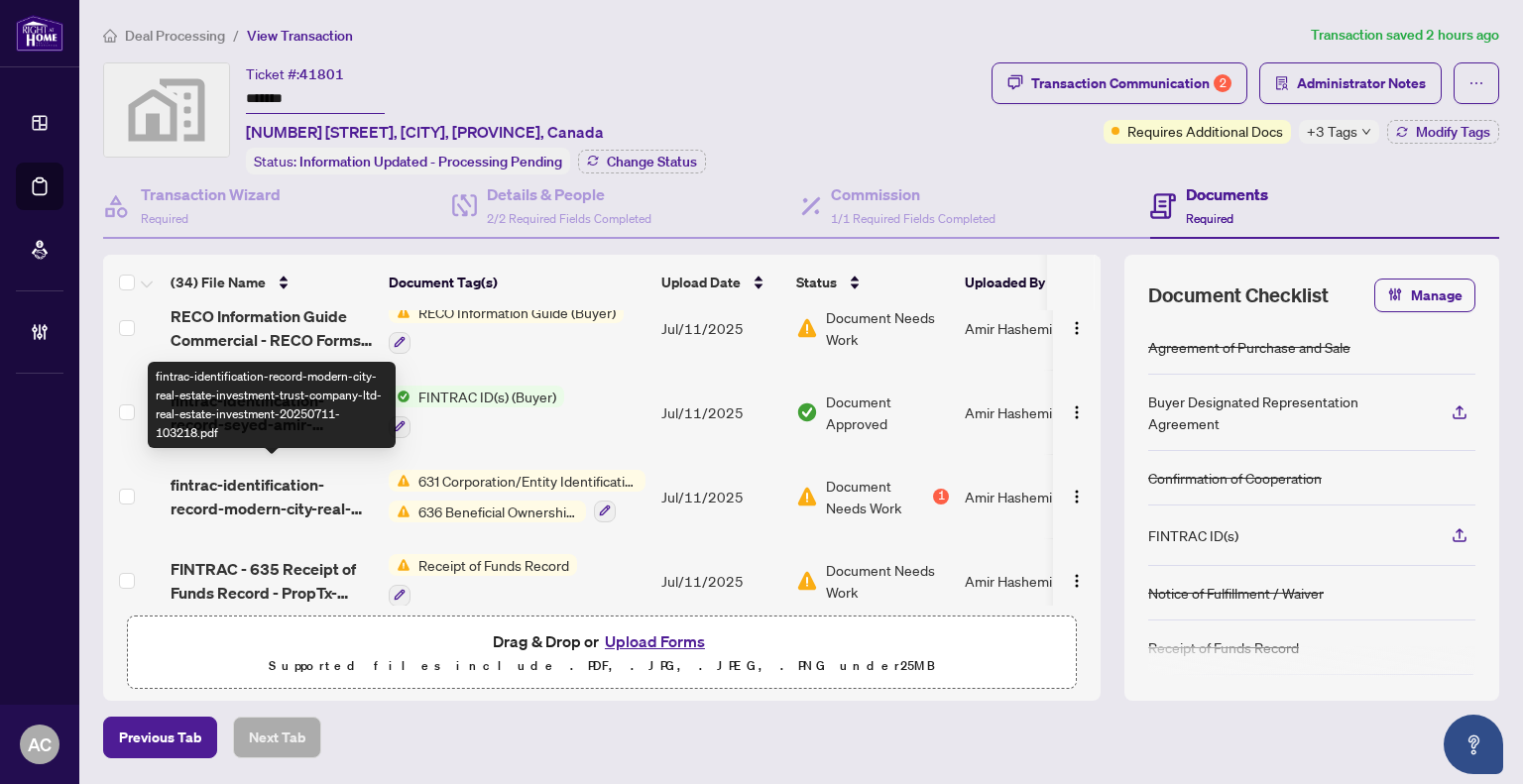 click on "fintrac-identification-record-modern-city-real-estate-investment-trust-company-ltd-real-estate-investment-20250711-103218.pdf" at bounding box center [272, 497] 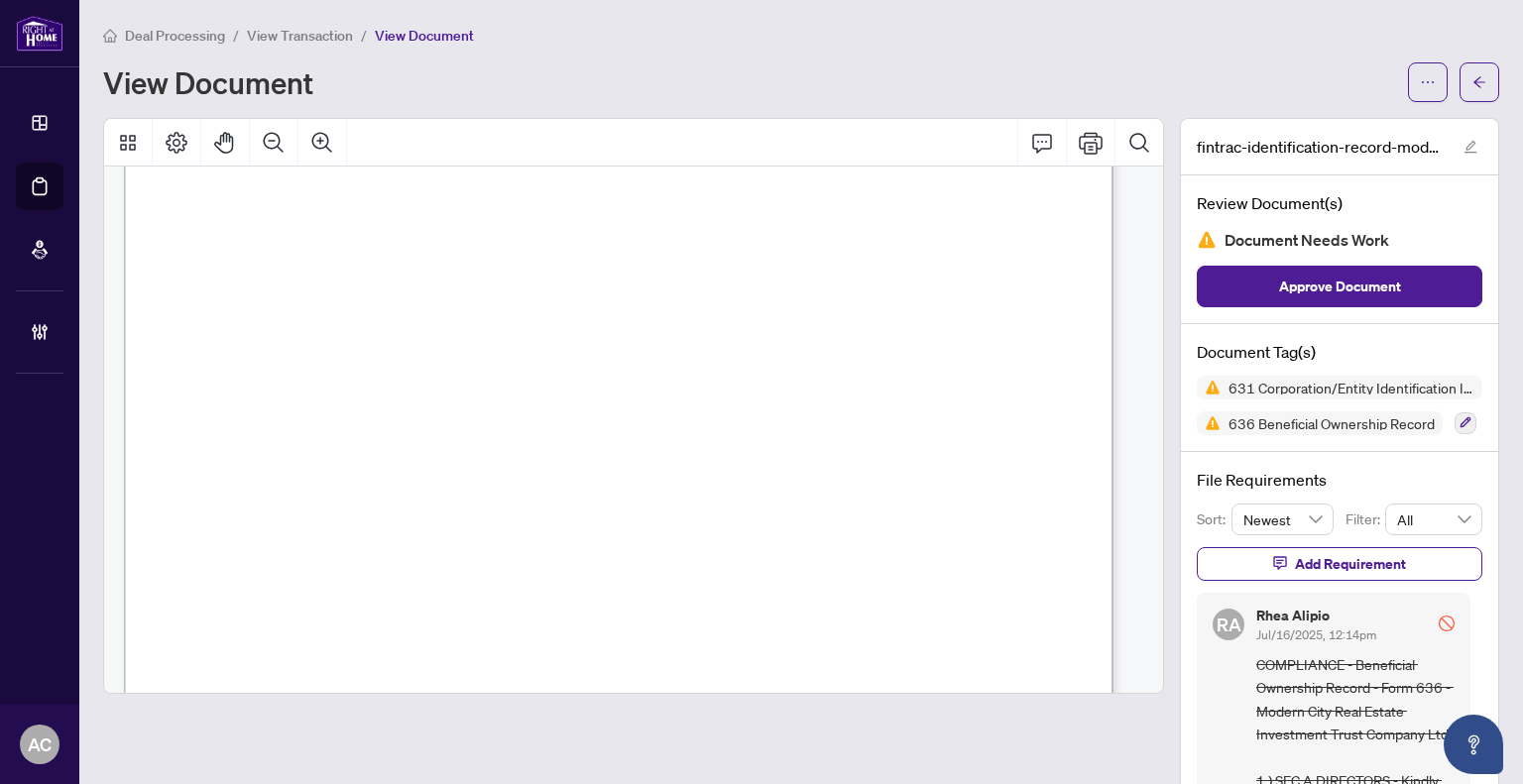 scroll, scrollTop: 297, scrollLeft: 0, axis: vertical 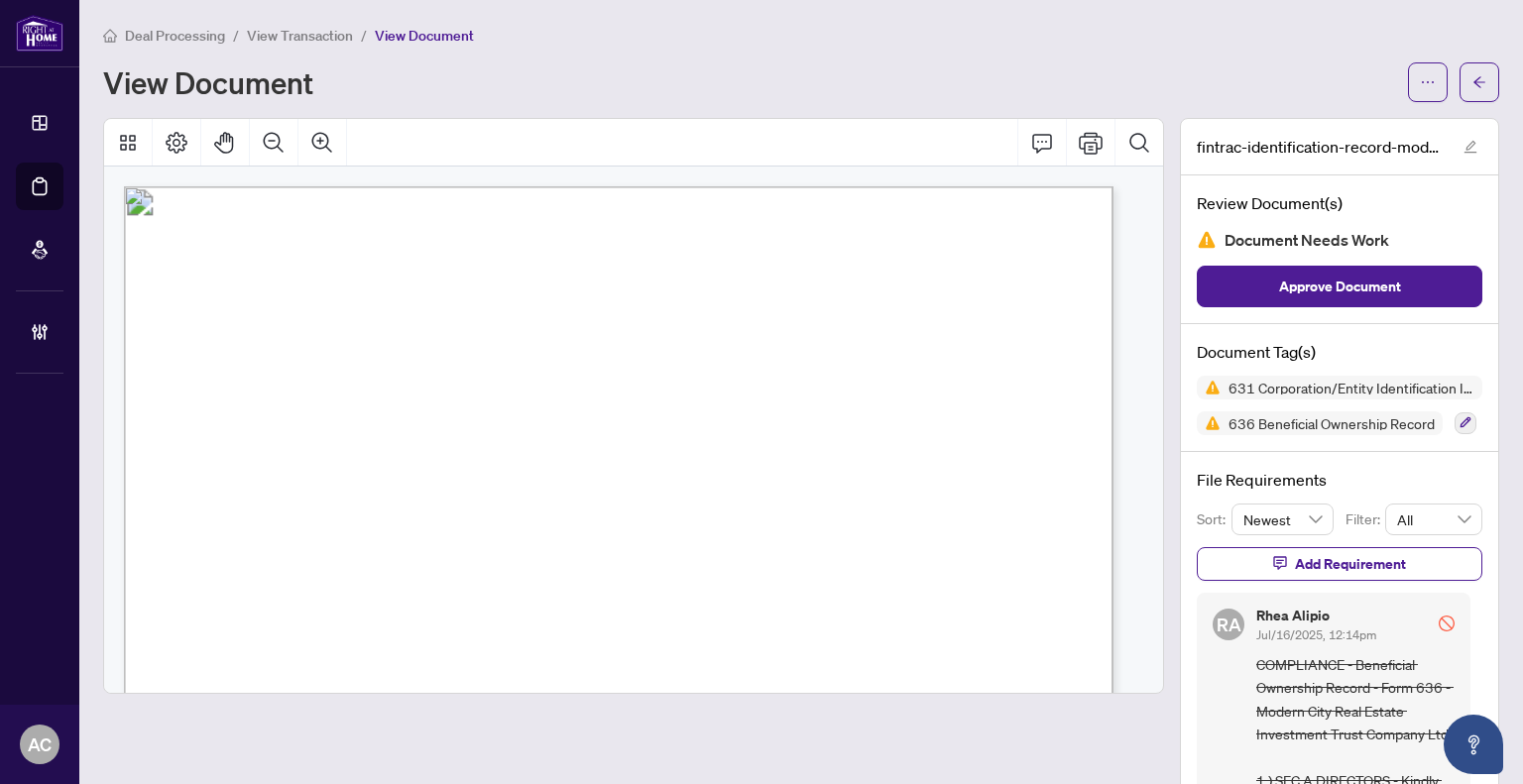click on "View Transaction" at bounding box center (299, 36) 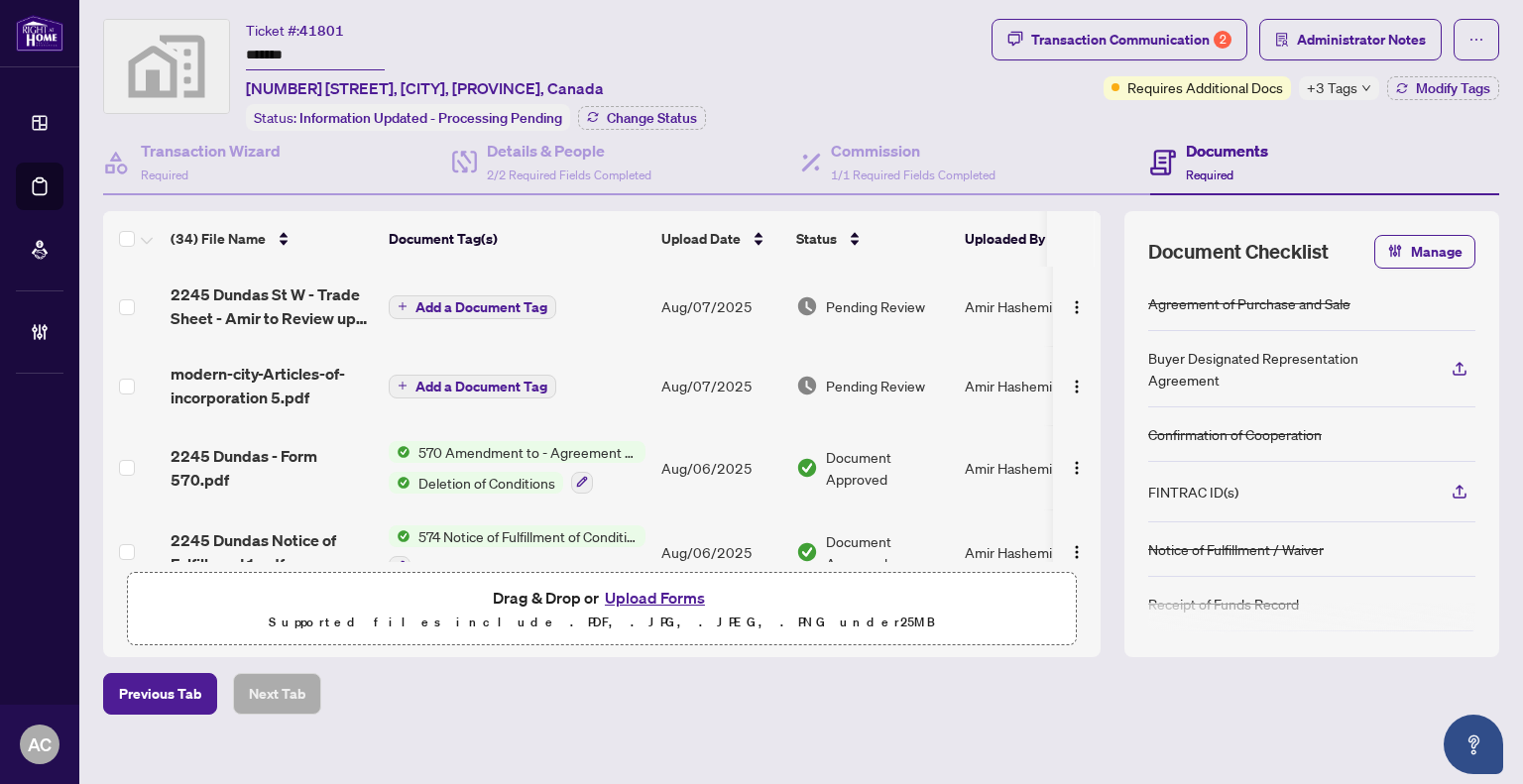 scroll, scrollTop: 62, scrollLeft: 0, axis: vertical 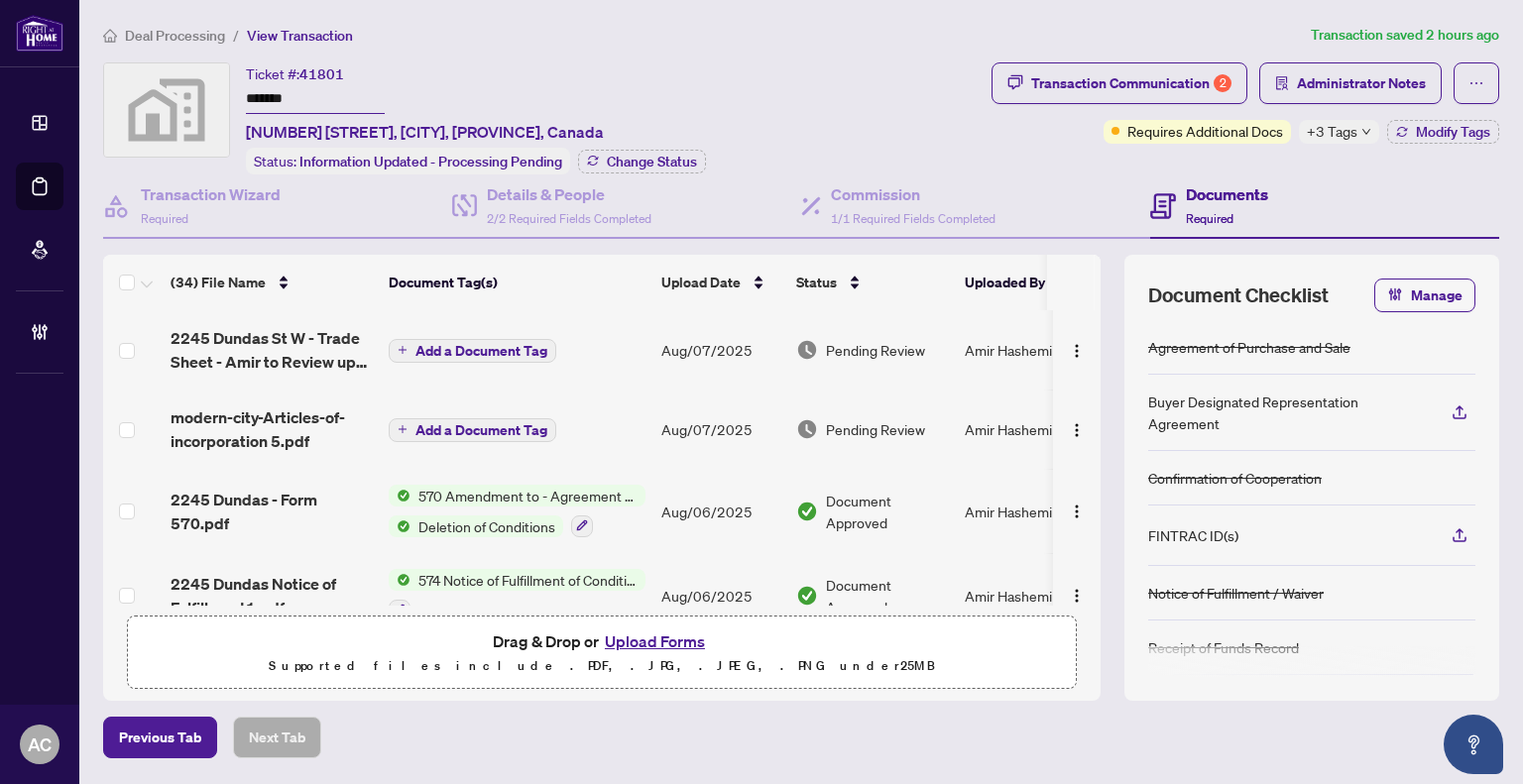 click on "Deal Processing" at bounding box center (175, 36) 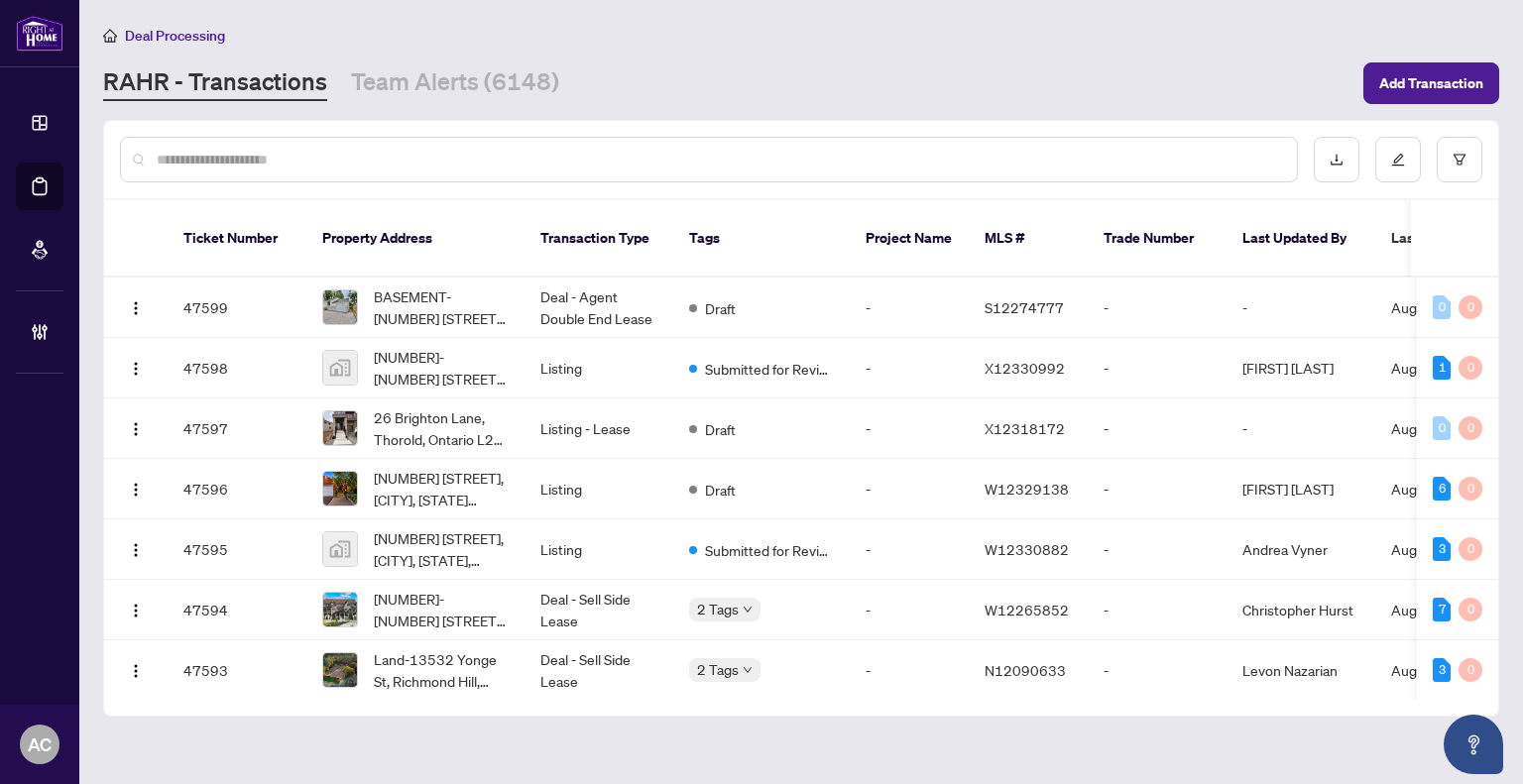 click at bounding box center [719, 160] 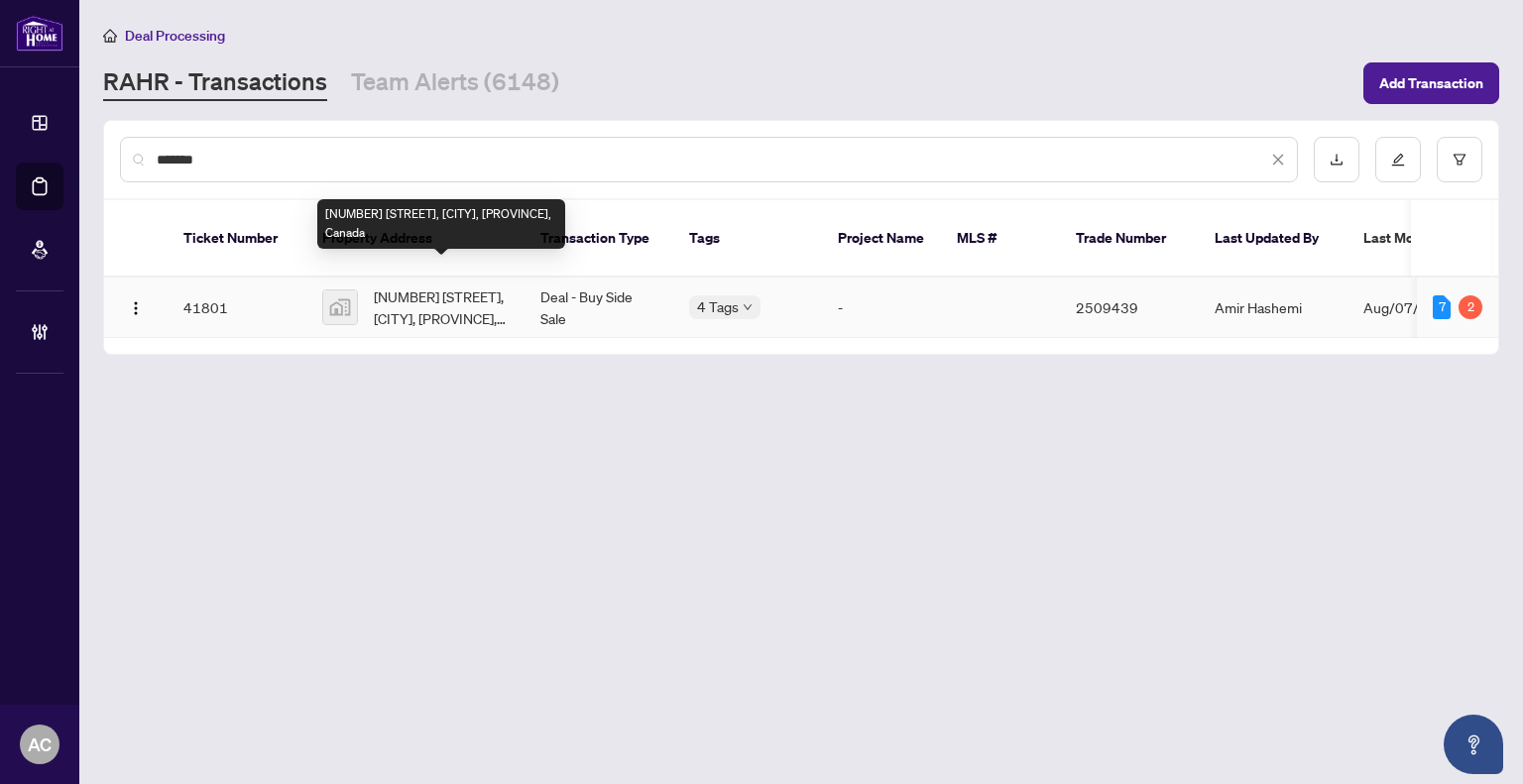 type on "*******" 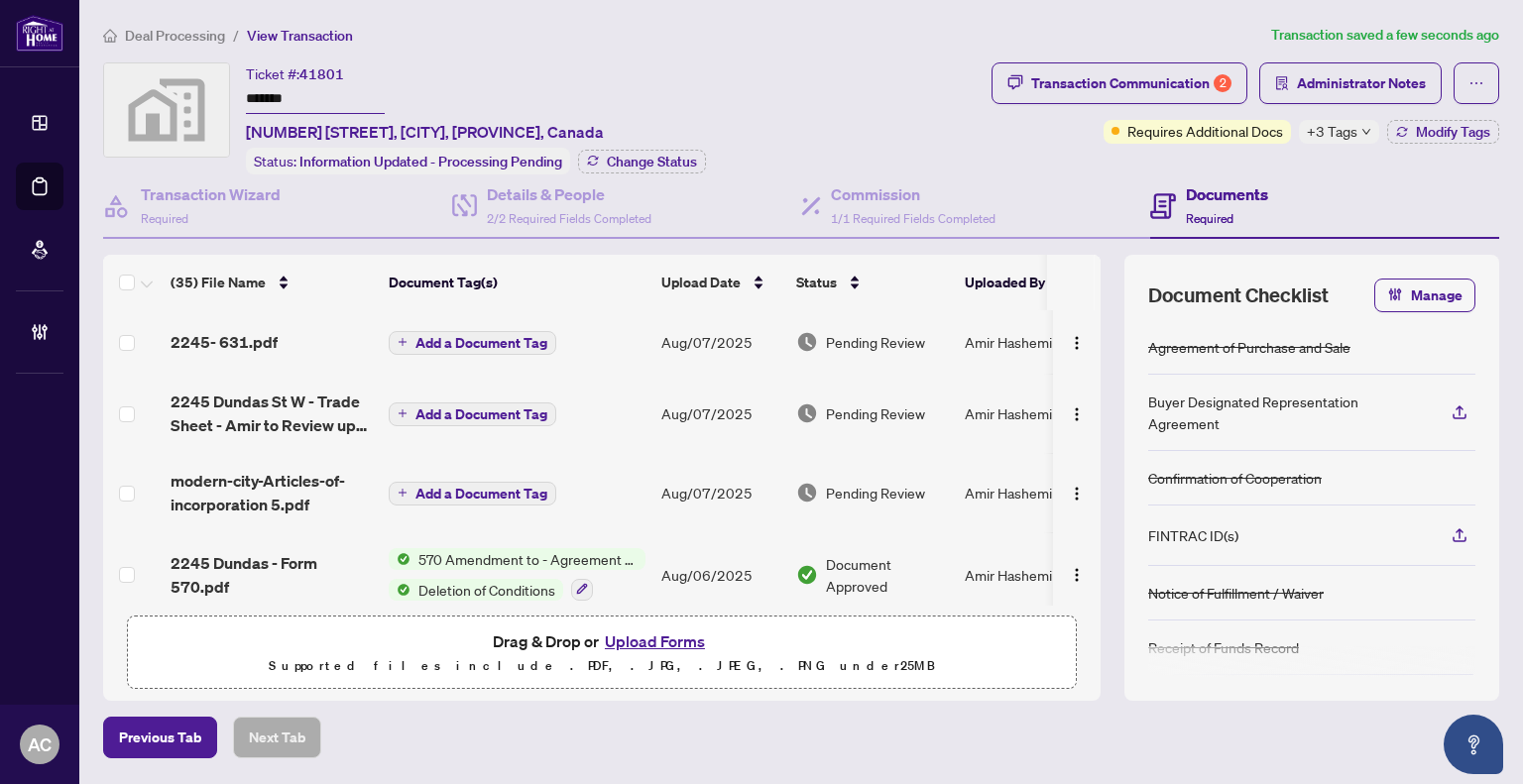 click 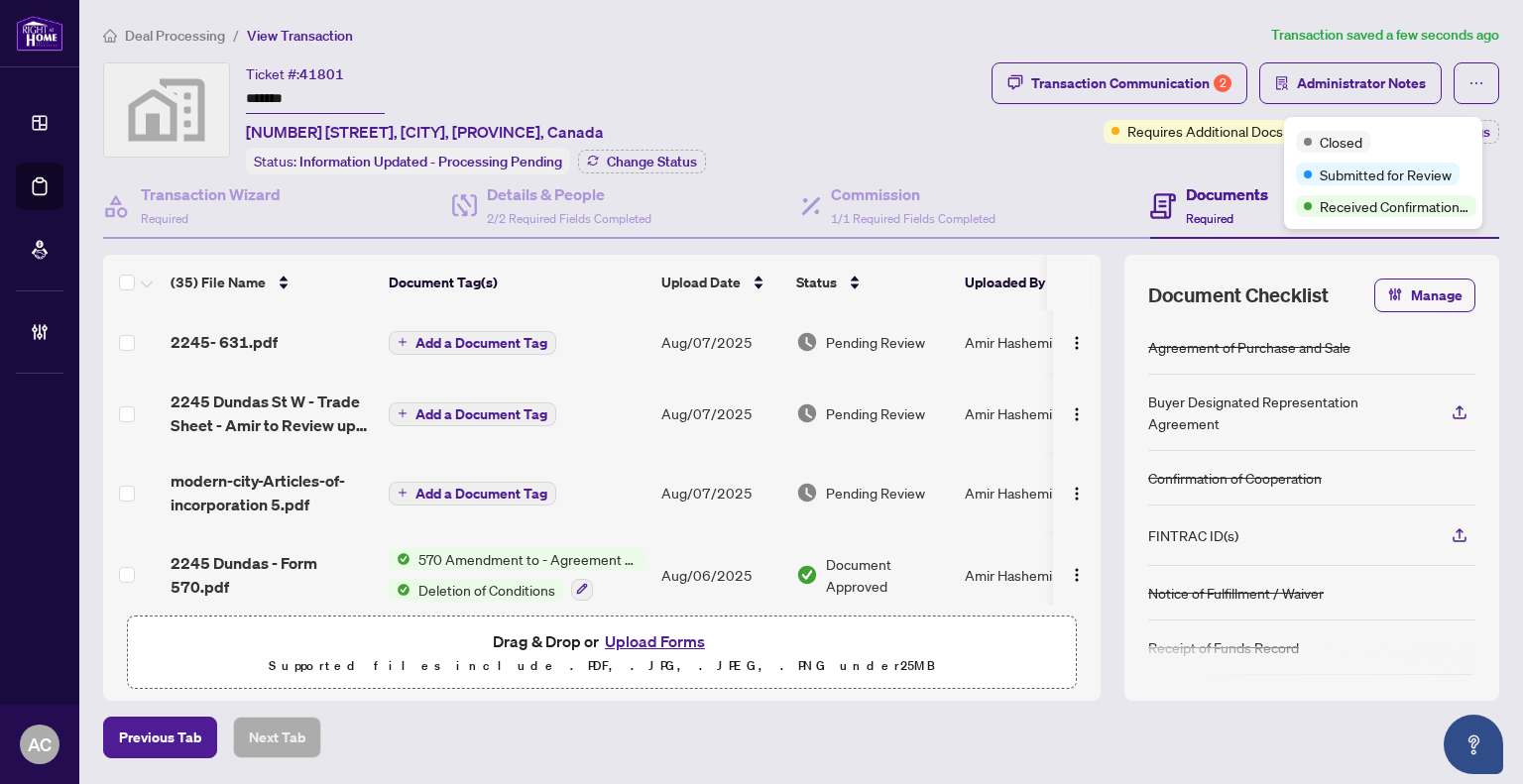 click on "Transaction Communication 2 Administrator Notes Requires Additional Docs +3 Tags Modify Tags" at bounding box center [1245, 118] 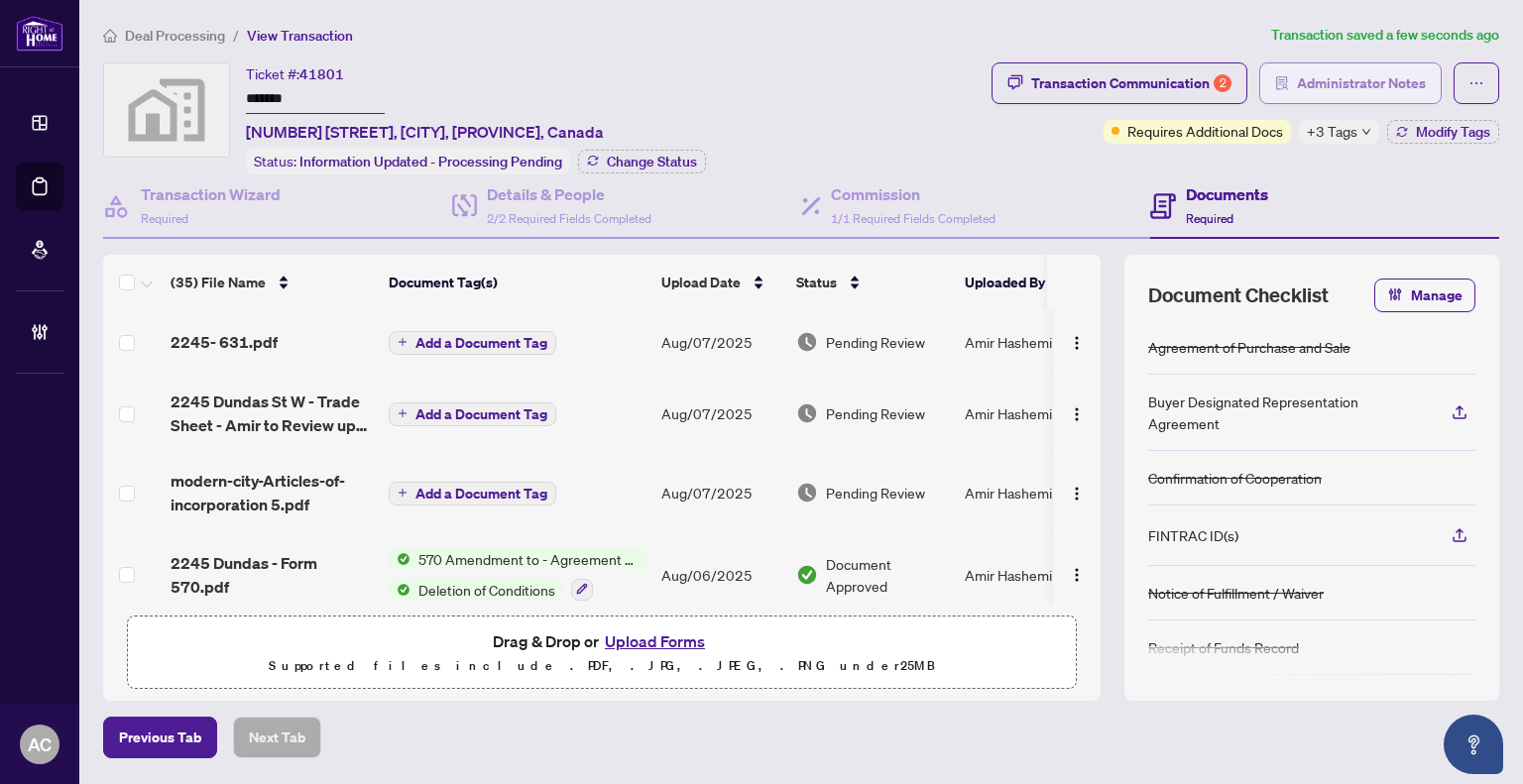 click on "Administrator Notes" at bounding box center (1361, 83) 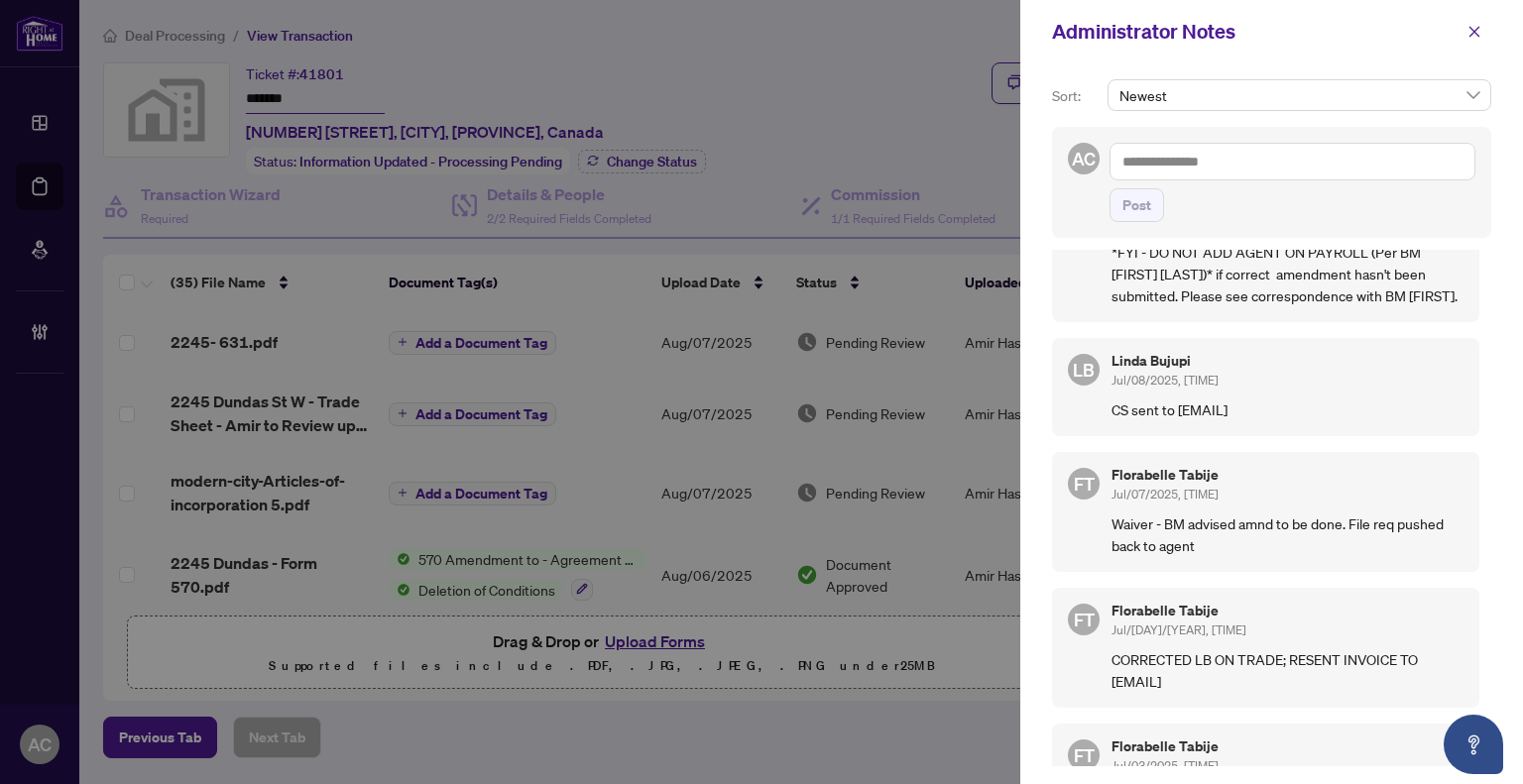 scroll, scrollTop: 0, scrollLeft: 0, axis: both 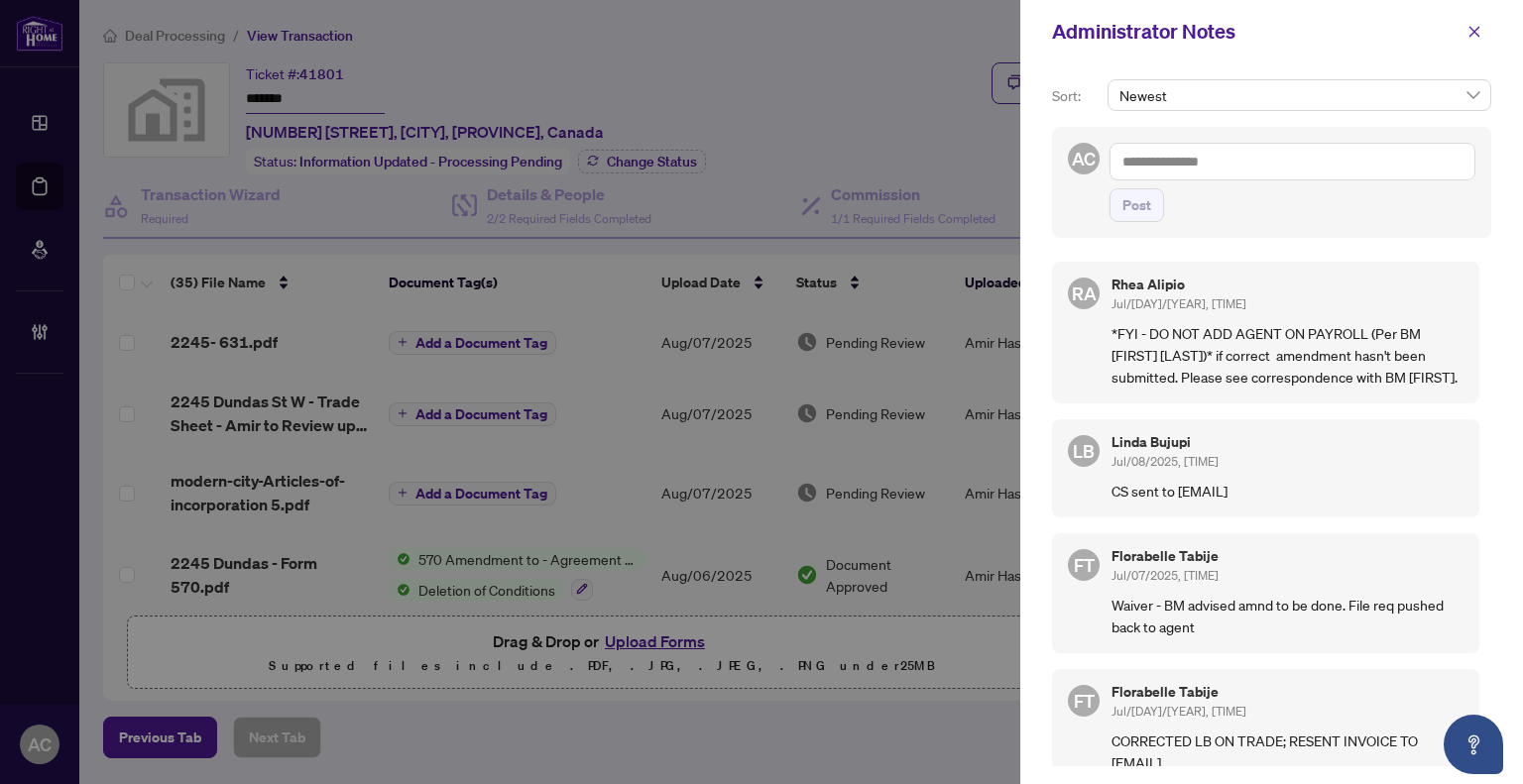 click at bounding box center [1292, 162] 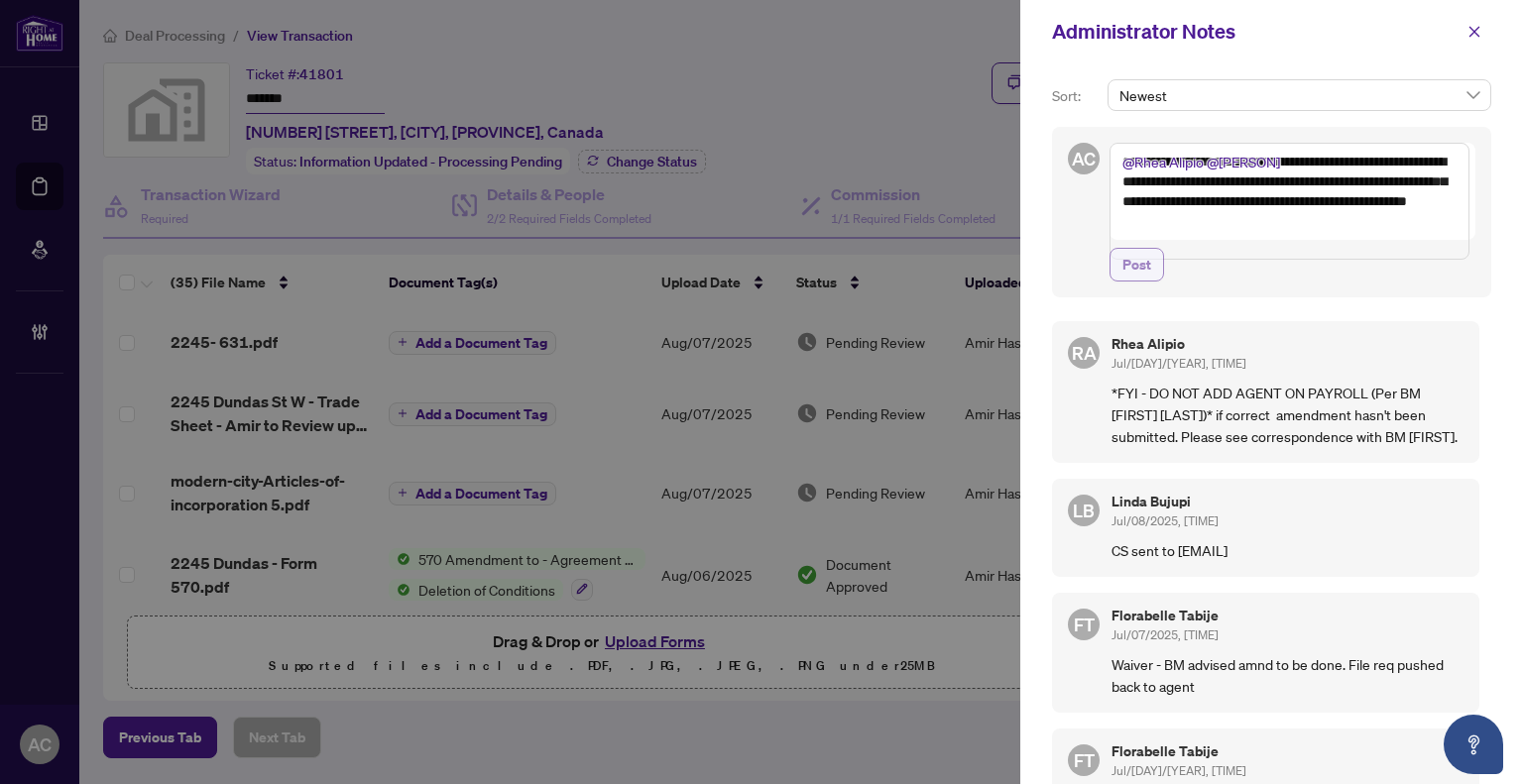 type on "**********" 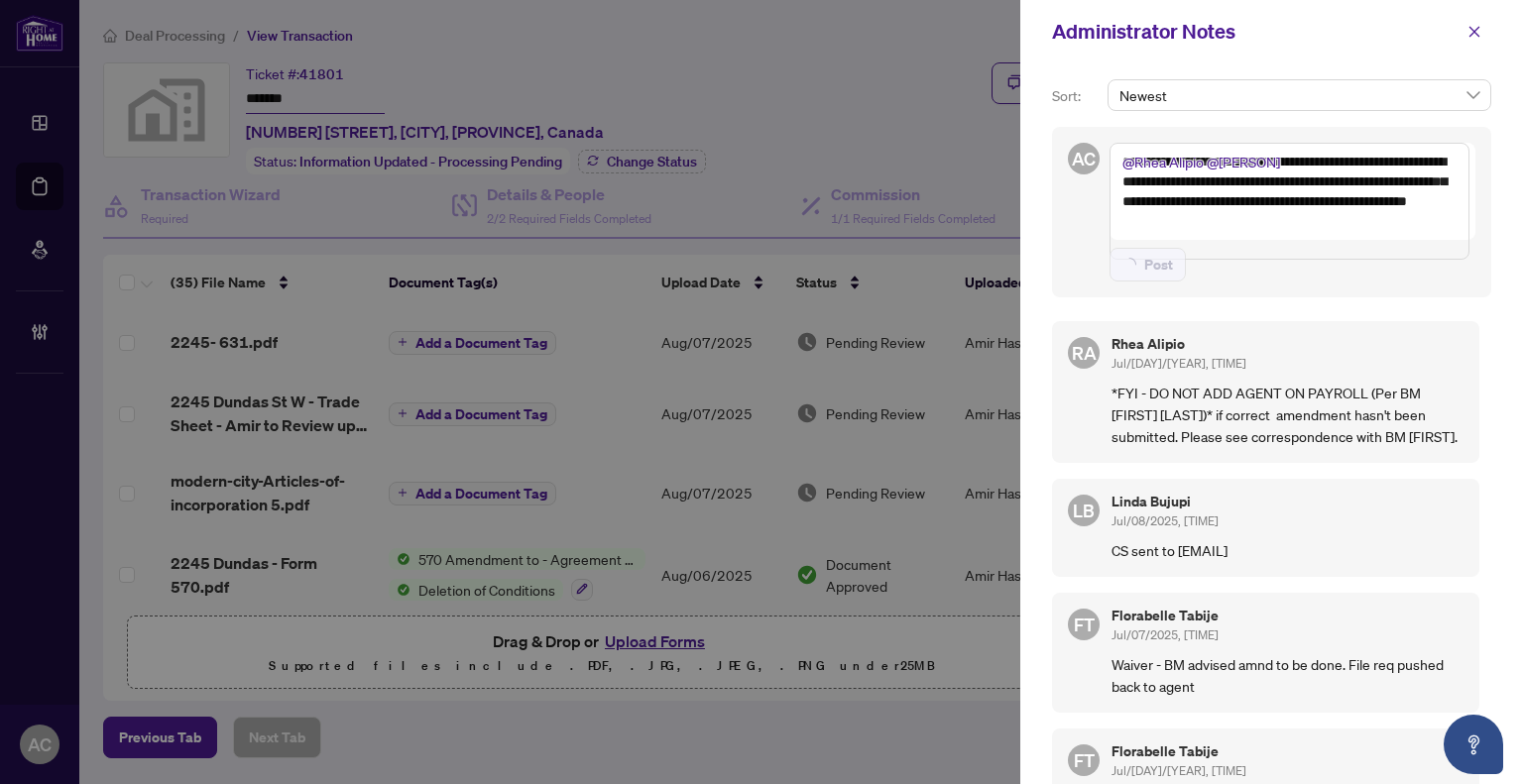 type 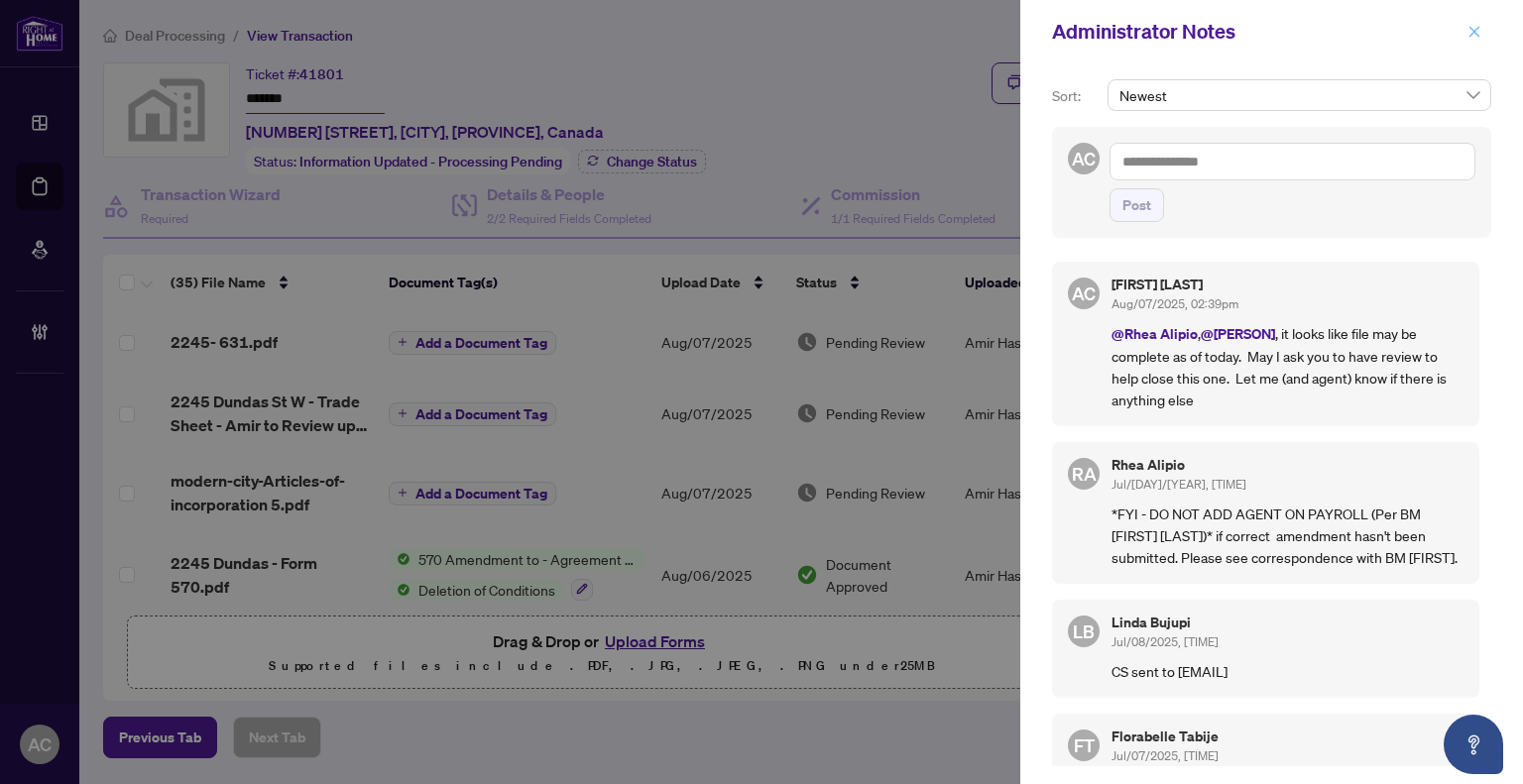 click 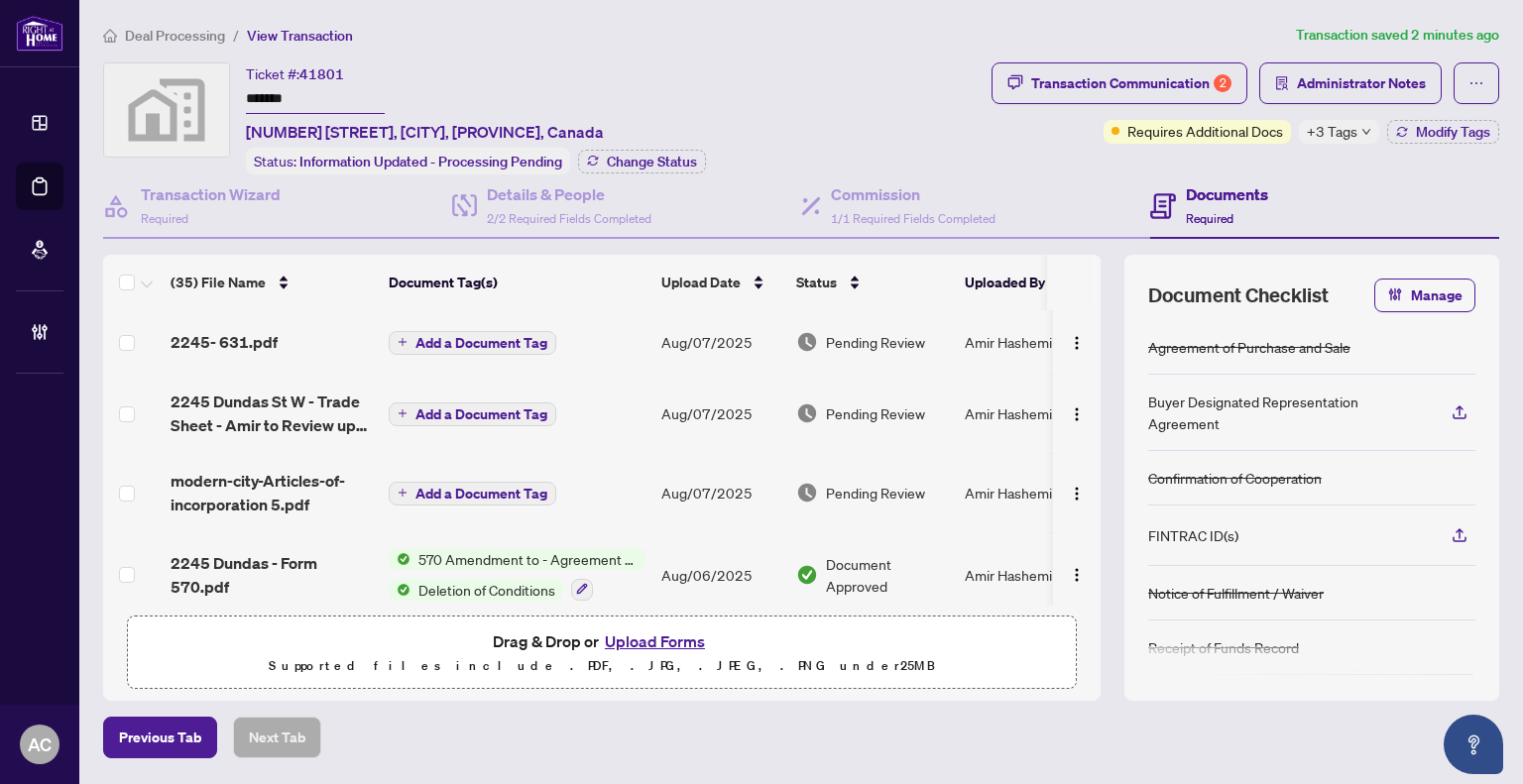 click on "Deal Processing" at bounding box center (175, 36) 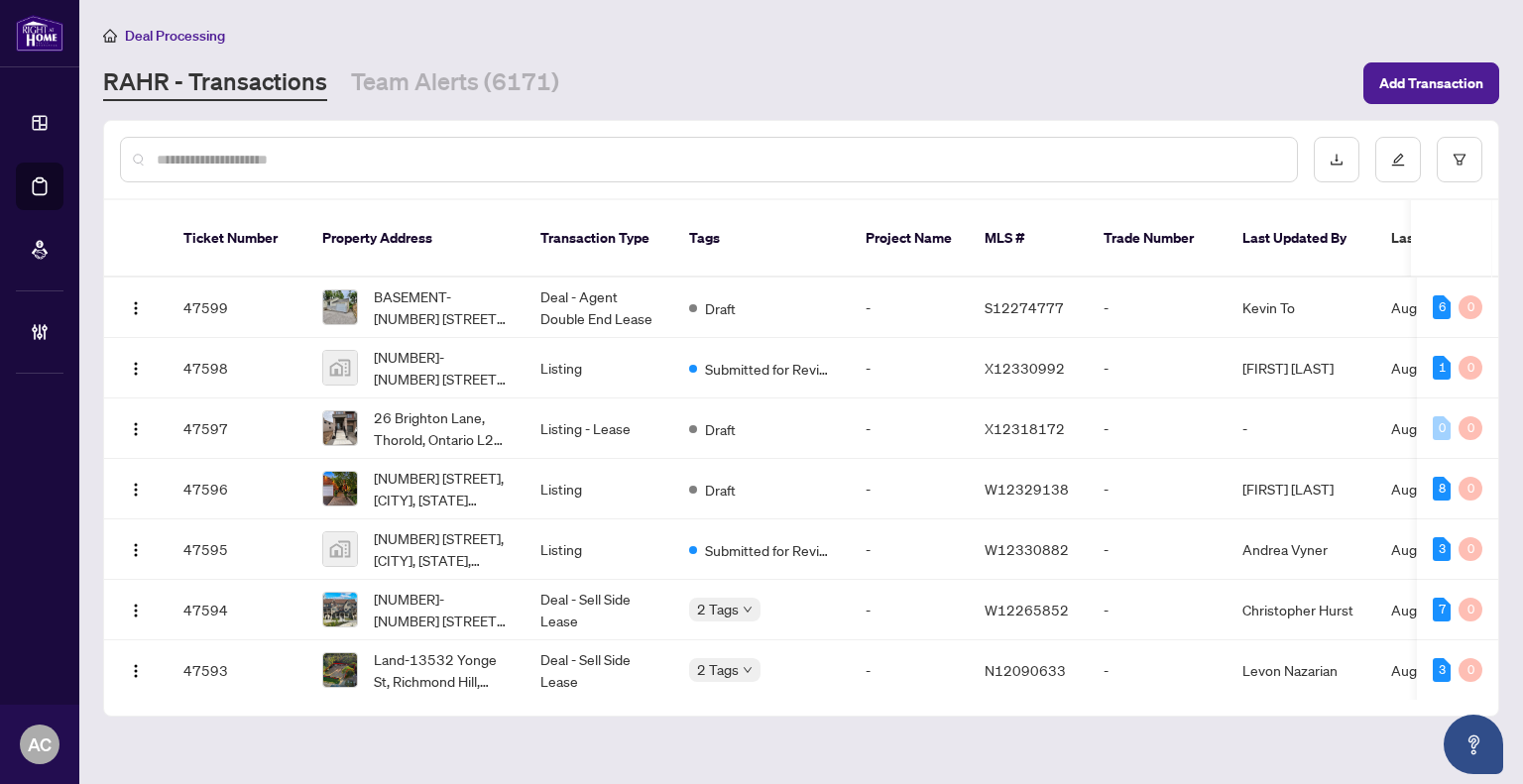 click at bounding box center (719, 160) 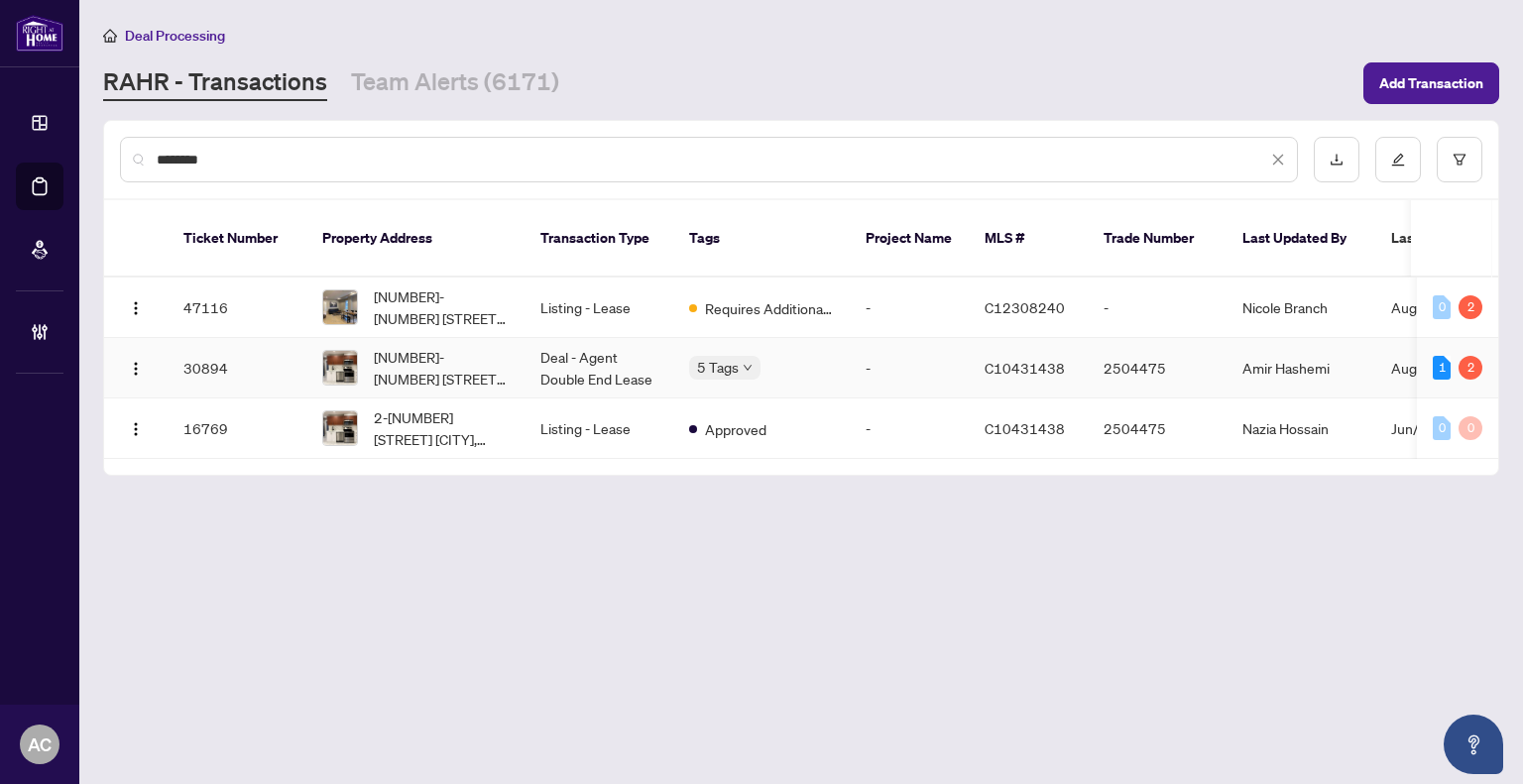 type on "********" 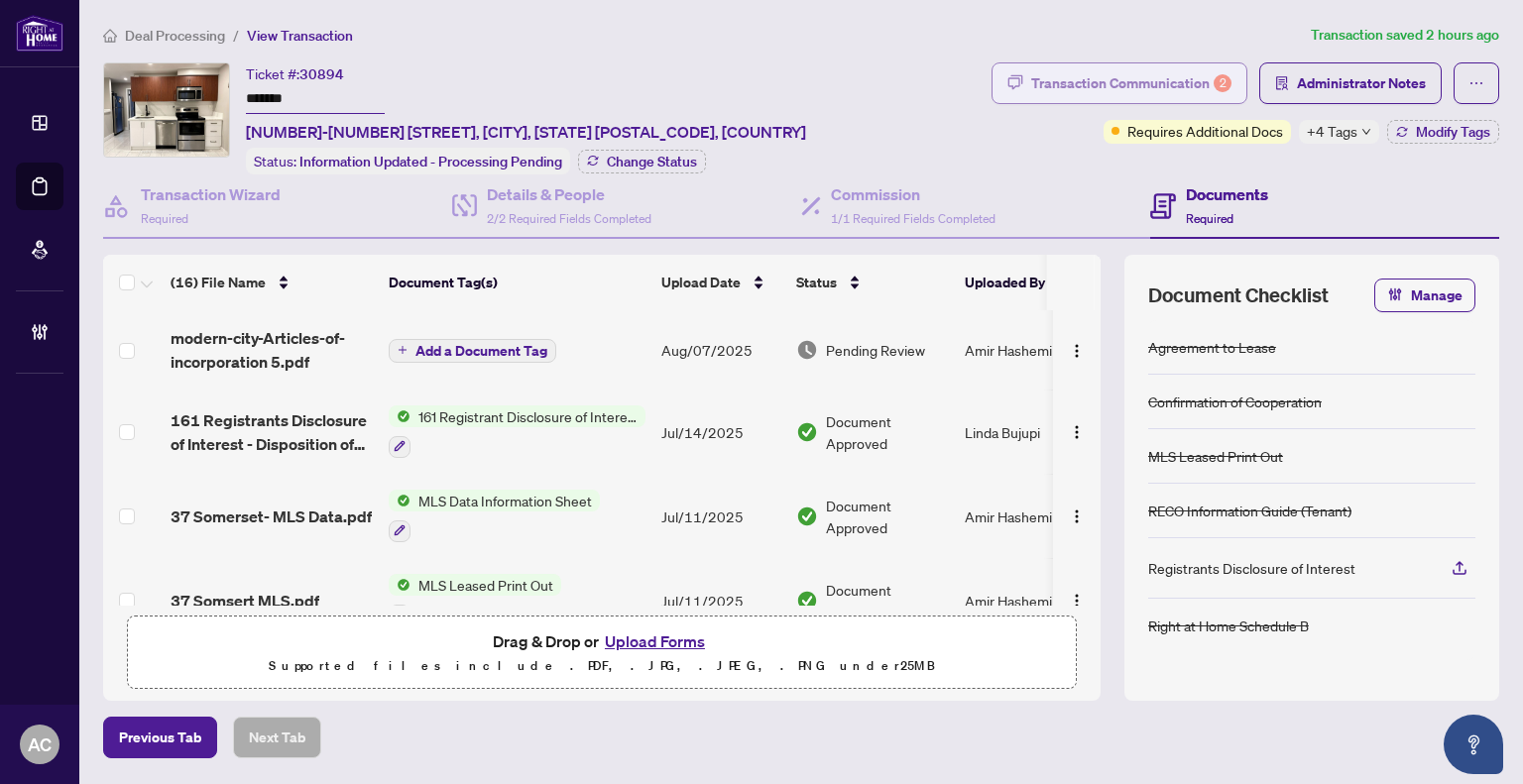click on "Transaction Communication 2" at bounding box center (1131, 83) 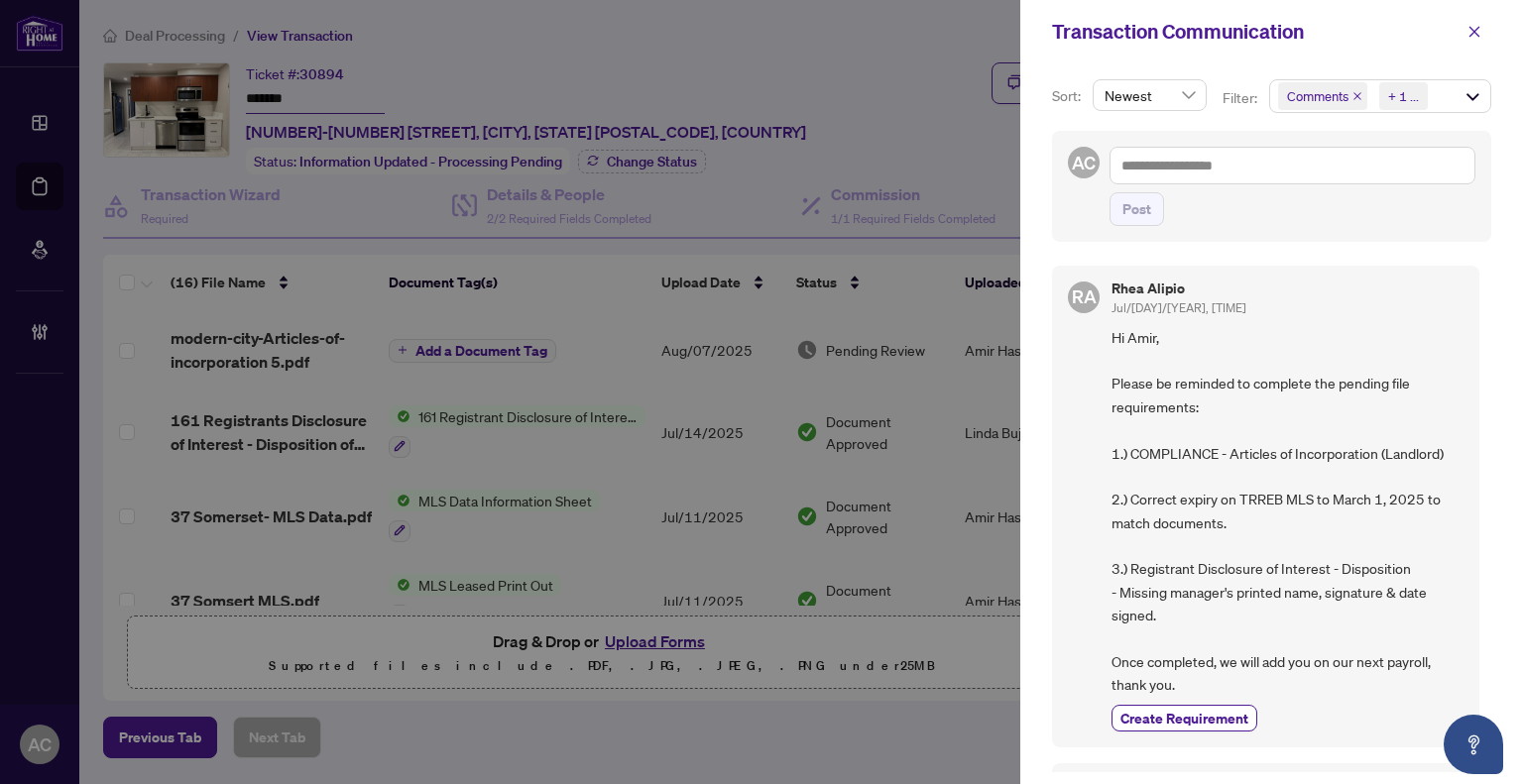scroll, scrollTop: 99, scrollLeft: 0, axis: vertical 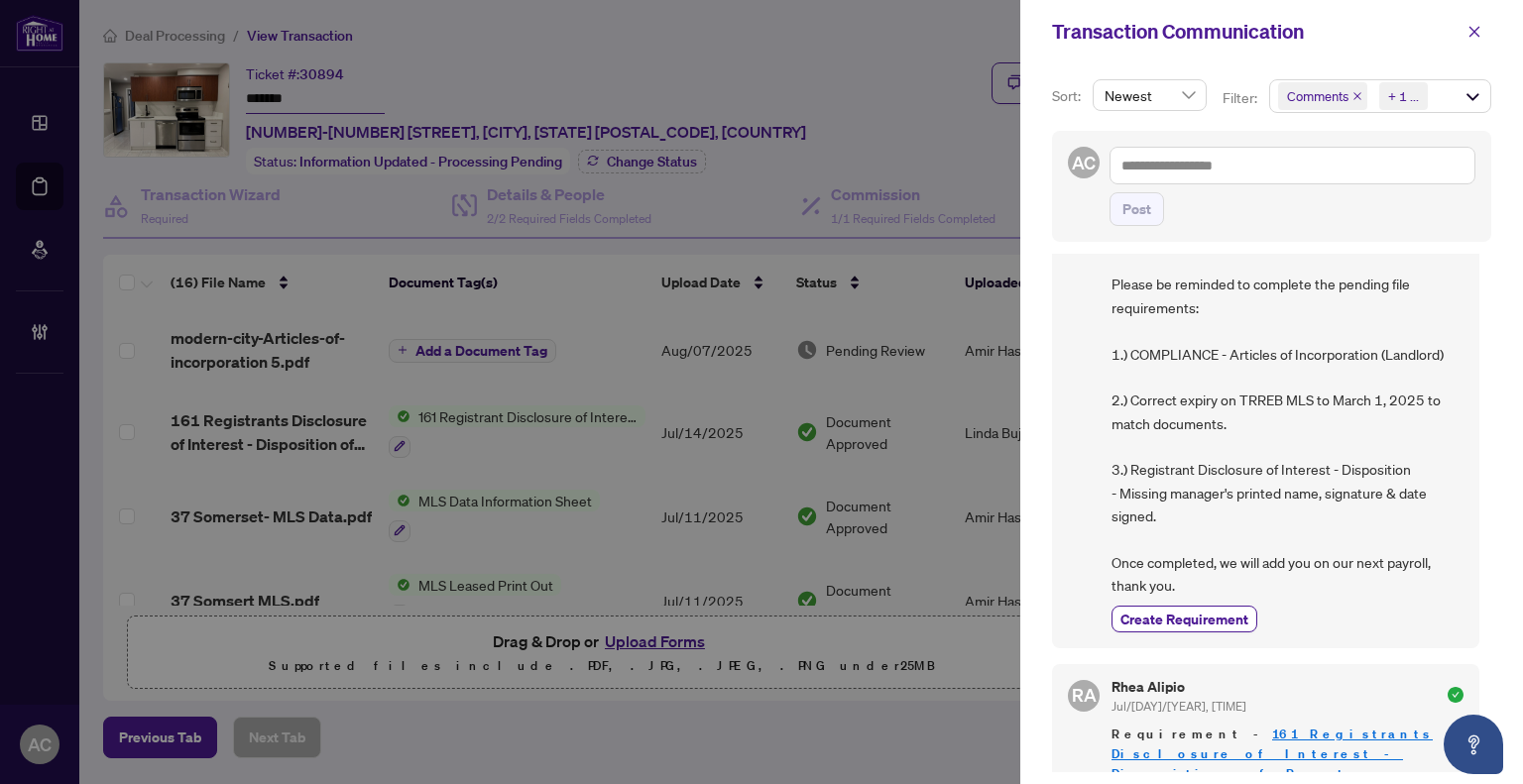 click at bounding box center [762, 392] 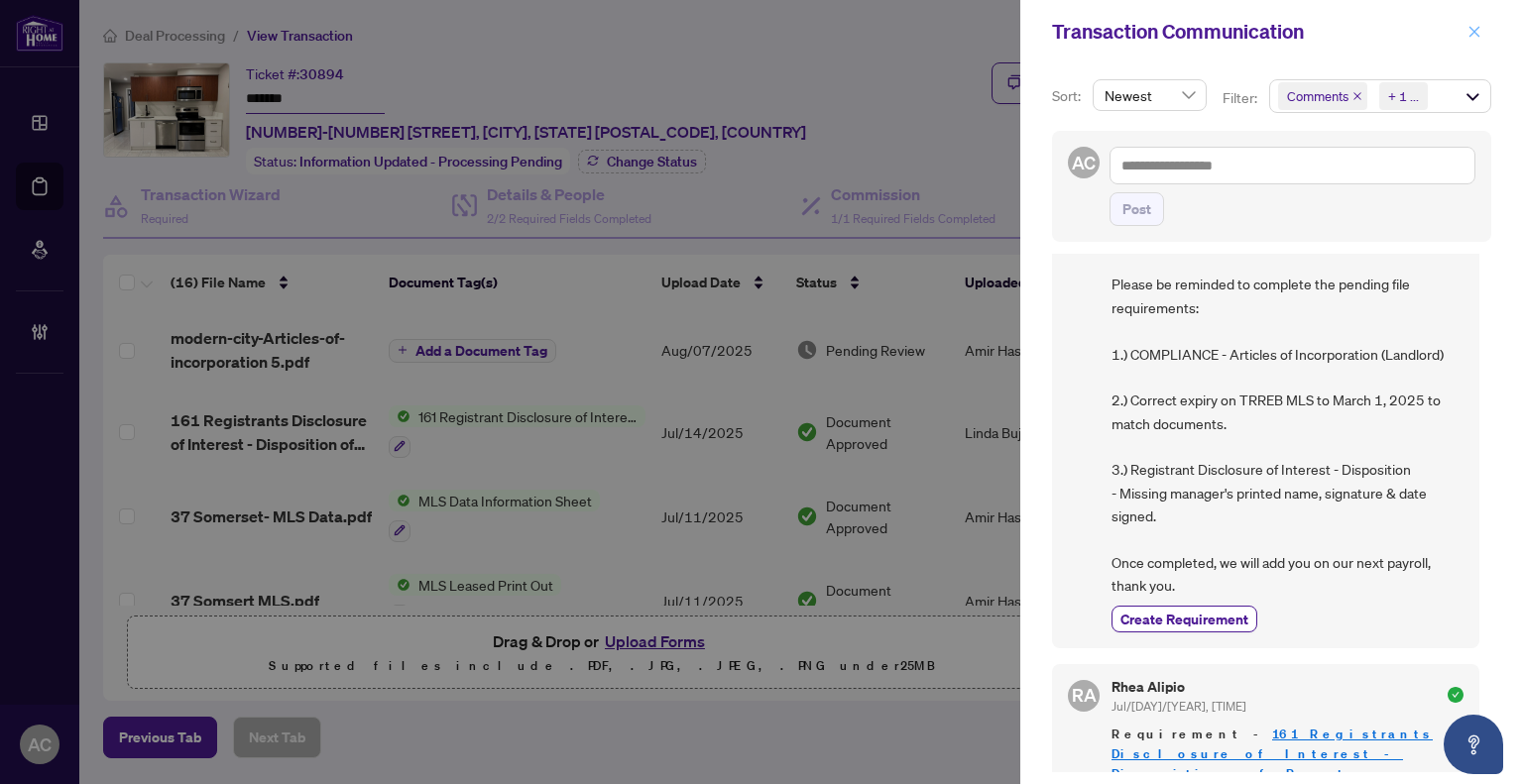 click 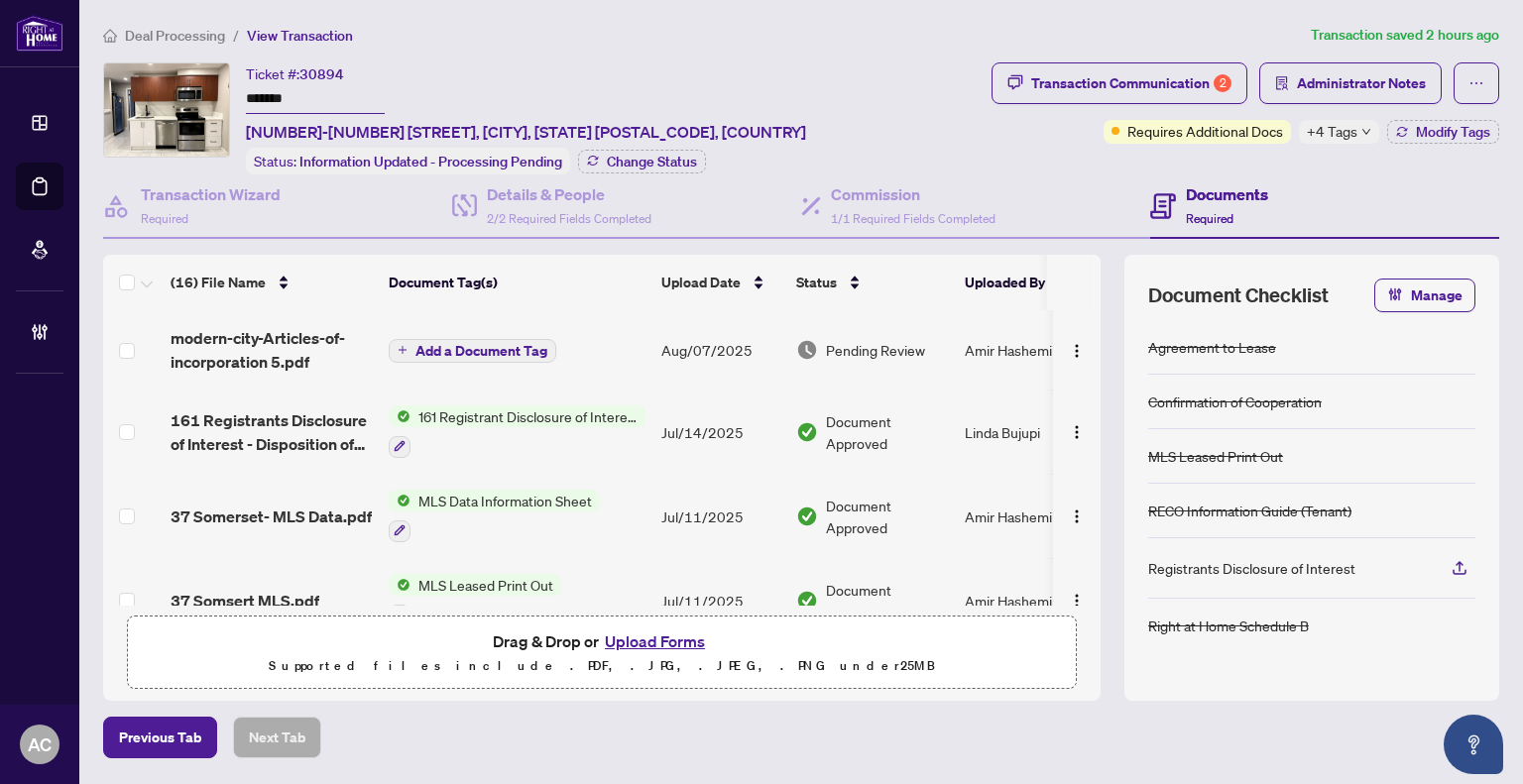 click on "37 Somerset- MLS Data.pdf" at bounding box center [272, 515] 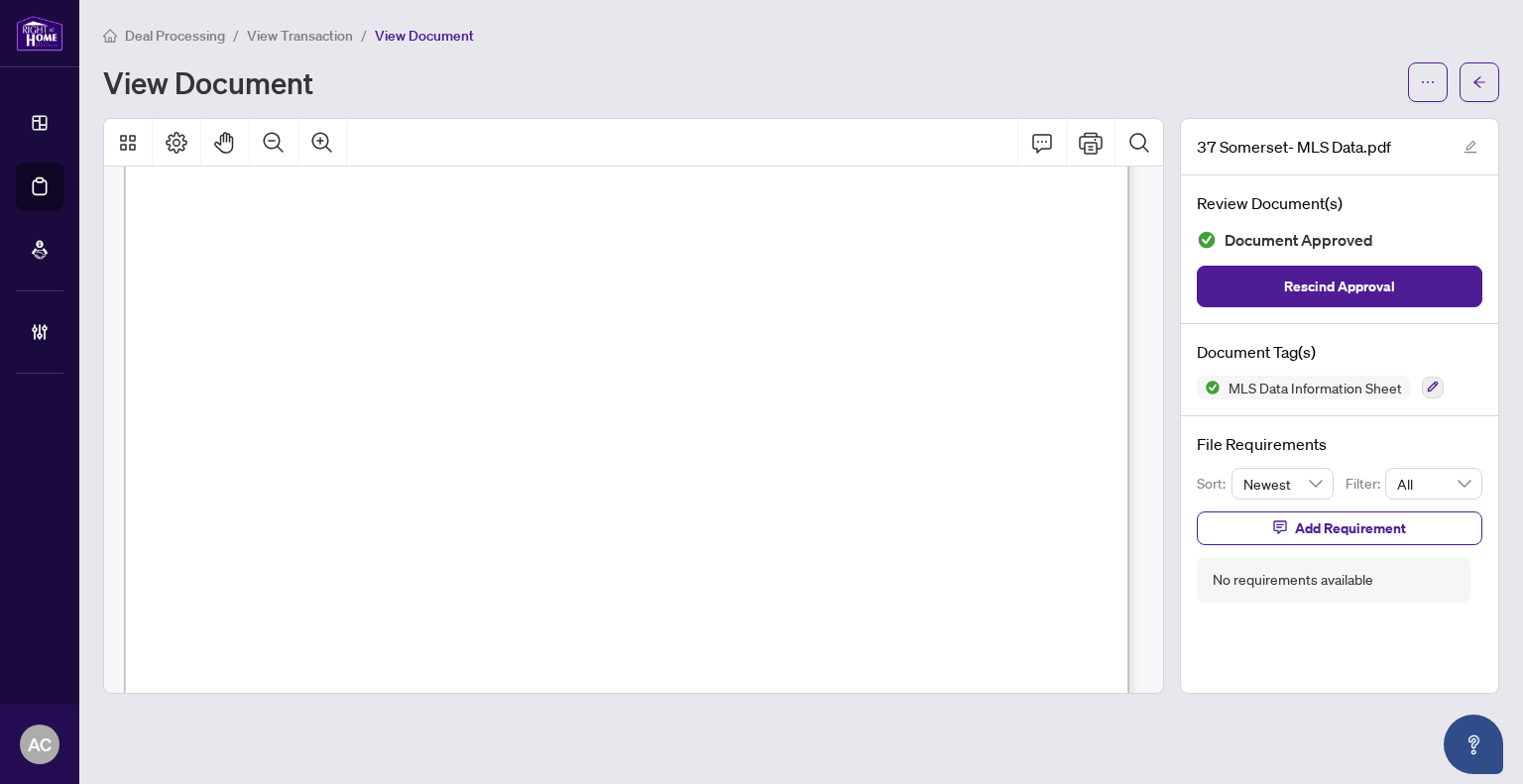 scroll, scrollTop: 297, scrollLeft: 0, axis: vertical 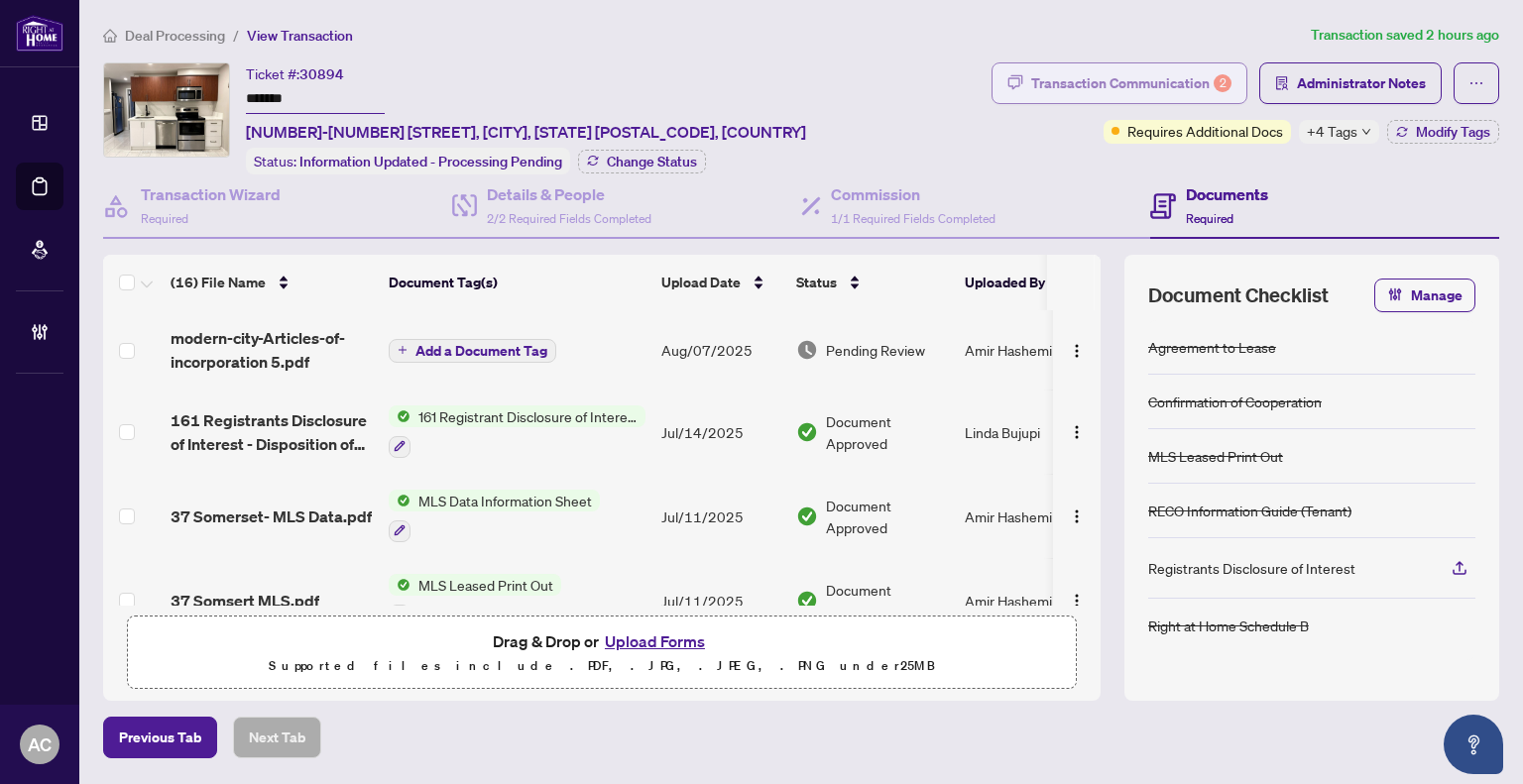 click on "Transaction Communication 2" at bounding box center (1131, 83) 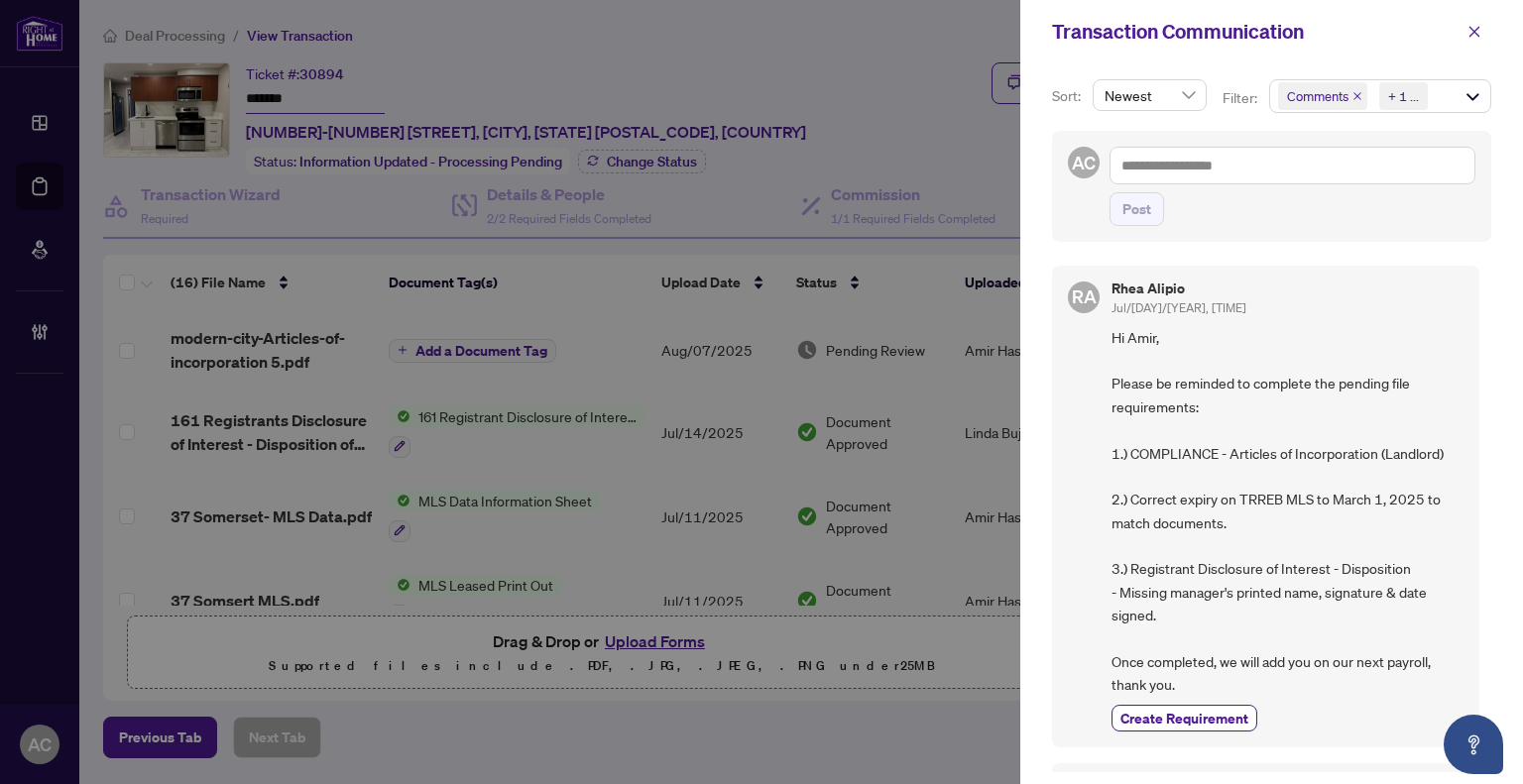 click at bounding box center [762, 392] 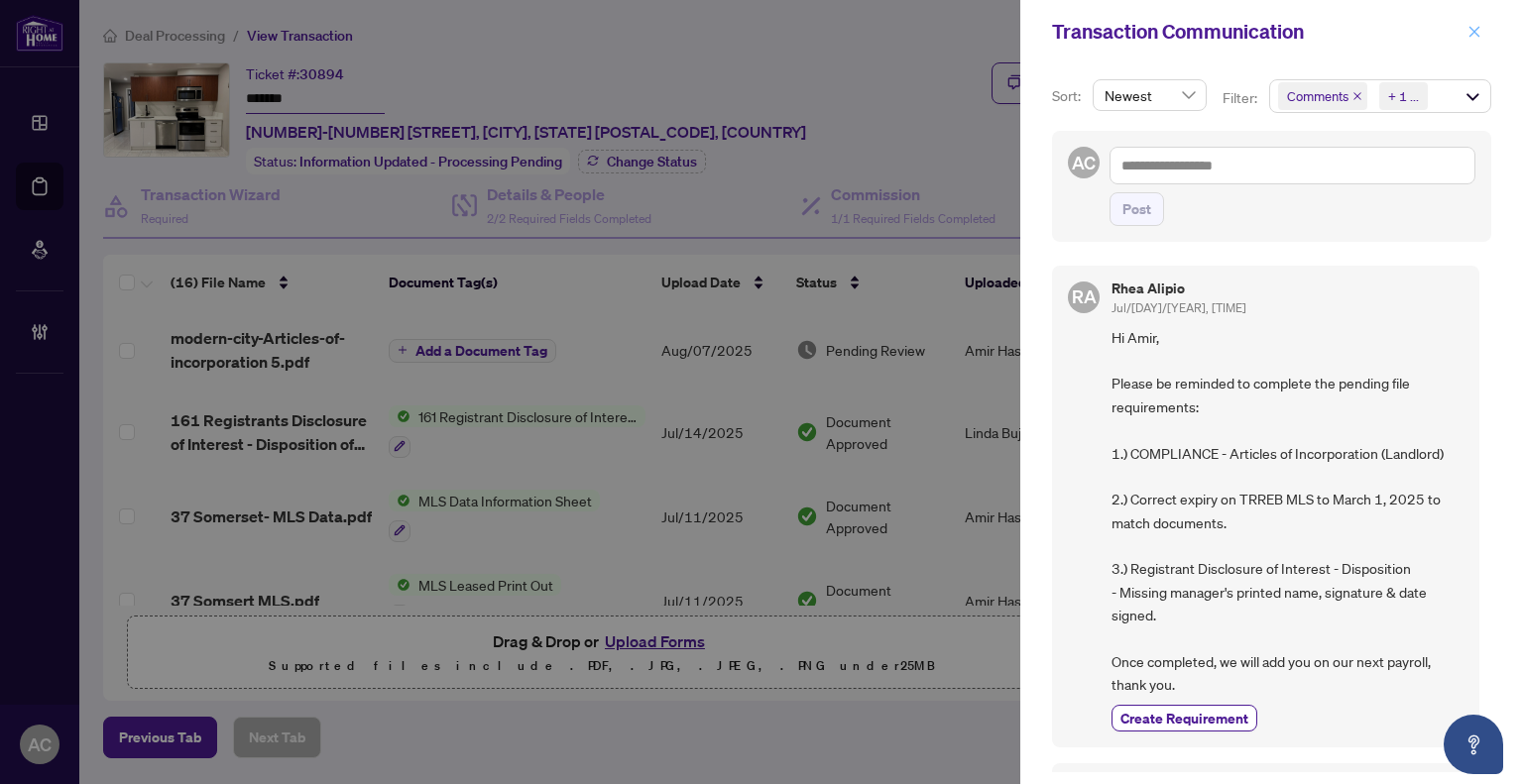 click 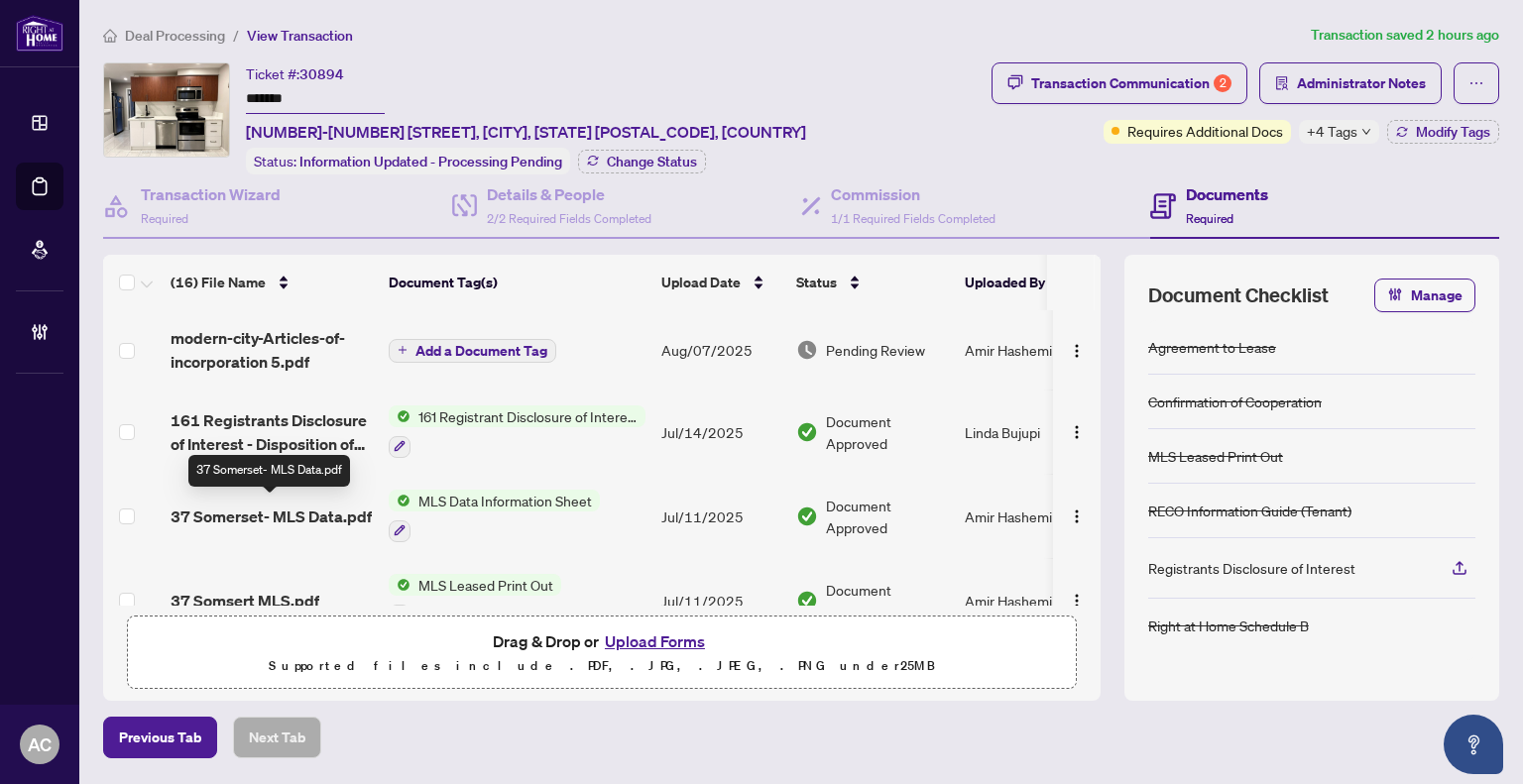 click on "37 Somerset- MLS Data.pdf" at bounding box center [272, 515] 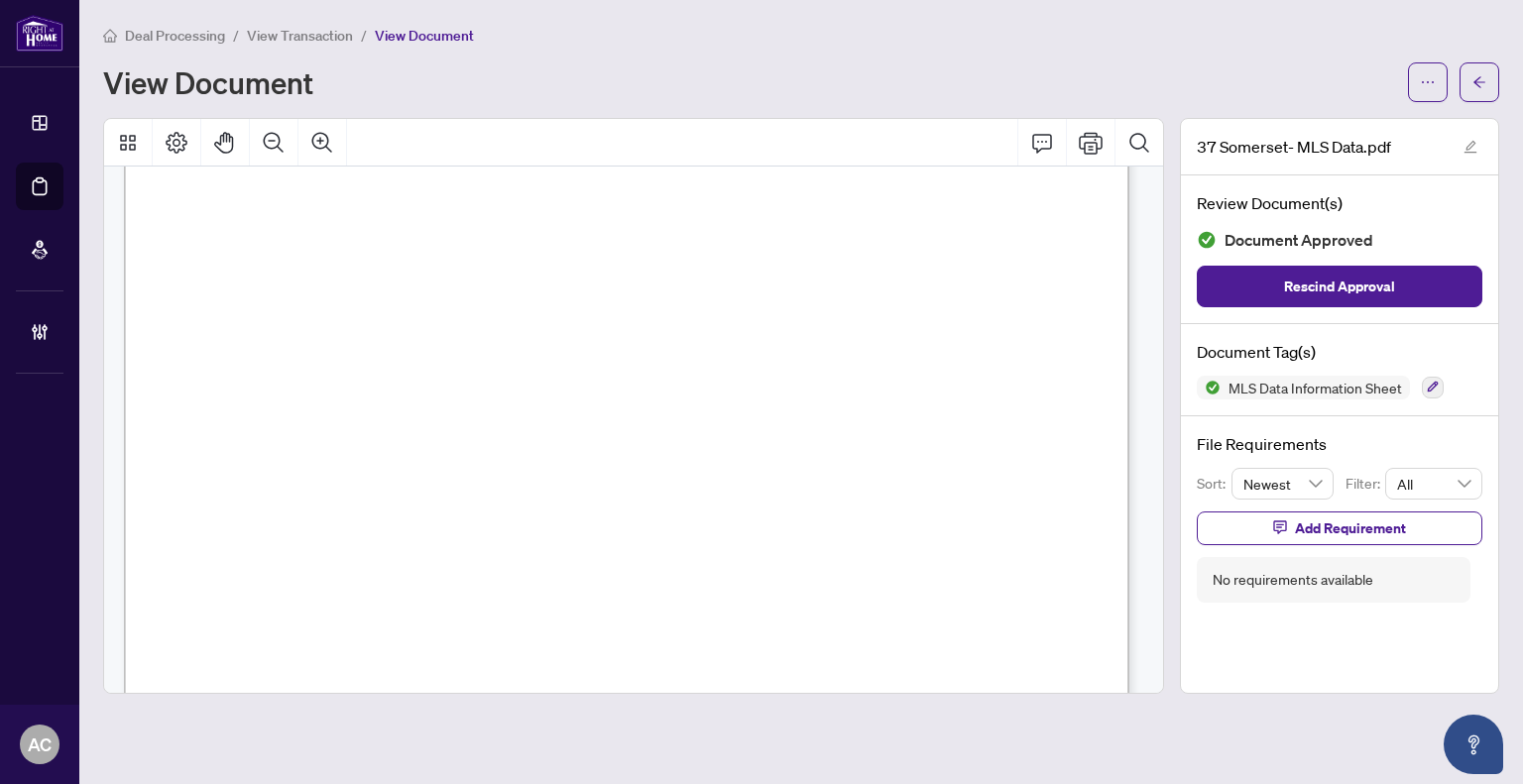 scroll, scrollTop: 99, scrollLeft: 0, axis: vertical 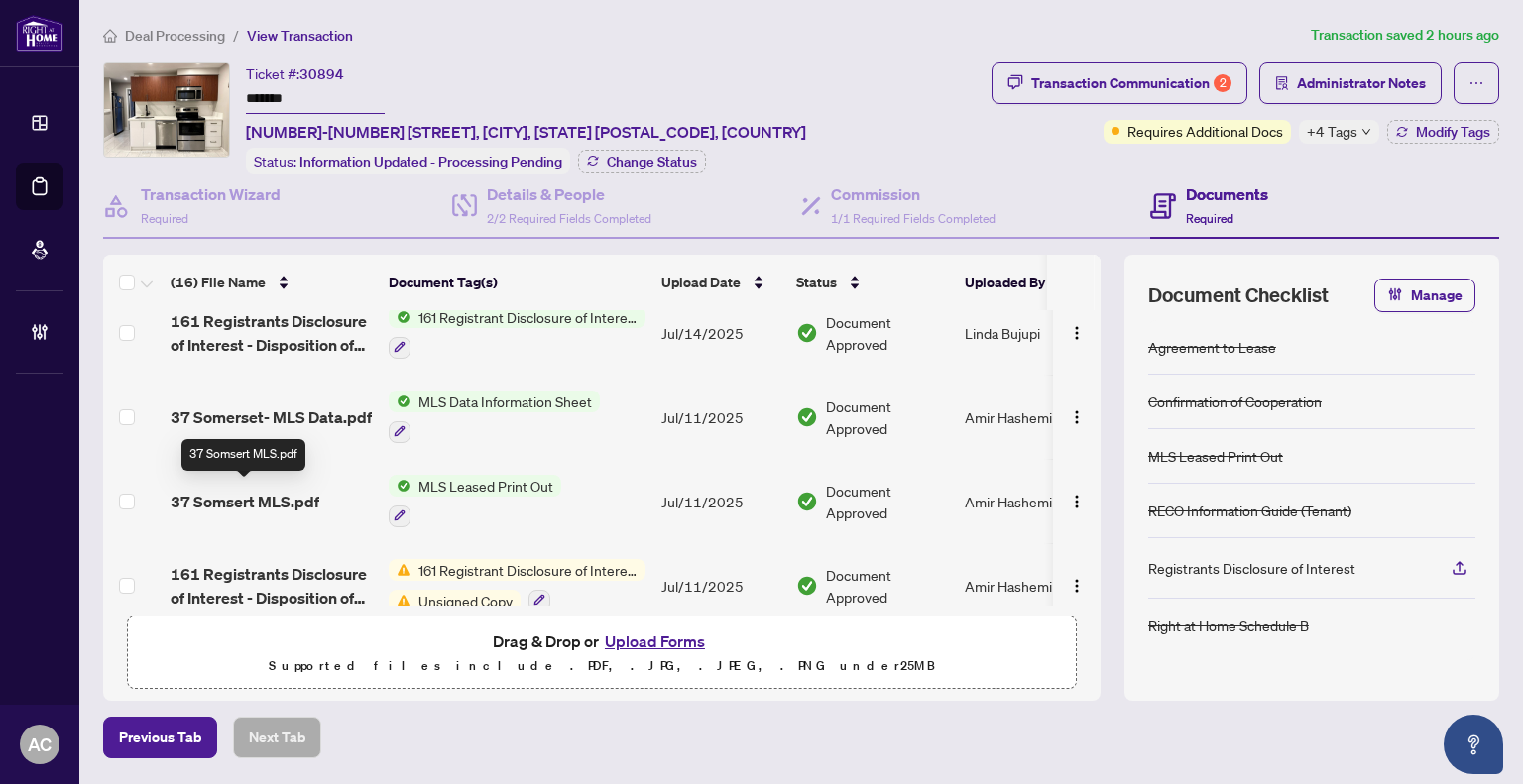 click on "37 Somsert MLS.pdf" at bounding box center [245, 502] 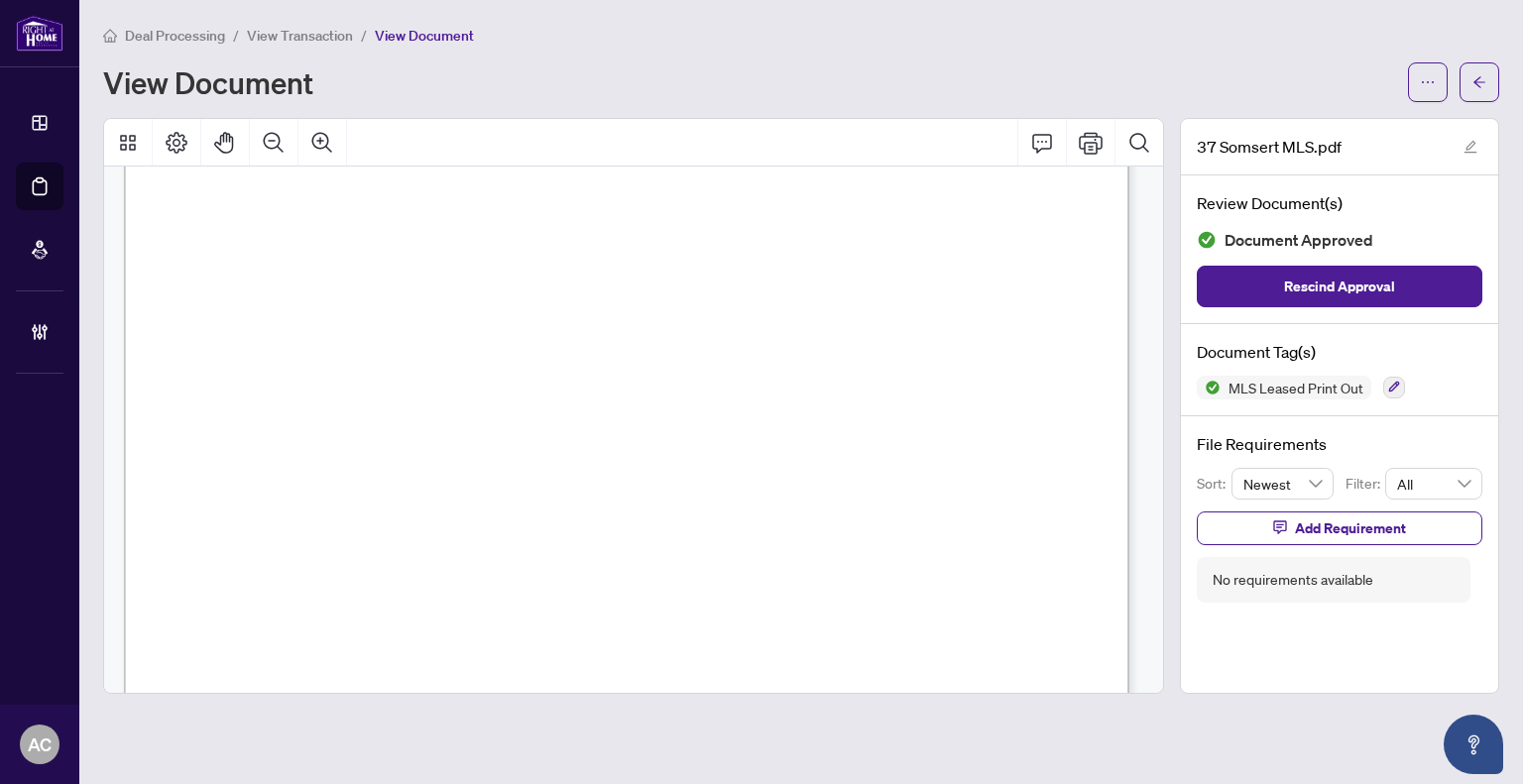 scroll, scrollTop: 694, scrollLeft: 0, axis: vertical 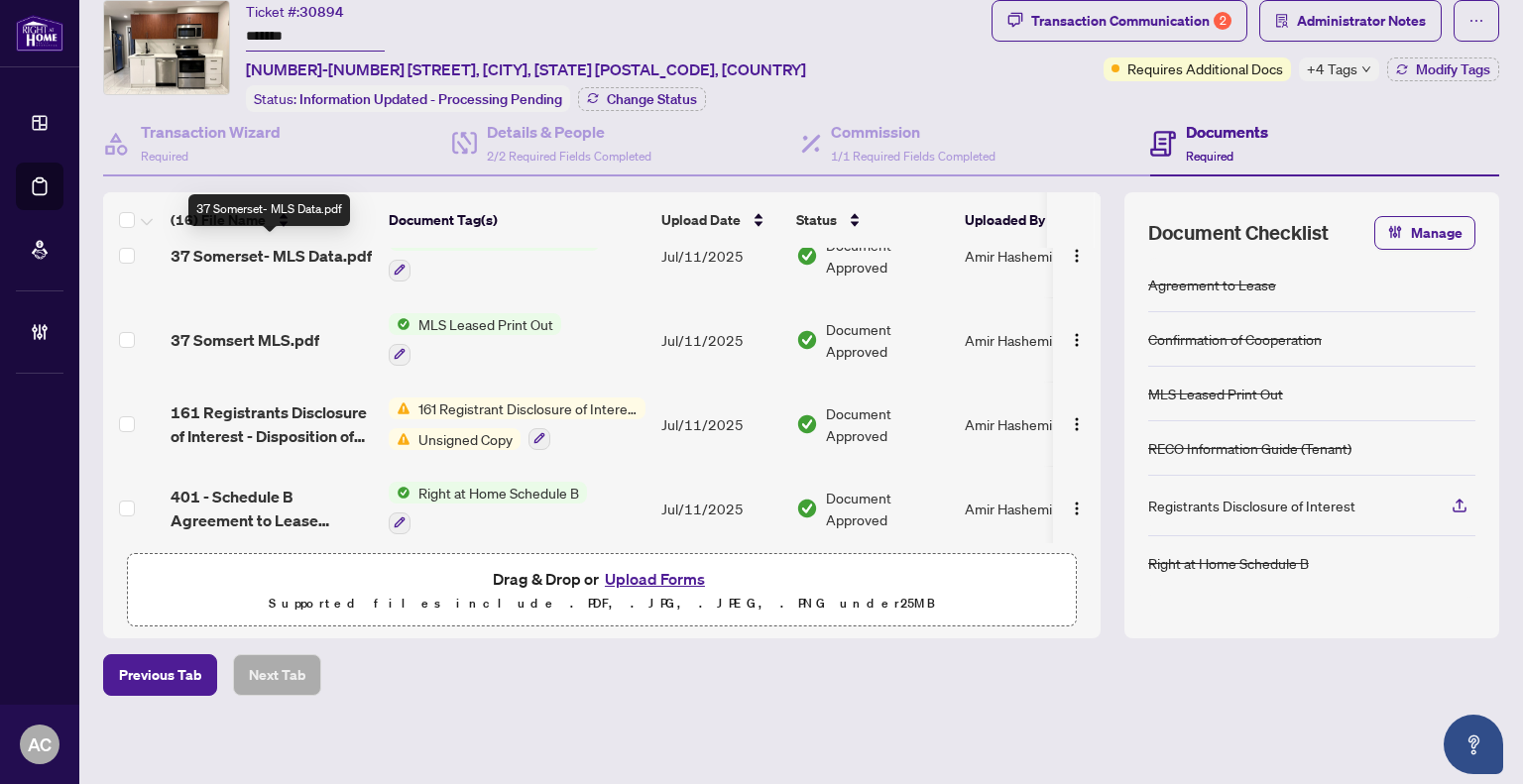 click on "37 Somerset- MLS Data.pdf" at bounding box center [271, 256] 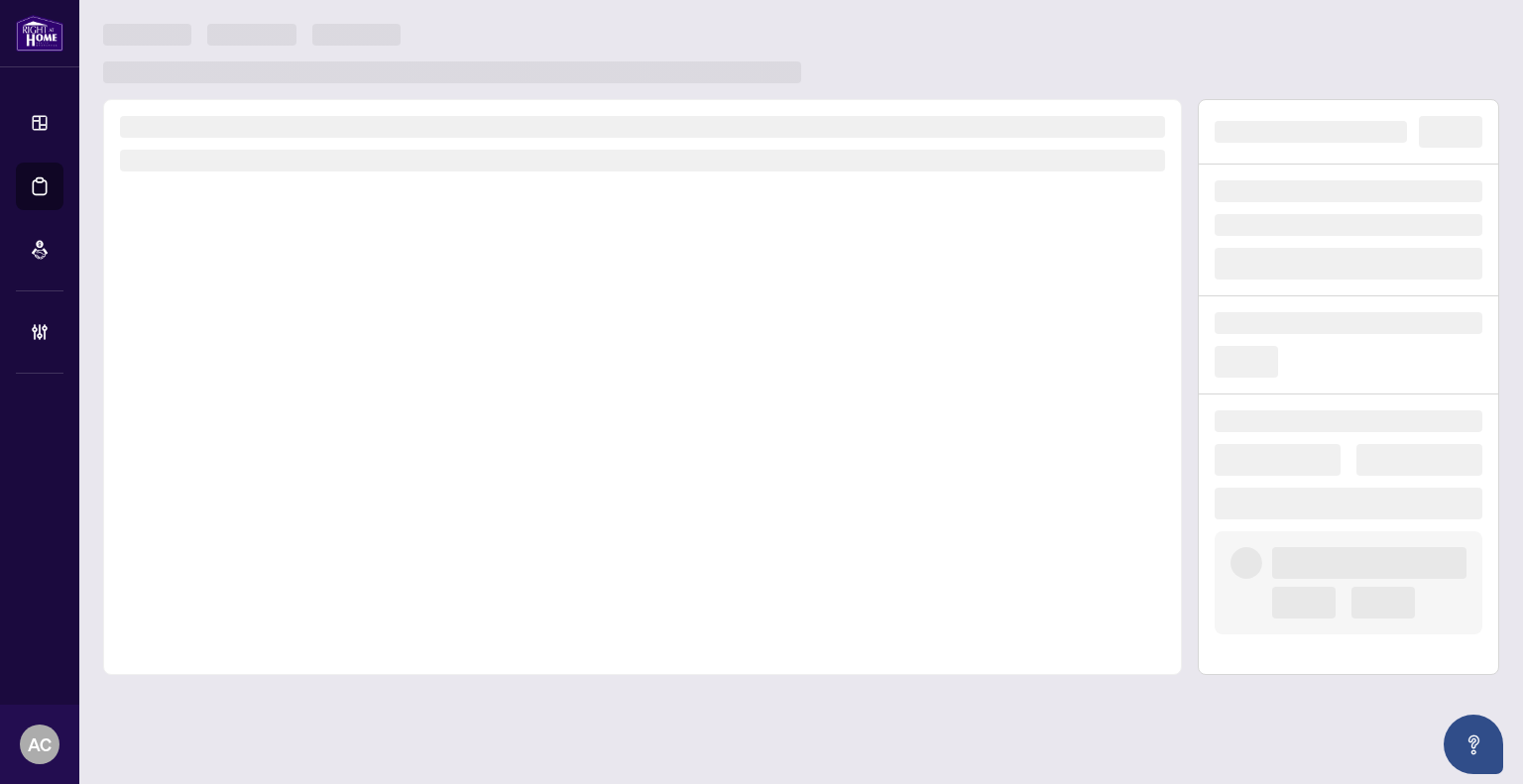 scroll, scrollTop: 0, scrollLeft: 0, axis: both 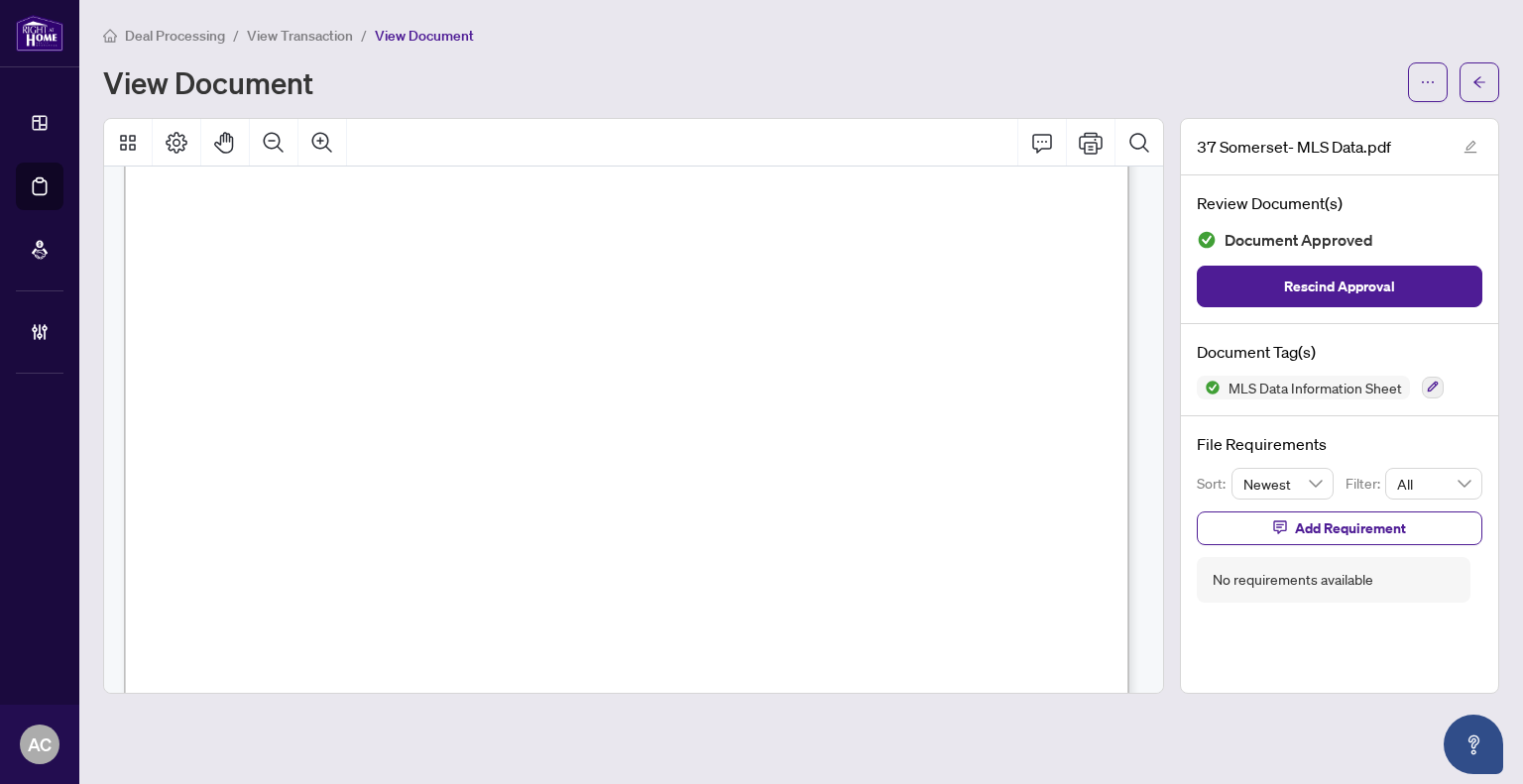 click on "View Transaction" at bounding box center (299, 36) 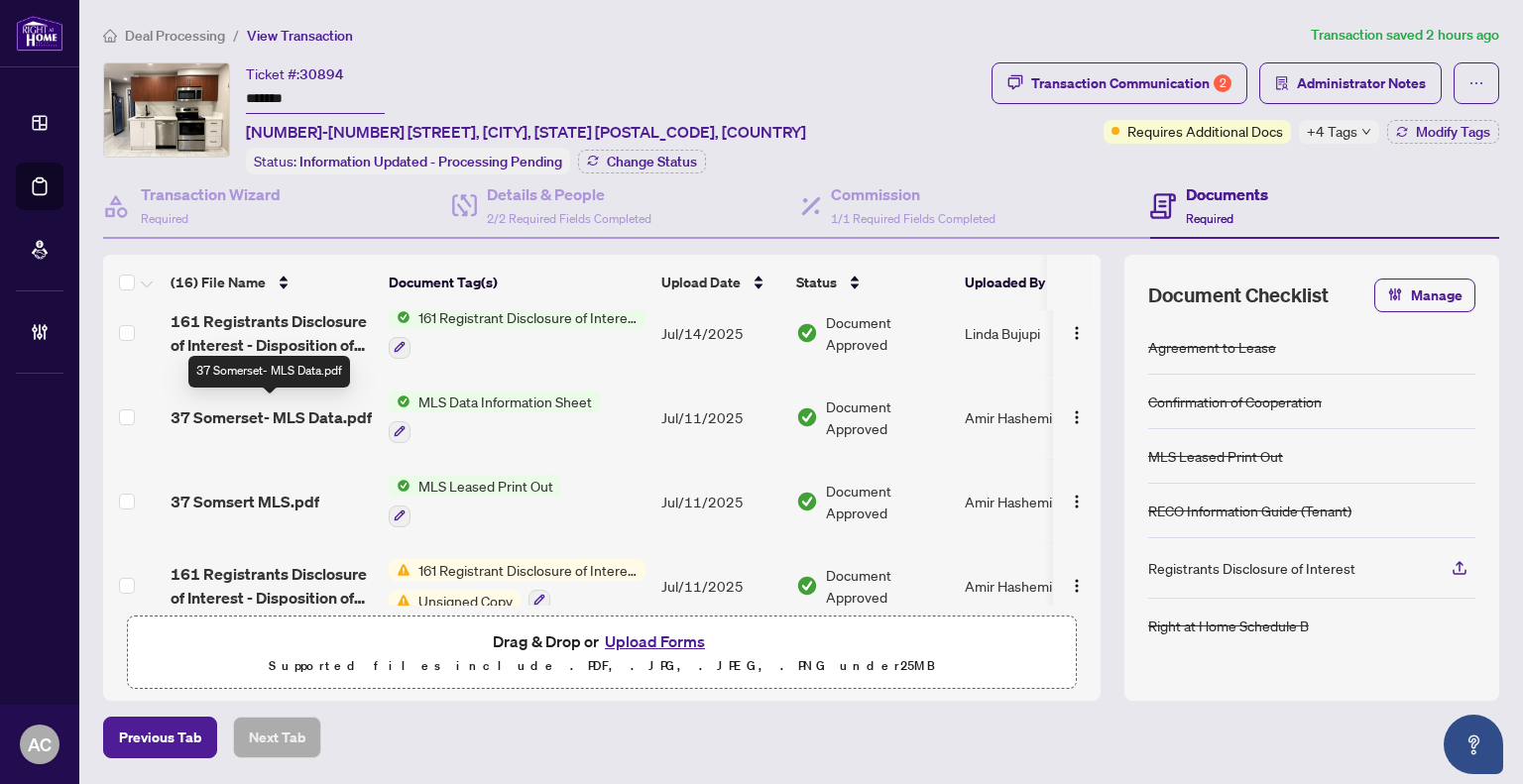 scroll, scrollTop: 198, scrollLeft: 0, axis: vertical 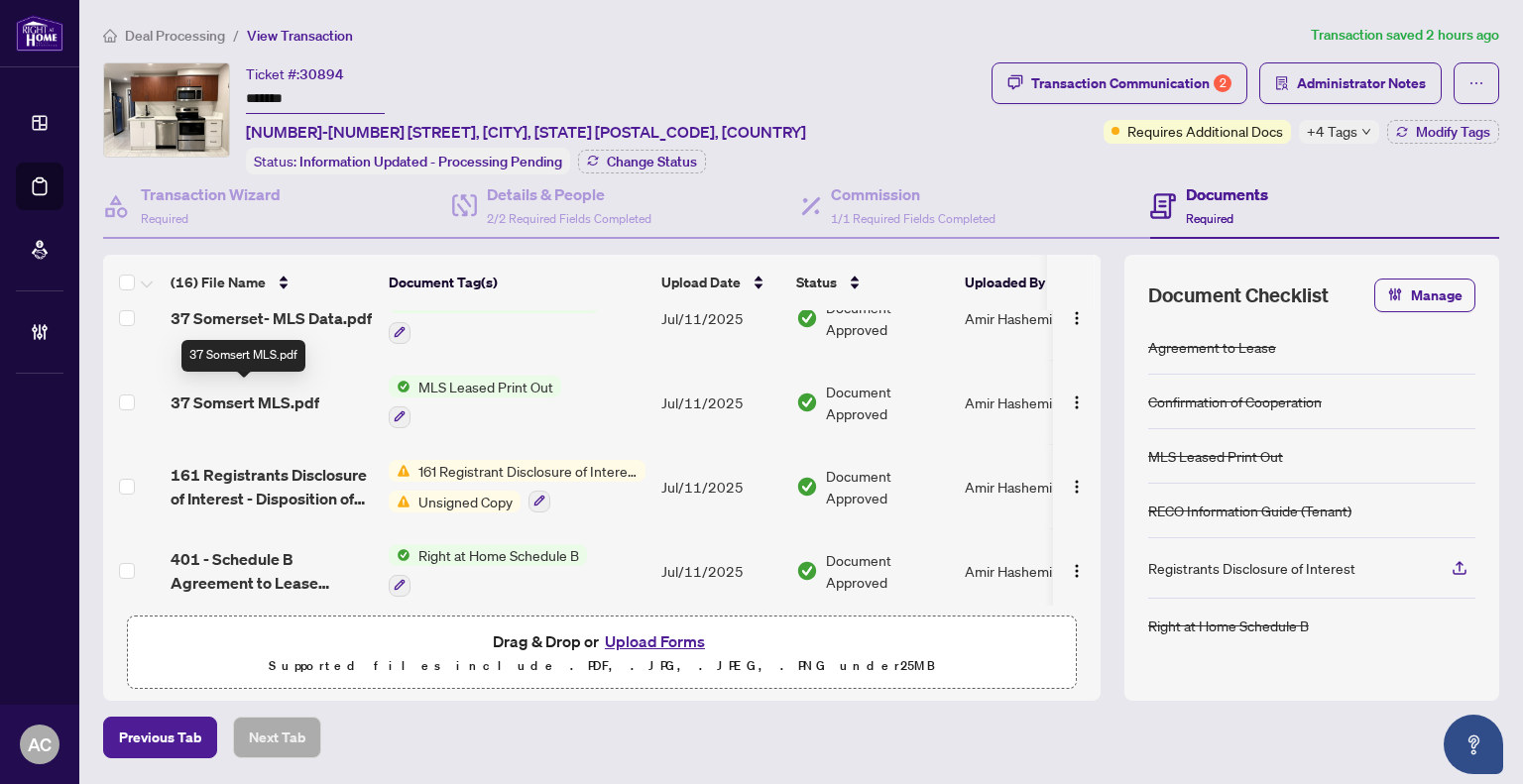 click on "37 Somsert MLS.pdf" at bounding box center [245, 402] 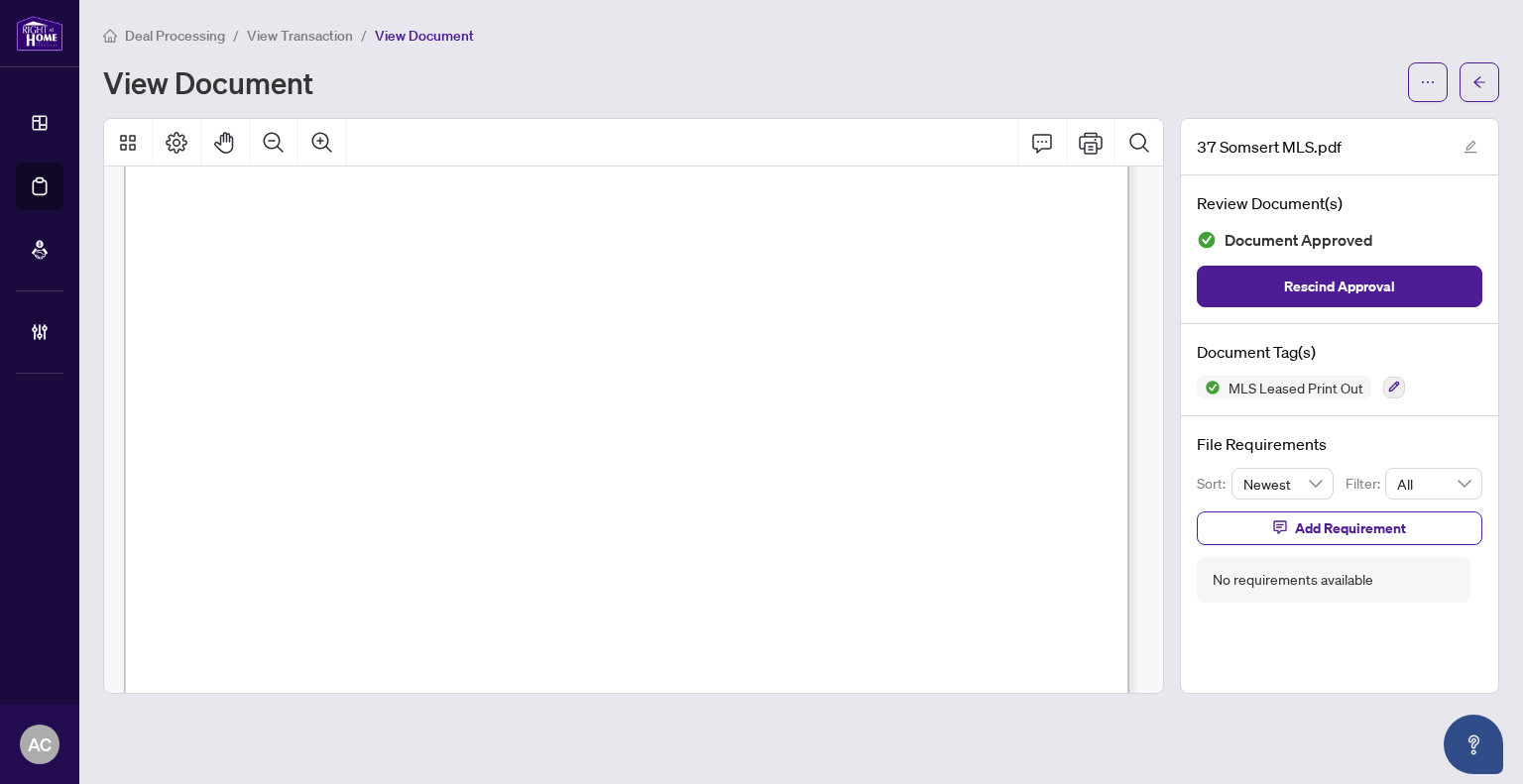 scroll, scrollTop: 595, scrollLeft: 0, axis: vertical 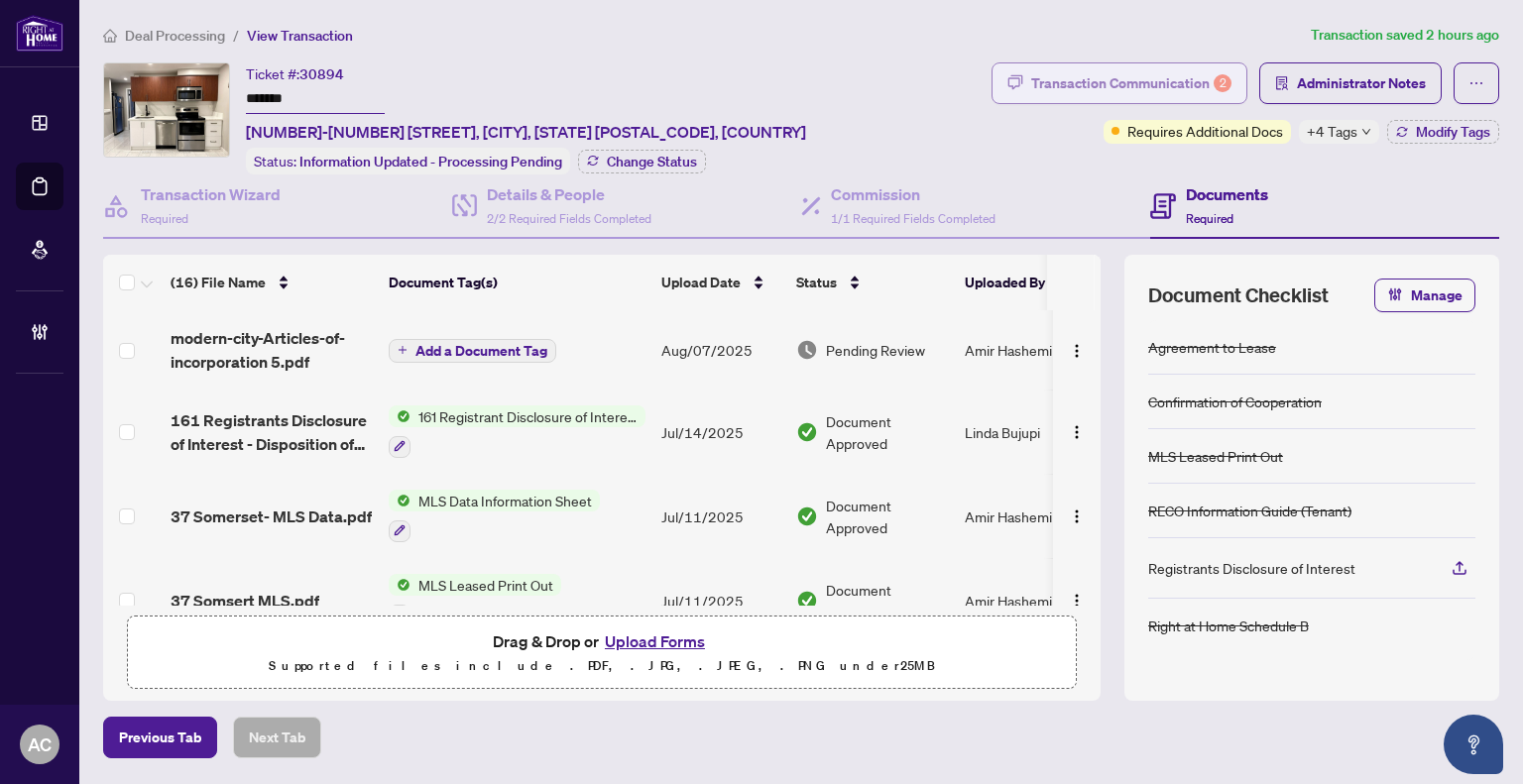 click on "Transaction Communication 2" at bounding box center (1131, 83) 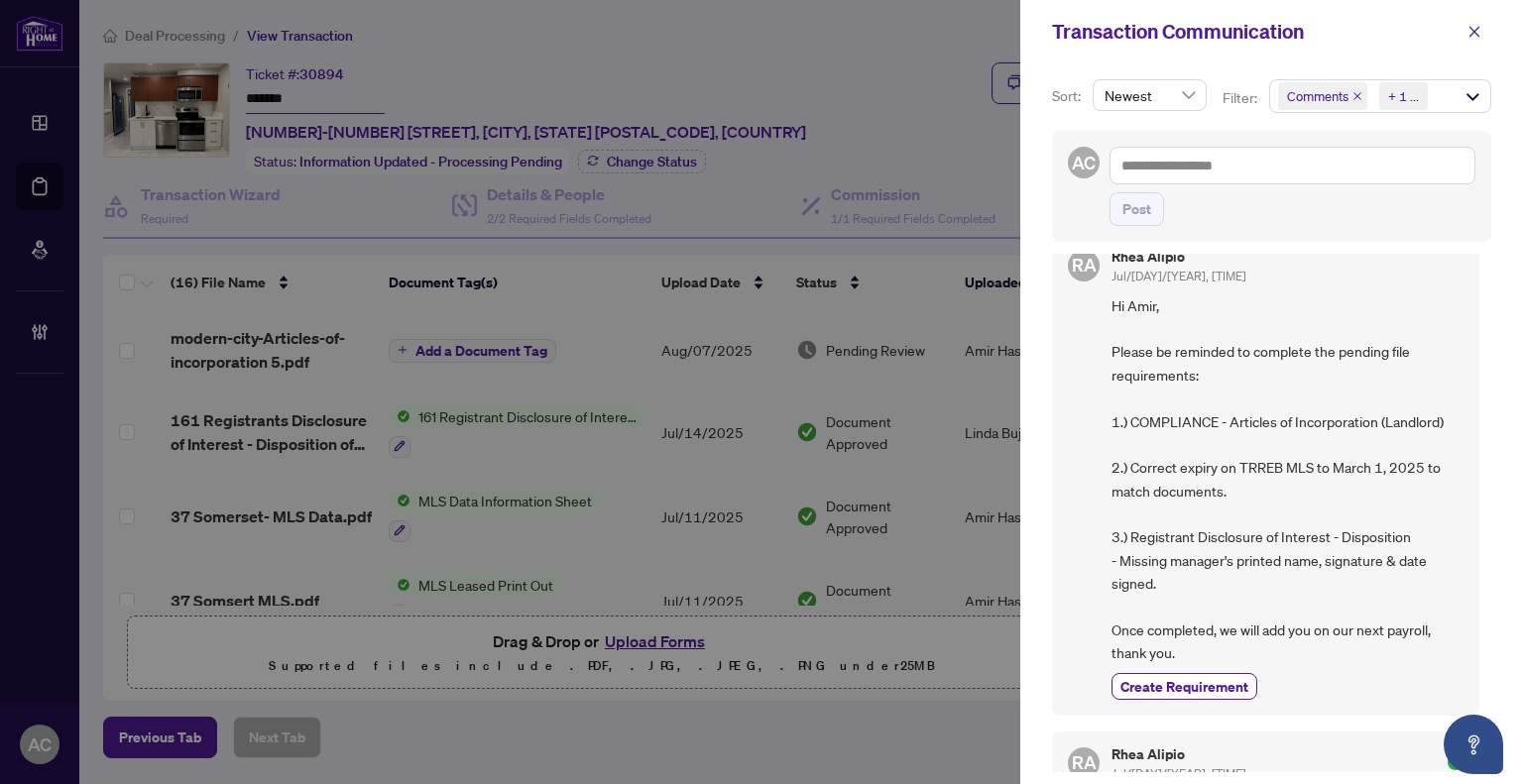 scroll, scrollTop: 0, scrollLeft: 0, axis: both 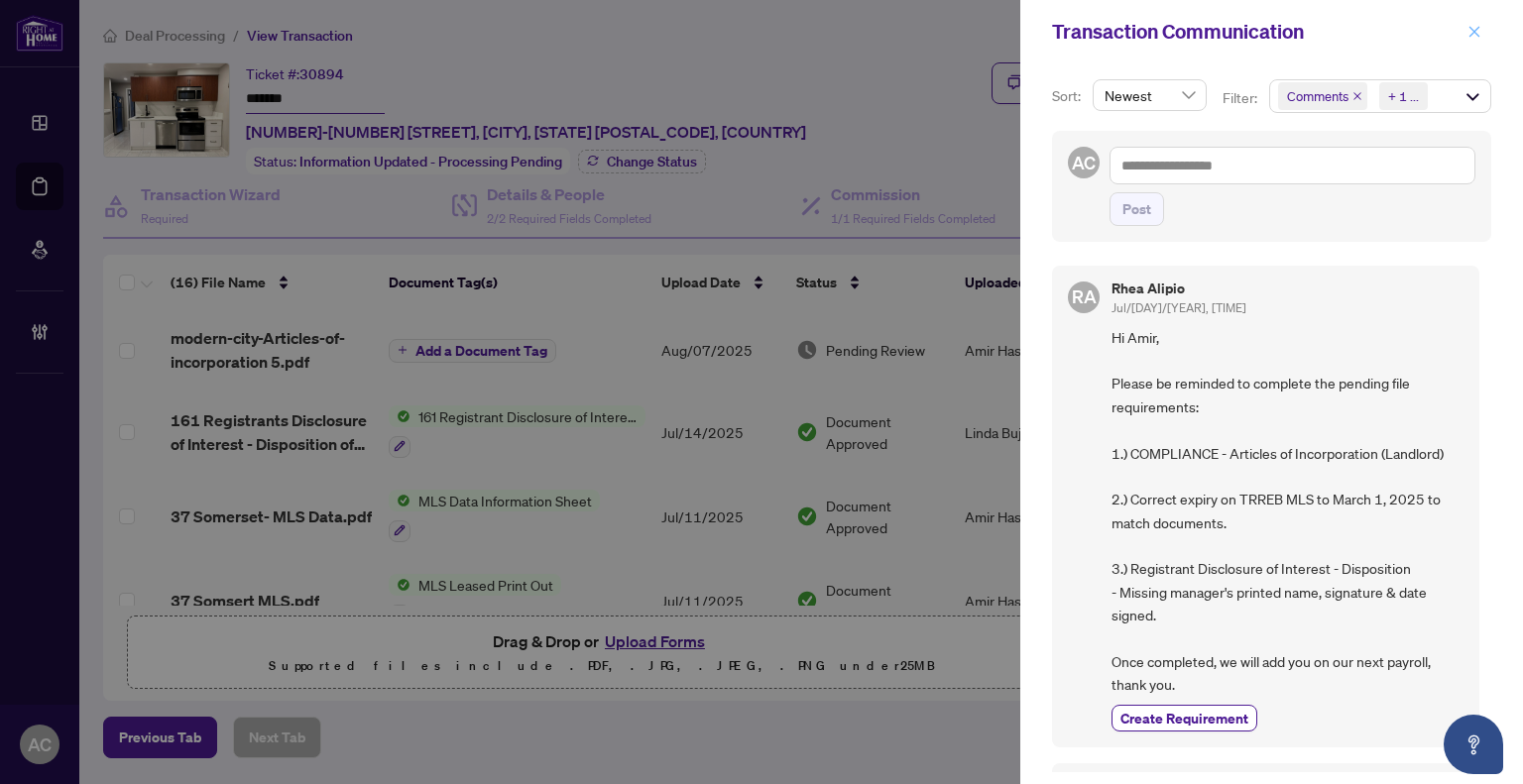 click 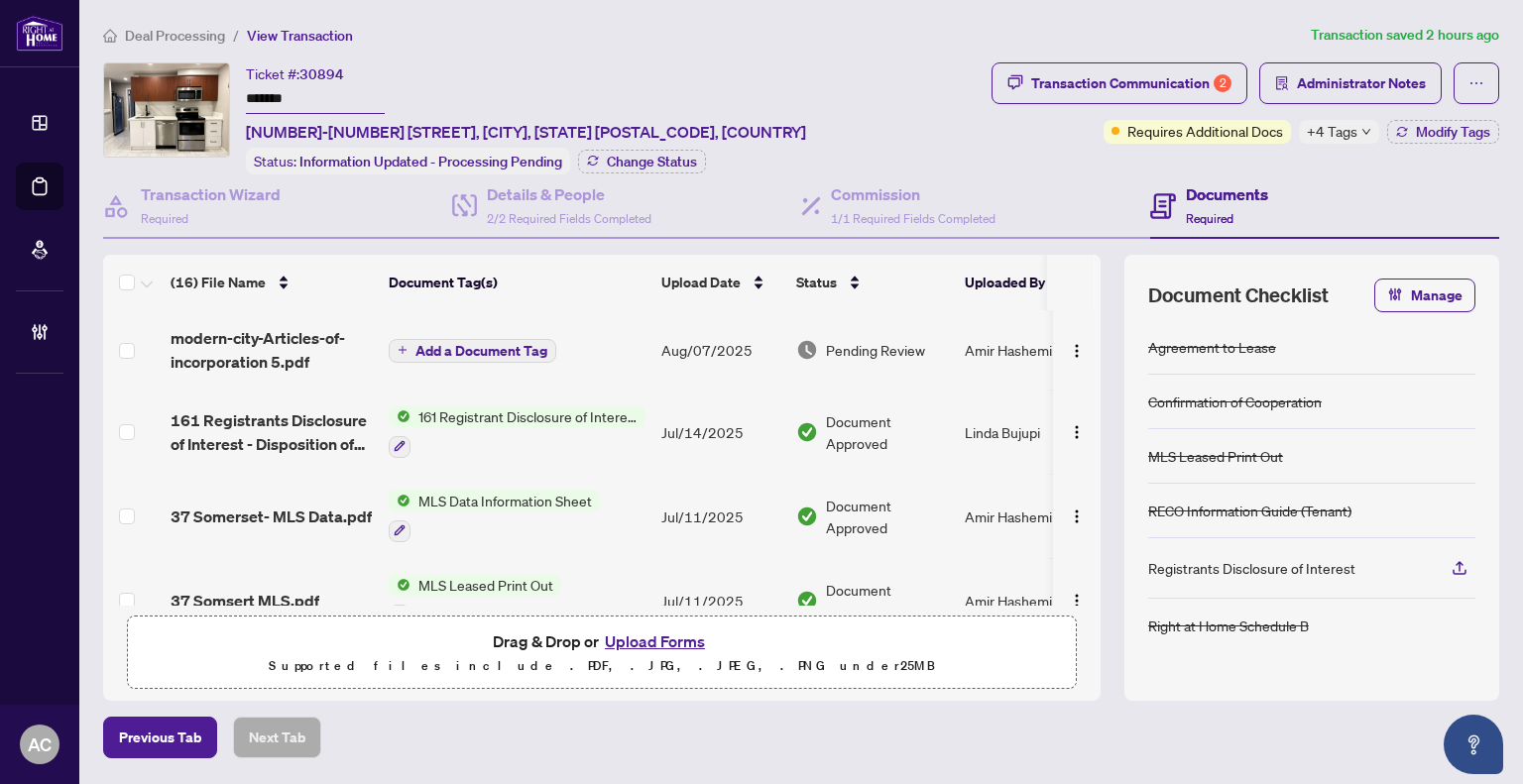 click on "Ticket #:  30894 ******* 2-[NUMBER] [STREET], [CITY], [STATE] [POSTAL_CODE], [COUNTRY] Status:   Information Updated - Processing Pending Change Status" at bounding box center [543, 118] 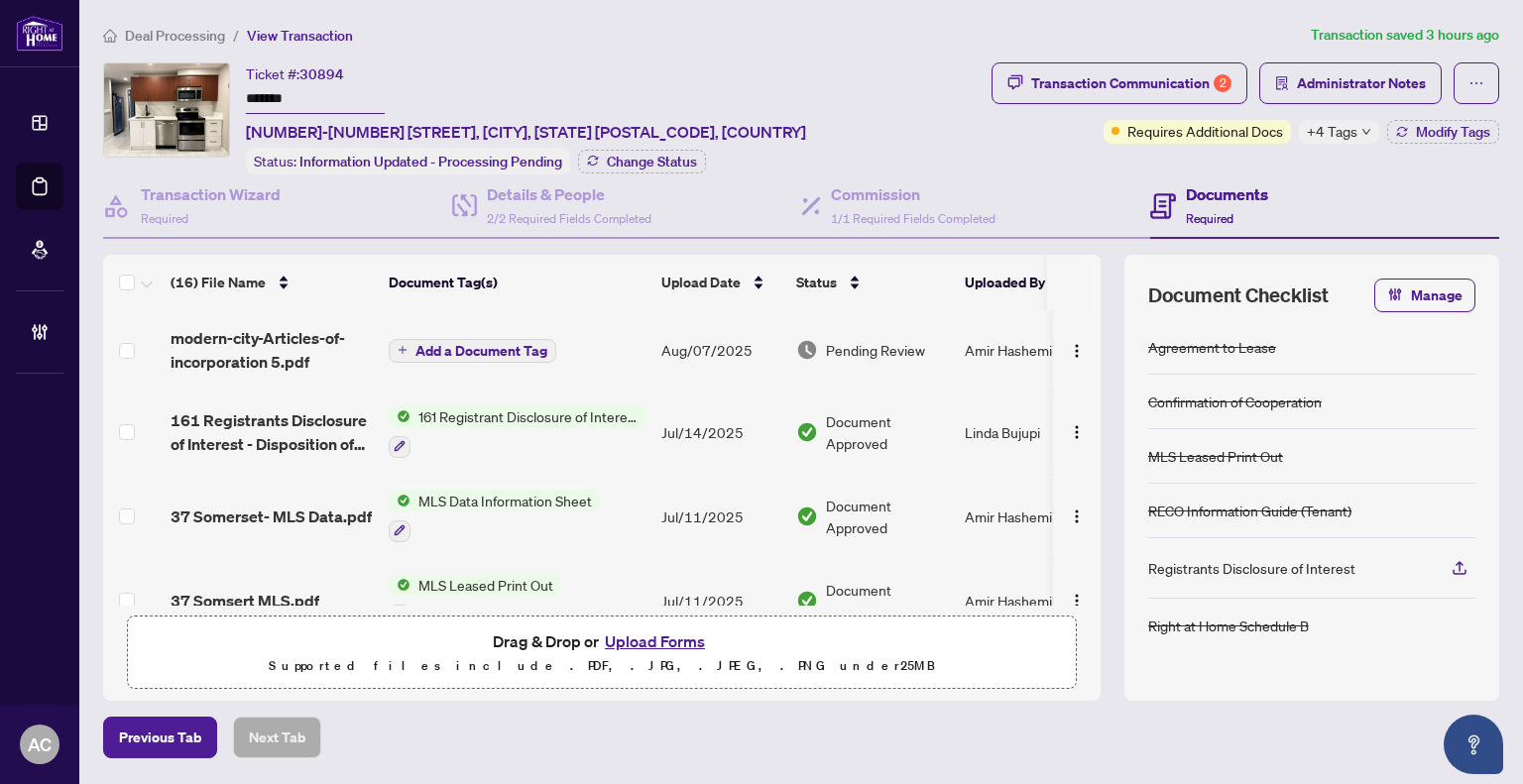 click on "Deal Processing" at bounding box center (175, 36) 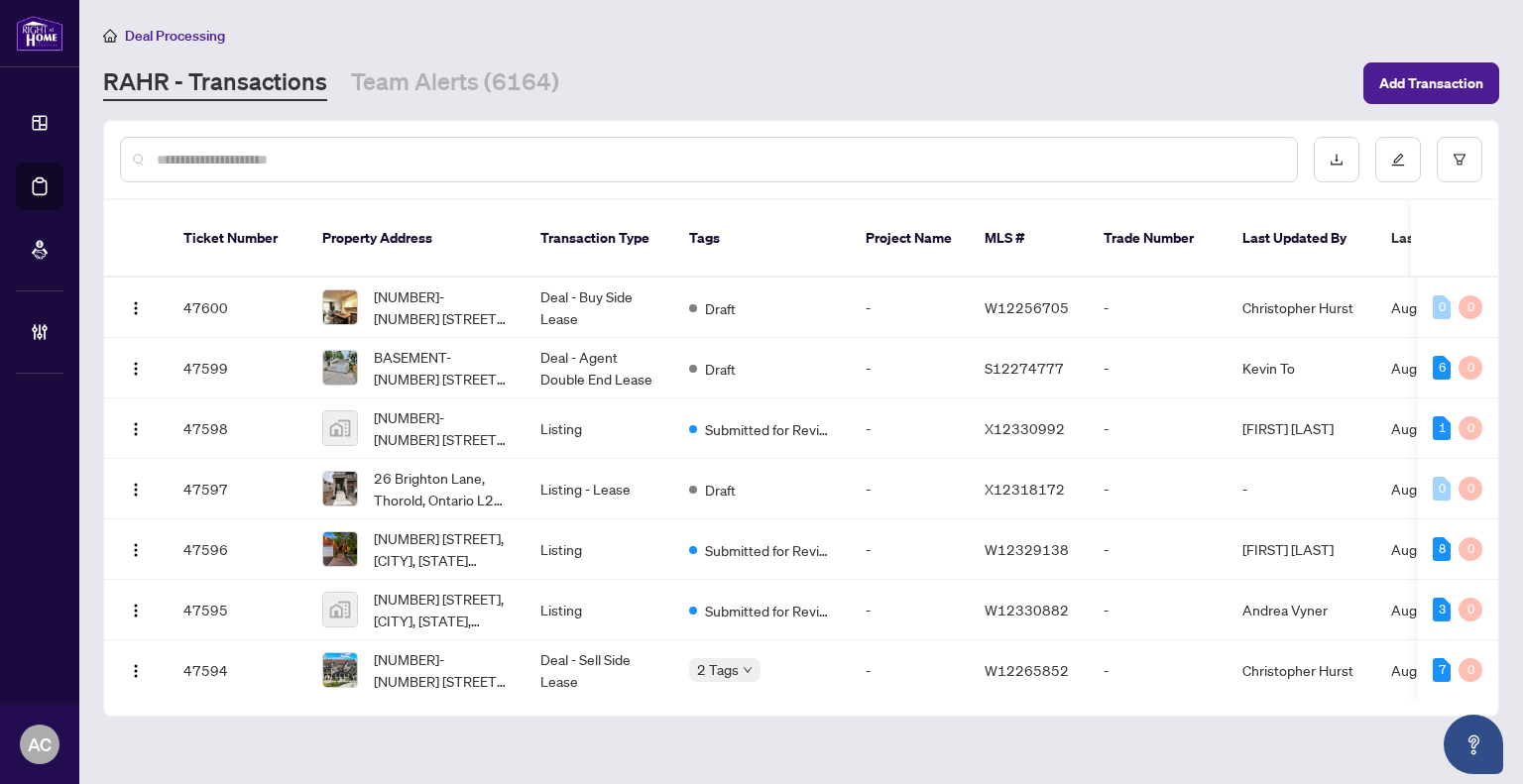 click at bounding box center (719, 160) 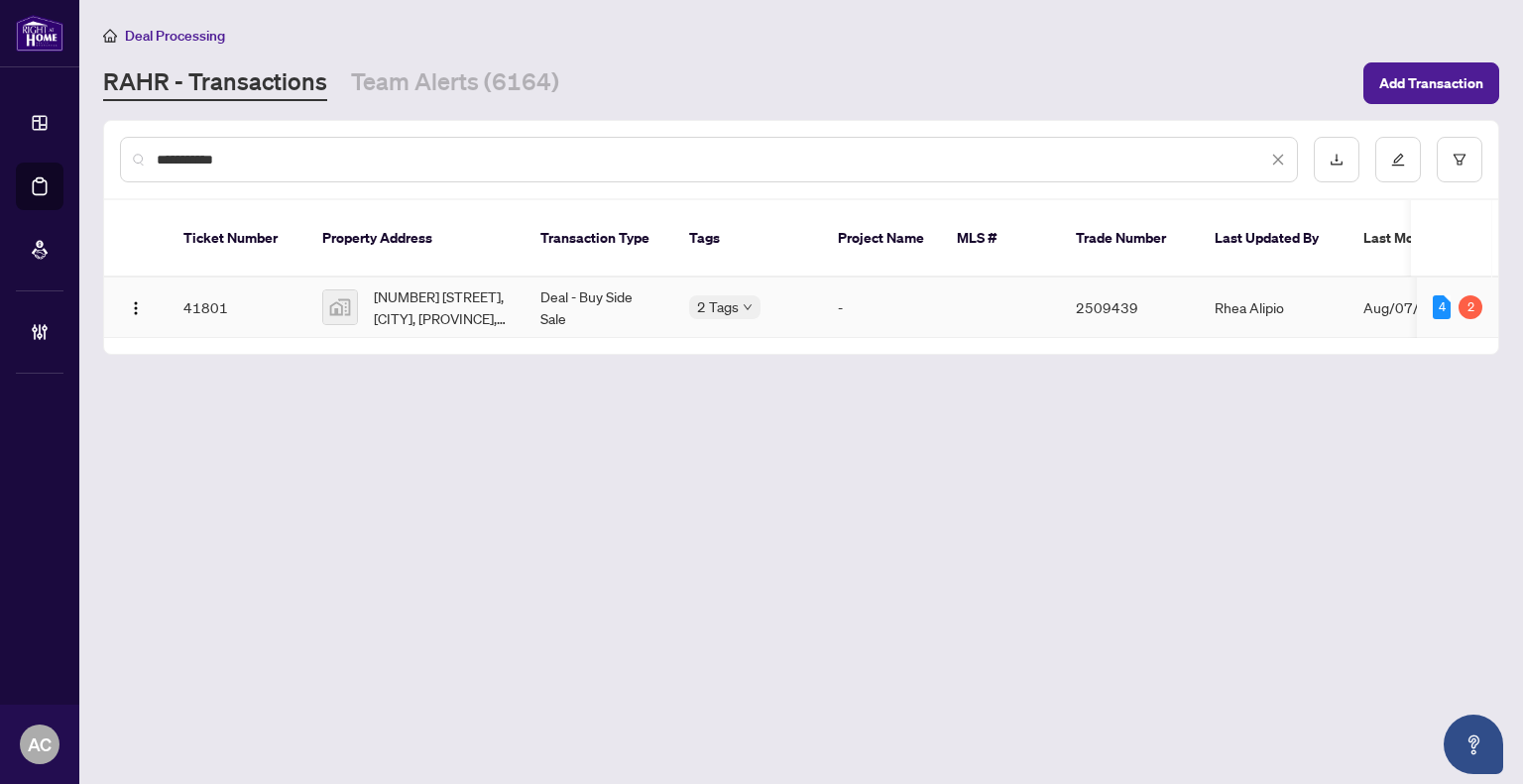 type on "**********" 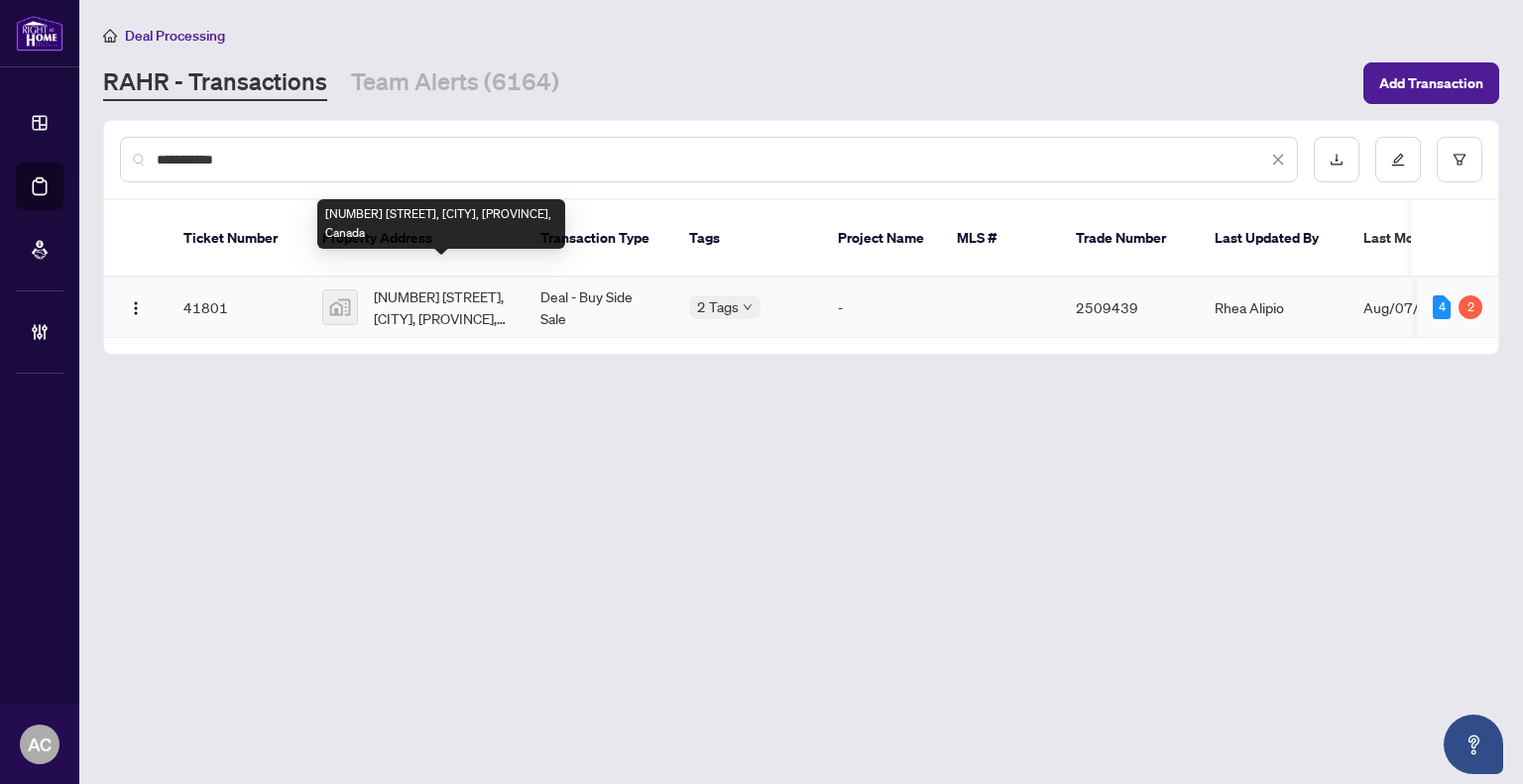 click on "[NUMBER] [STREET], [CITY], [PROVINCE], Canada" at bounding box center [441, 307] 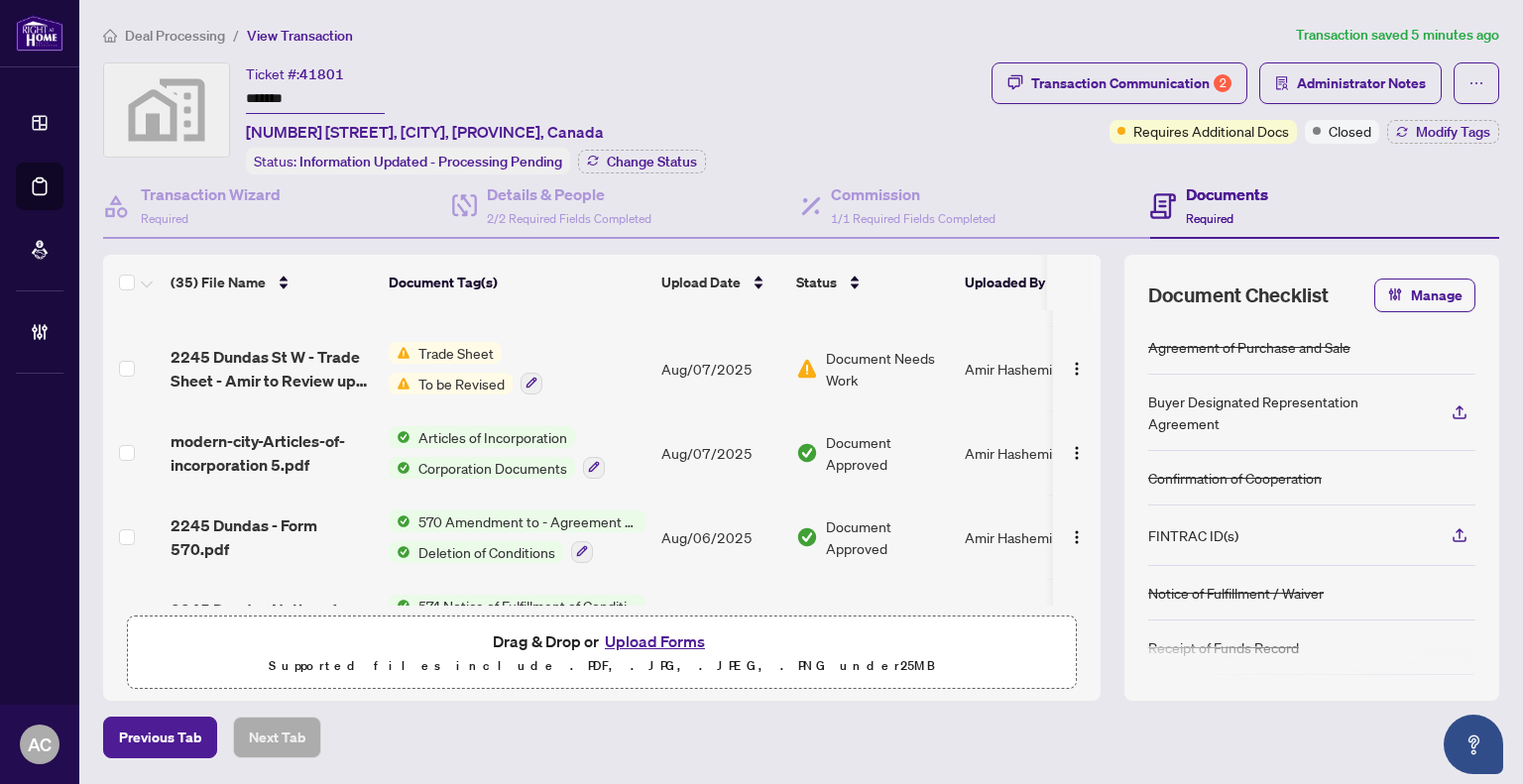 scroll, scrollTop: 0, scrollLeft: 0, axis: both 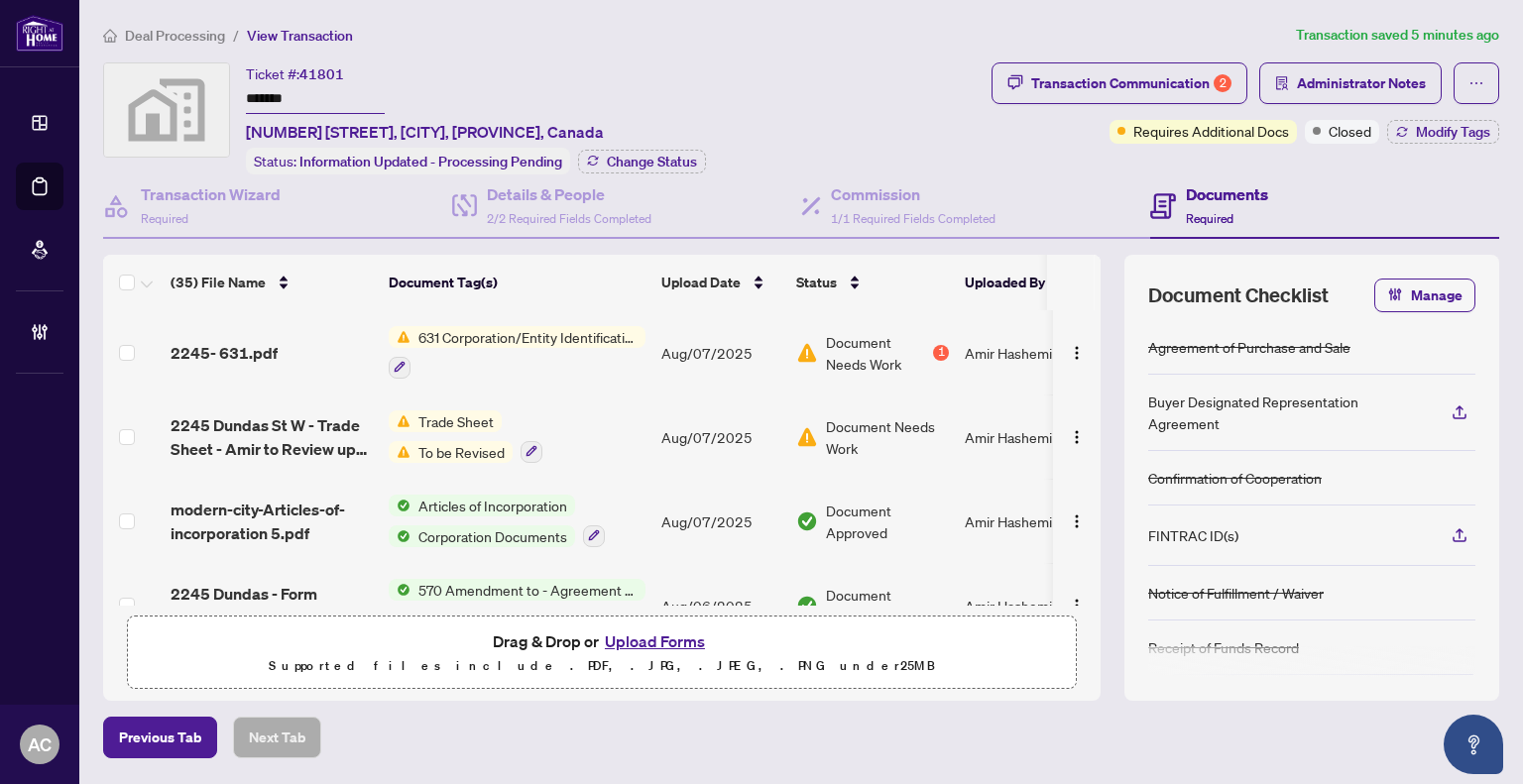 click on "2245- 631.pdf" at bounding box center (224, 353) 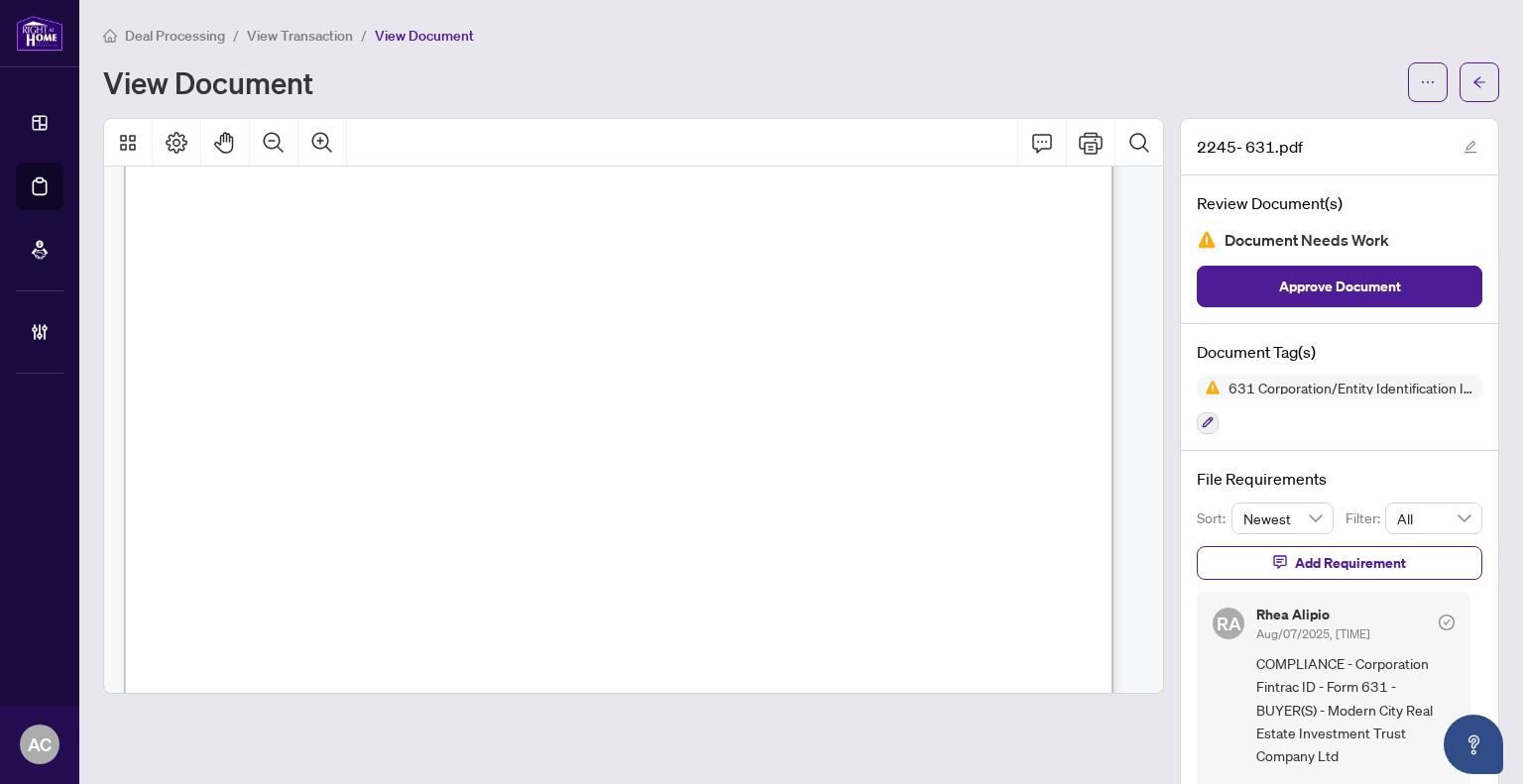 scroll, scrollTop: 496, scrollLeft: 0, axis: vertical 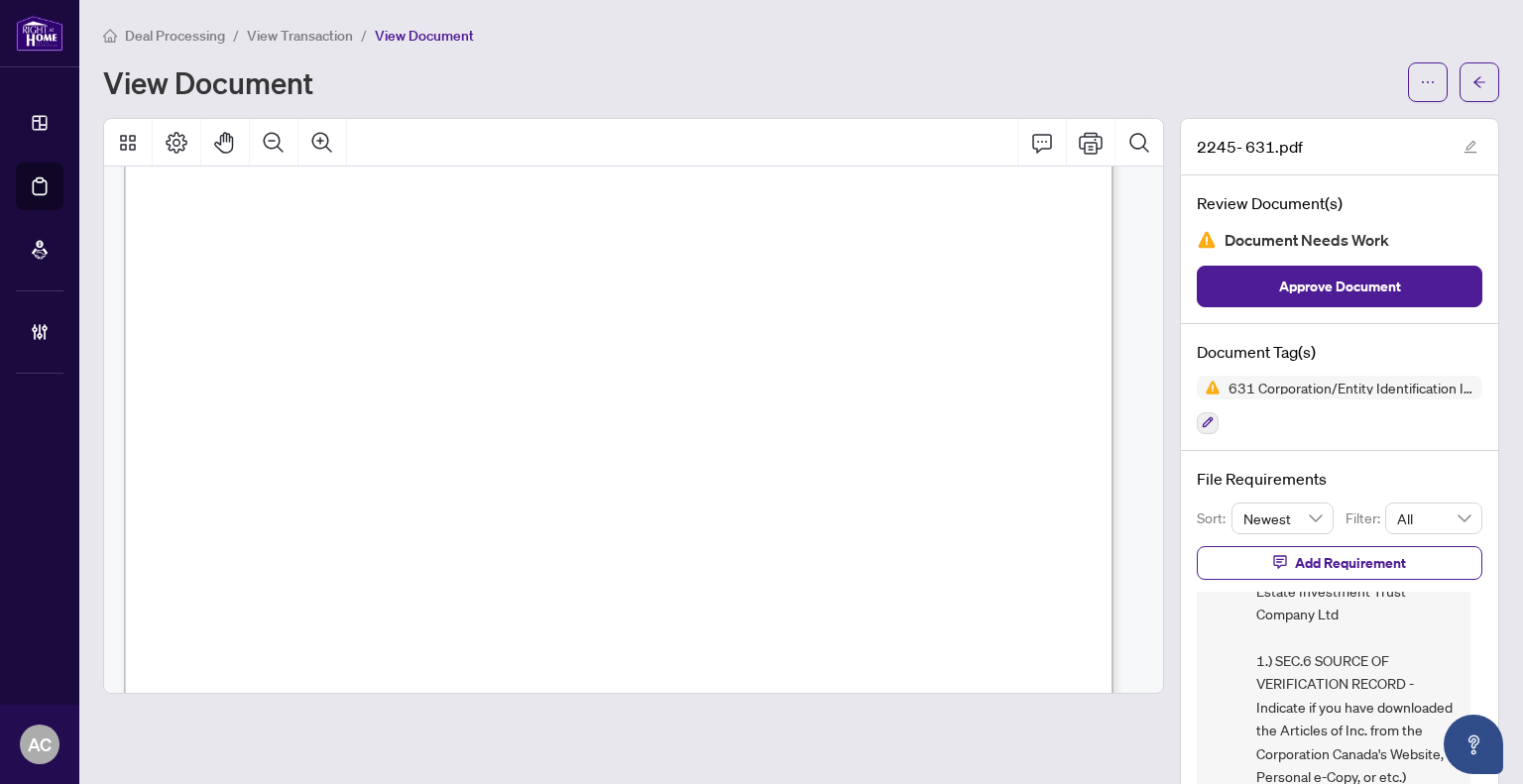 click on "View Transaction" at bounding box center [299, 36] 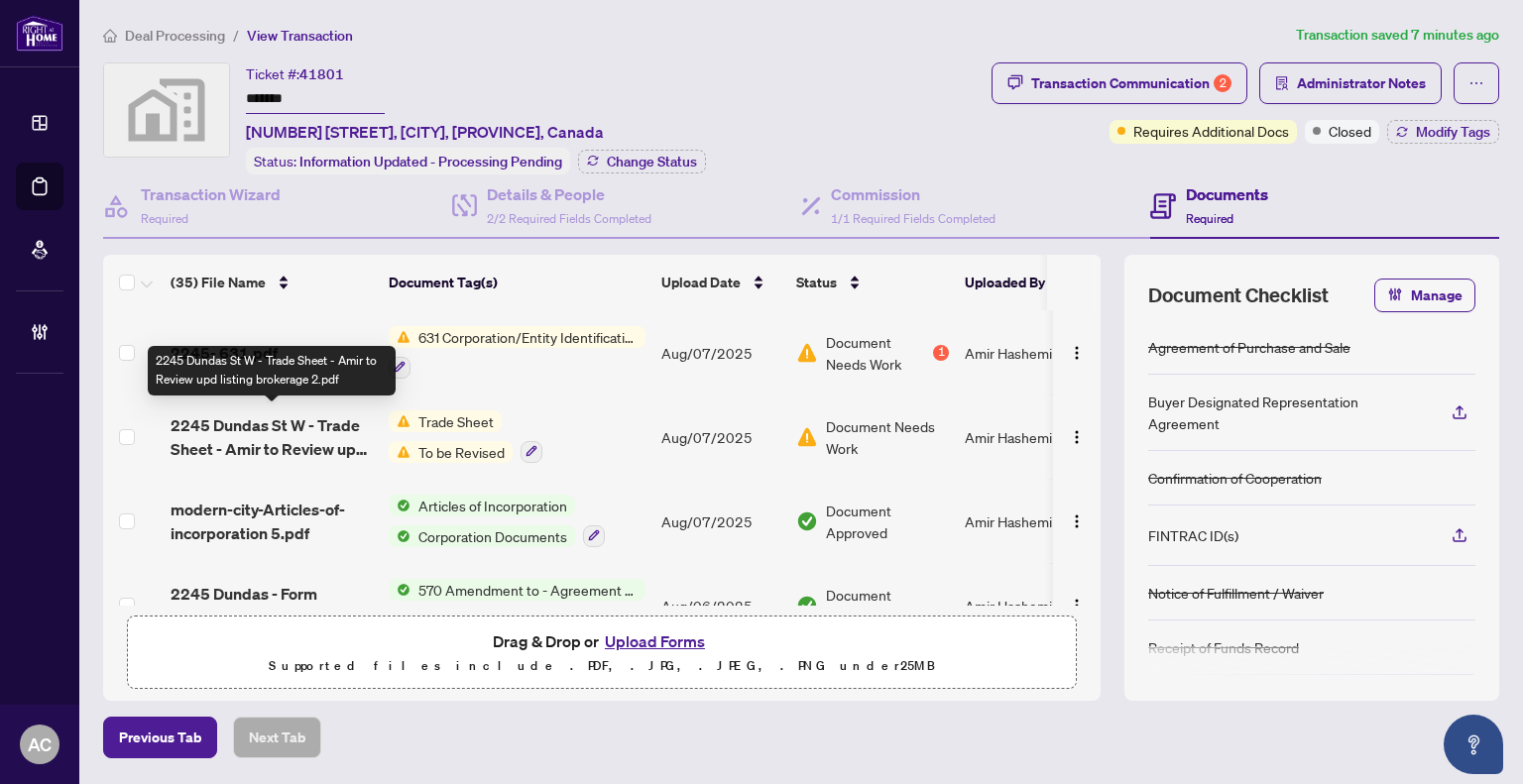 click on "2245 Dundas St W - Trade Sheet - Amir to Review upd listing brokerage 2.pdf" at bounding box center [272, 437] 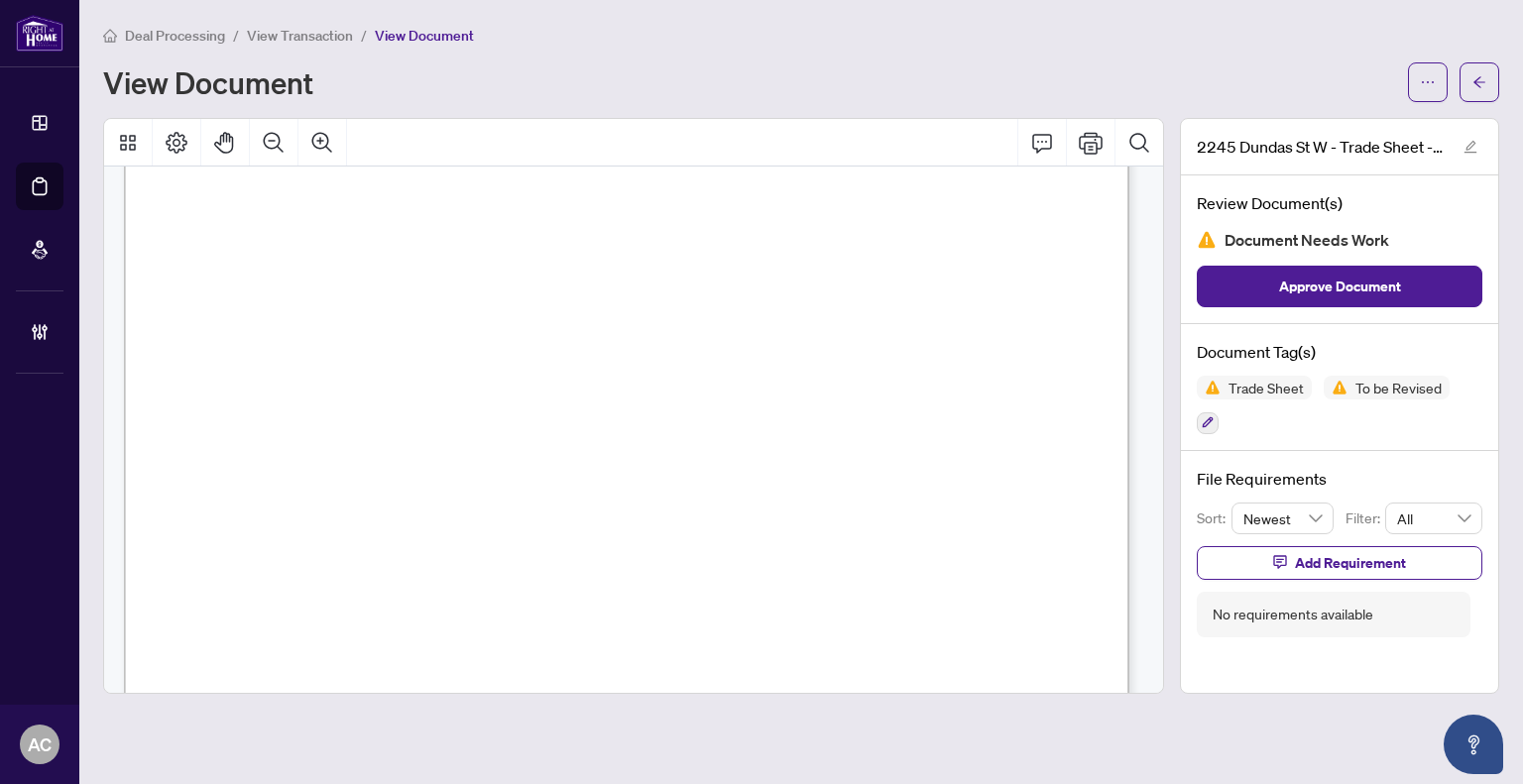 scroll, scrollTop: 198, scrollLeft: 0, axis: vertical 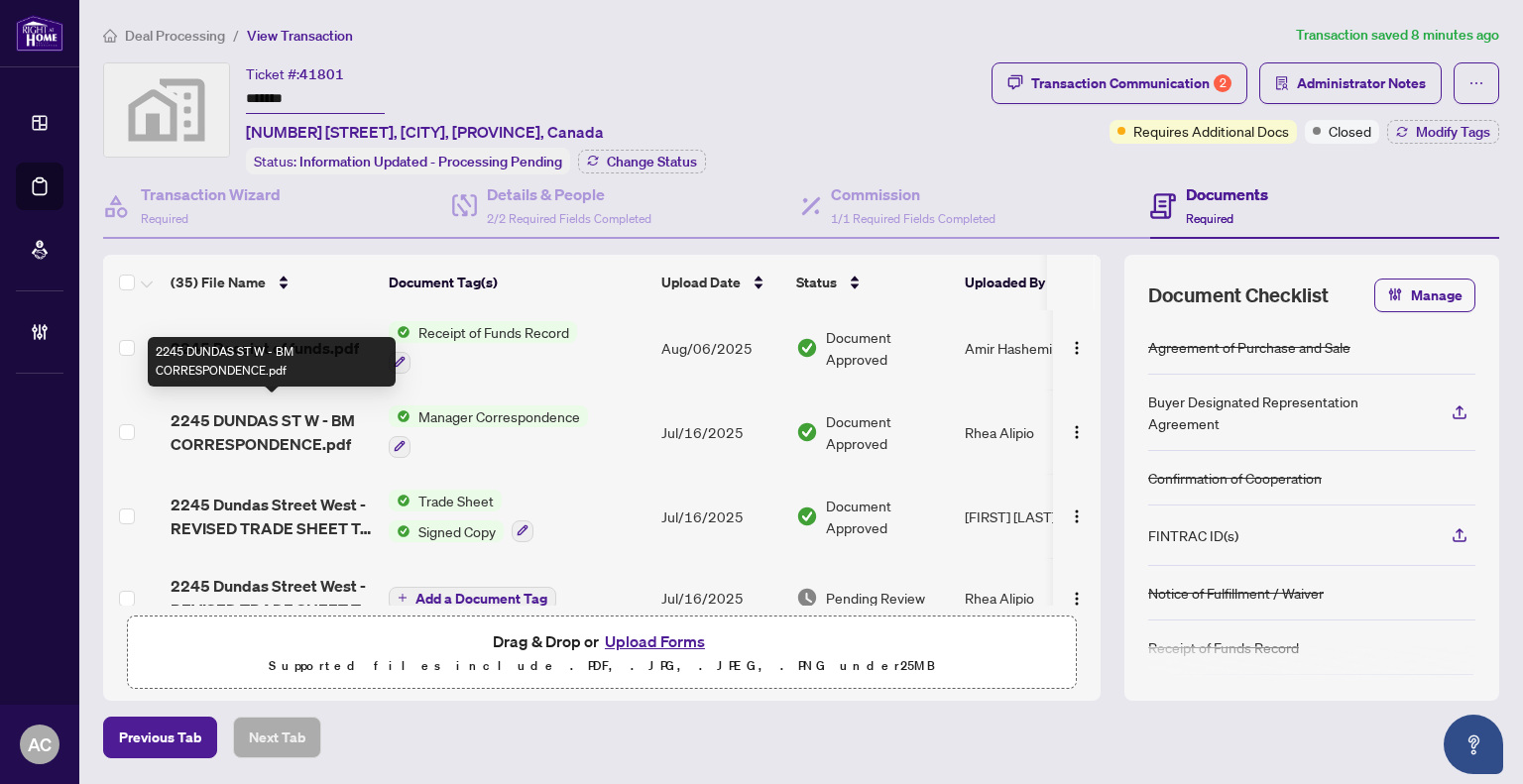 click on "2245 DUNDAS ST W - BM CORRESPONDENCE.pdf" at bounding box center [272, 432] 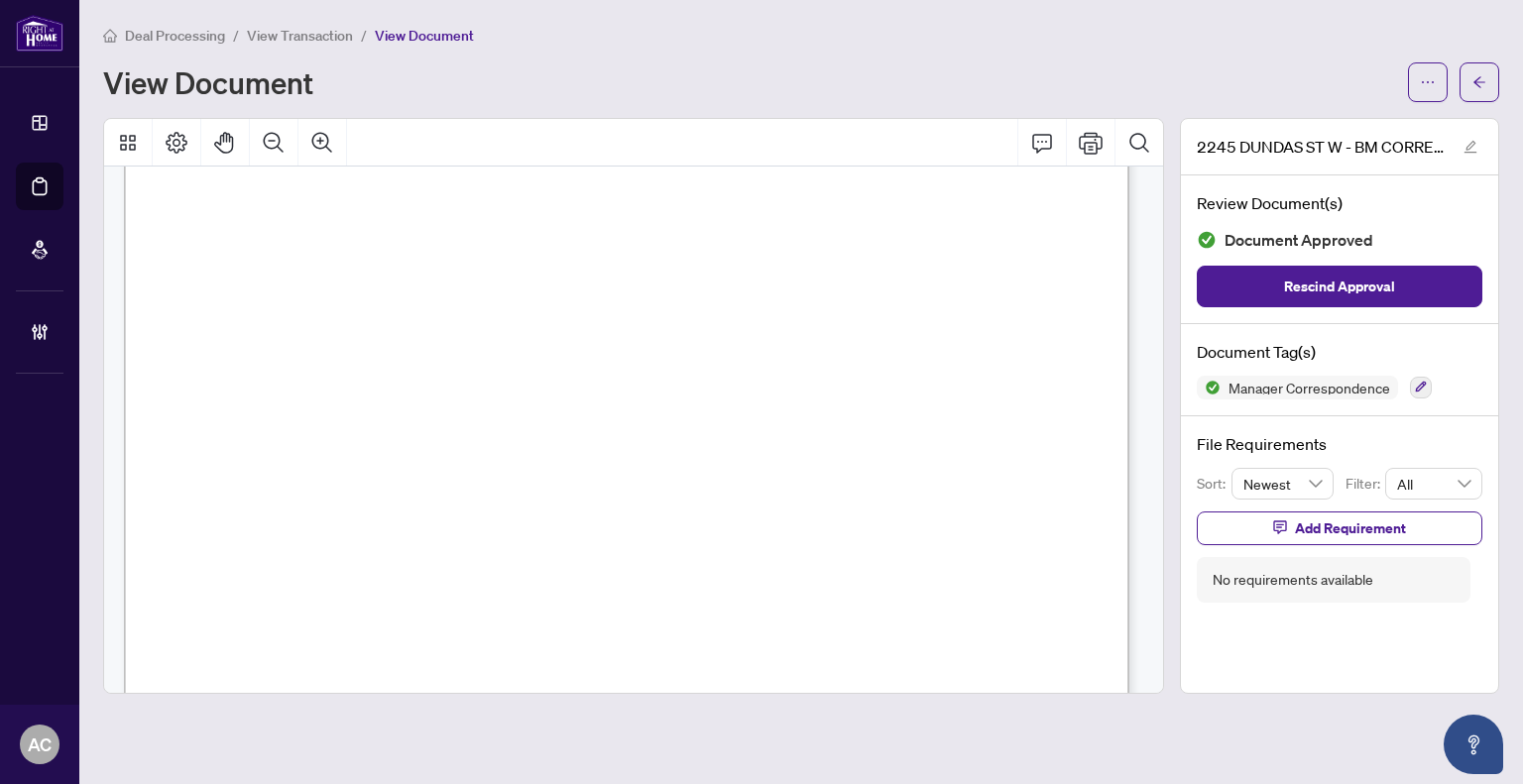 scroll, scrollTop: 198, scrollLeft: 0, axis: vertical 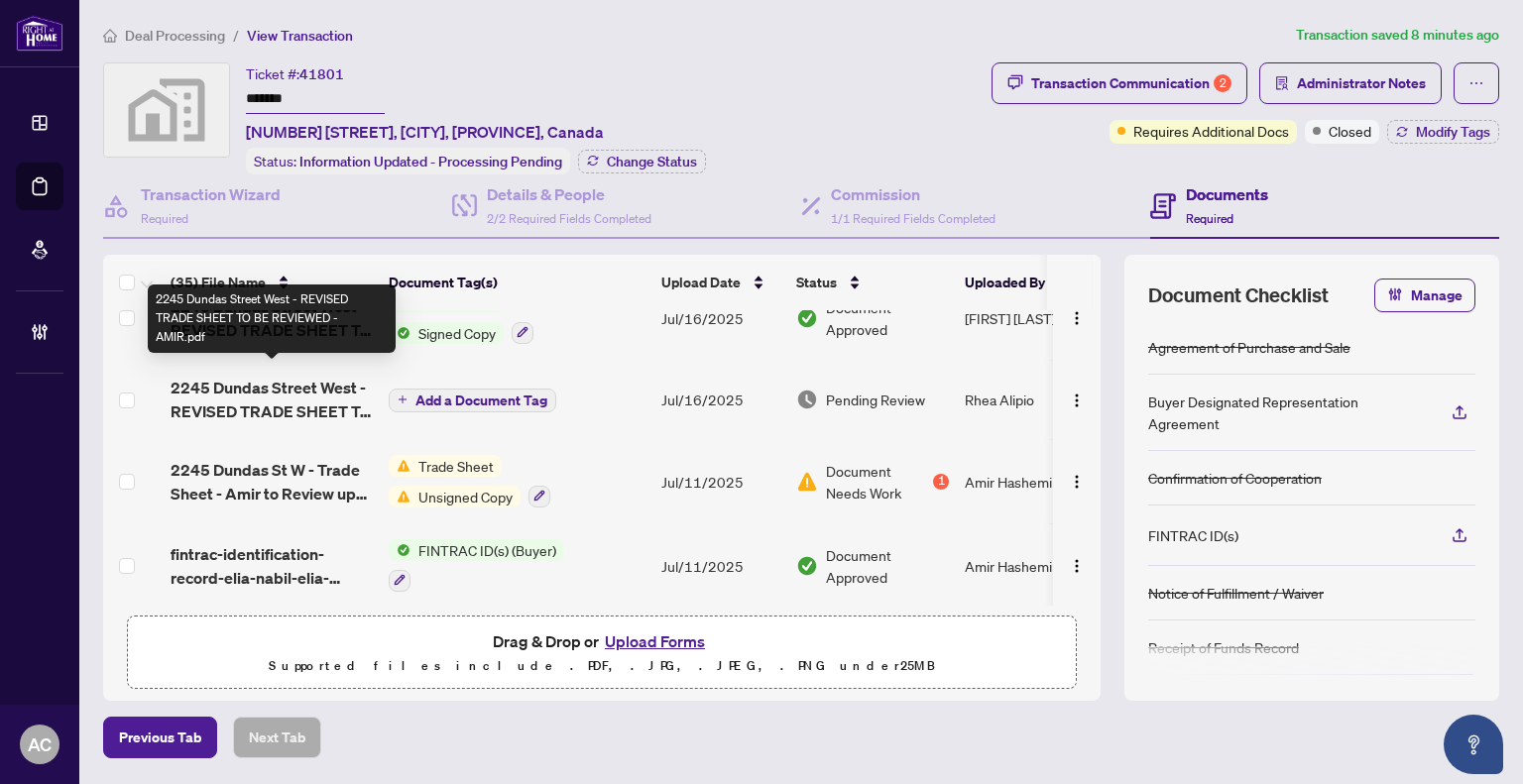 click on "2245 Dundas Street West - REVISED TRADE SHEET TO BE REVIEWED - AMIR.pdf" at bounding box center [272, 399] 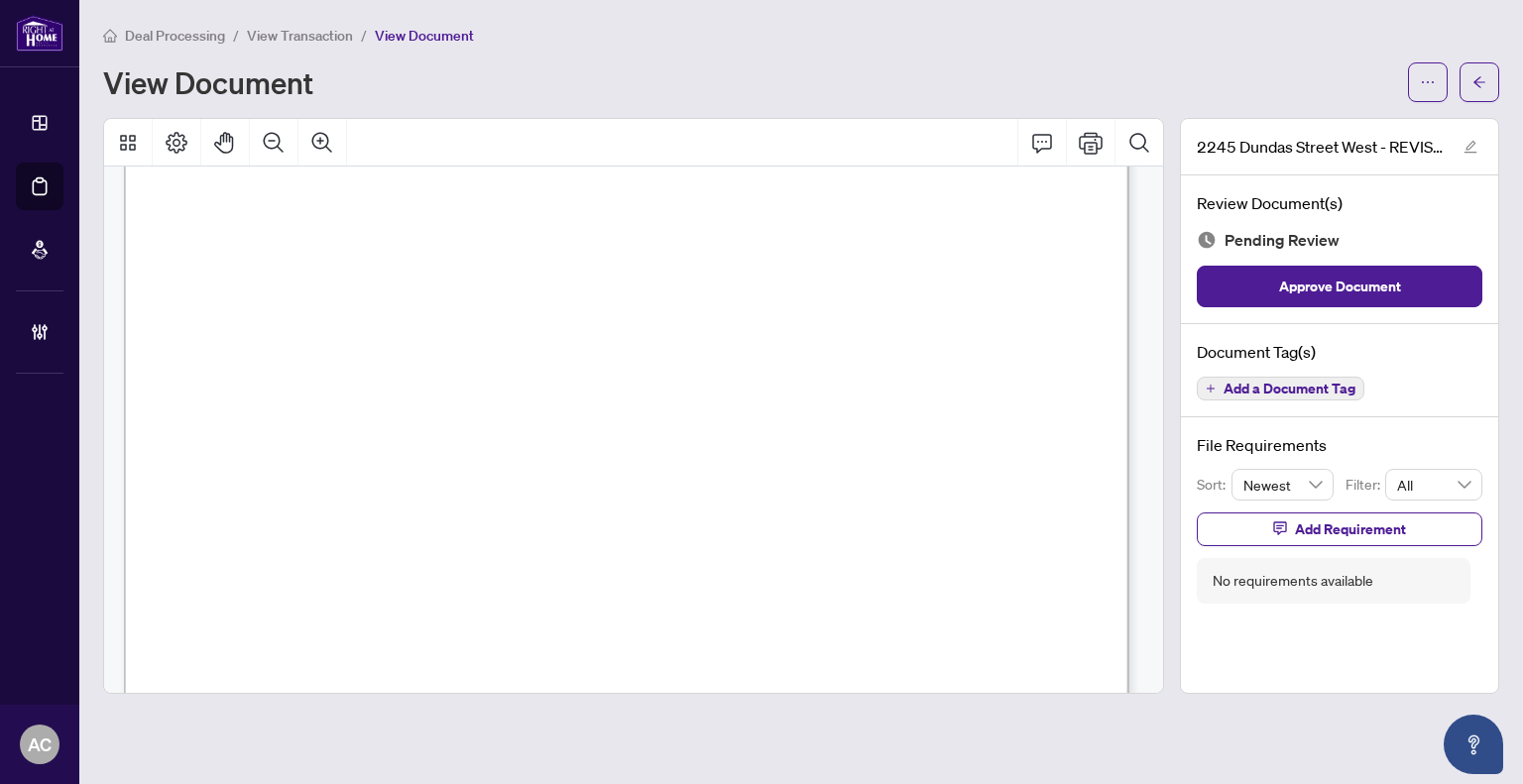scroll, scrollTop: 0, scrollLeft: 0, axis: both 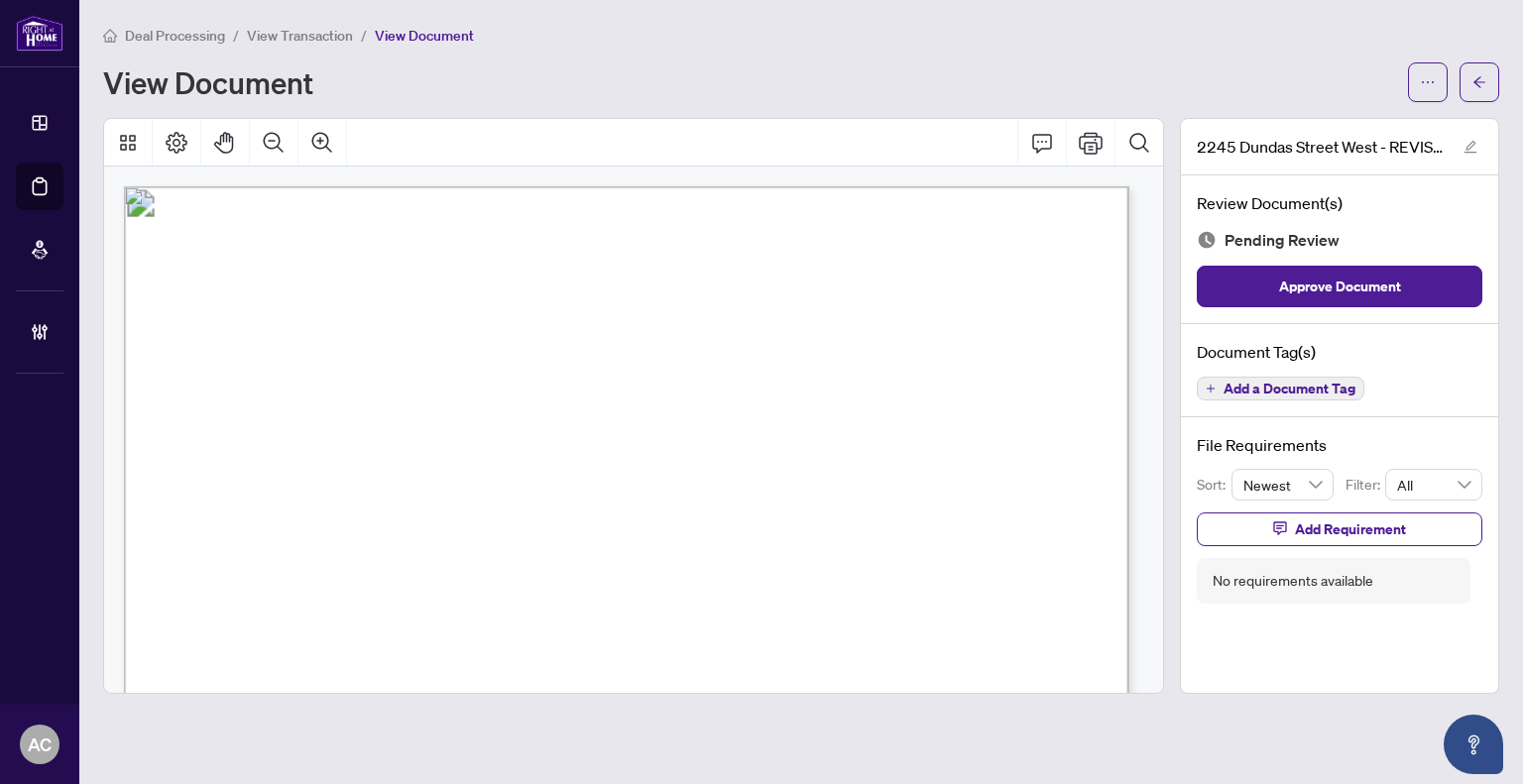 click on "View Transaction" at bounding box center (299, 36) 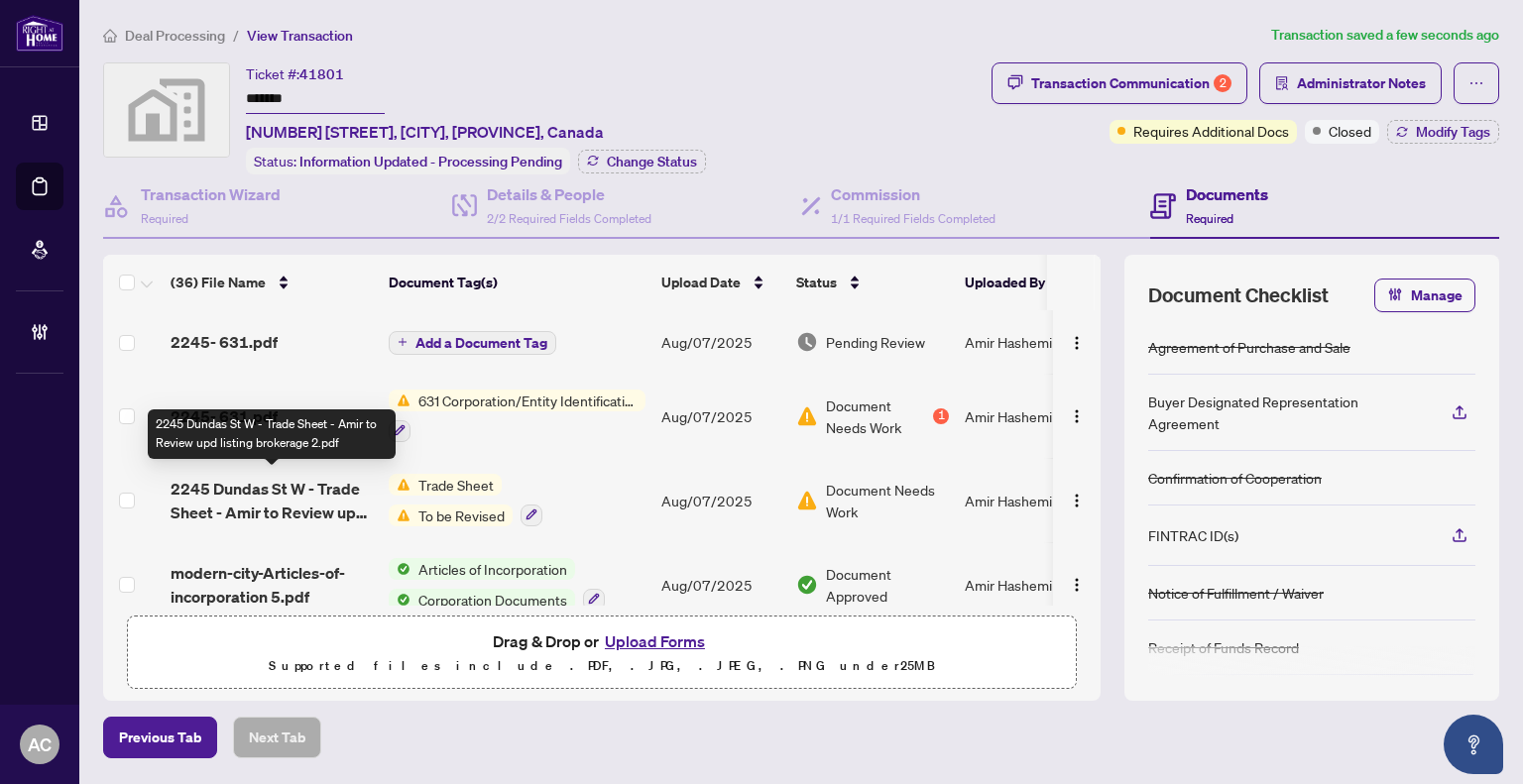 click on "2245 Dundas St W - Trade Sheet - Amir to Review upd listing brokerage 2.pdf" at bounding box center [272, 501] 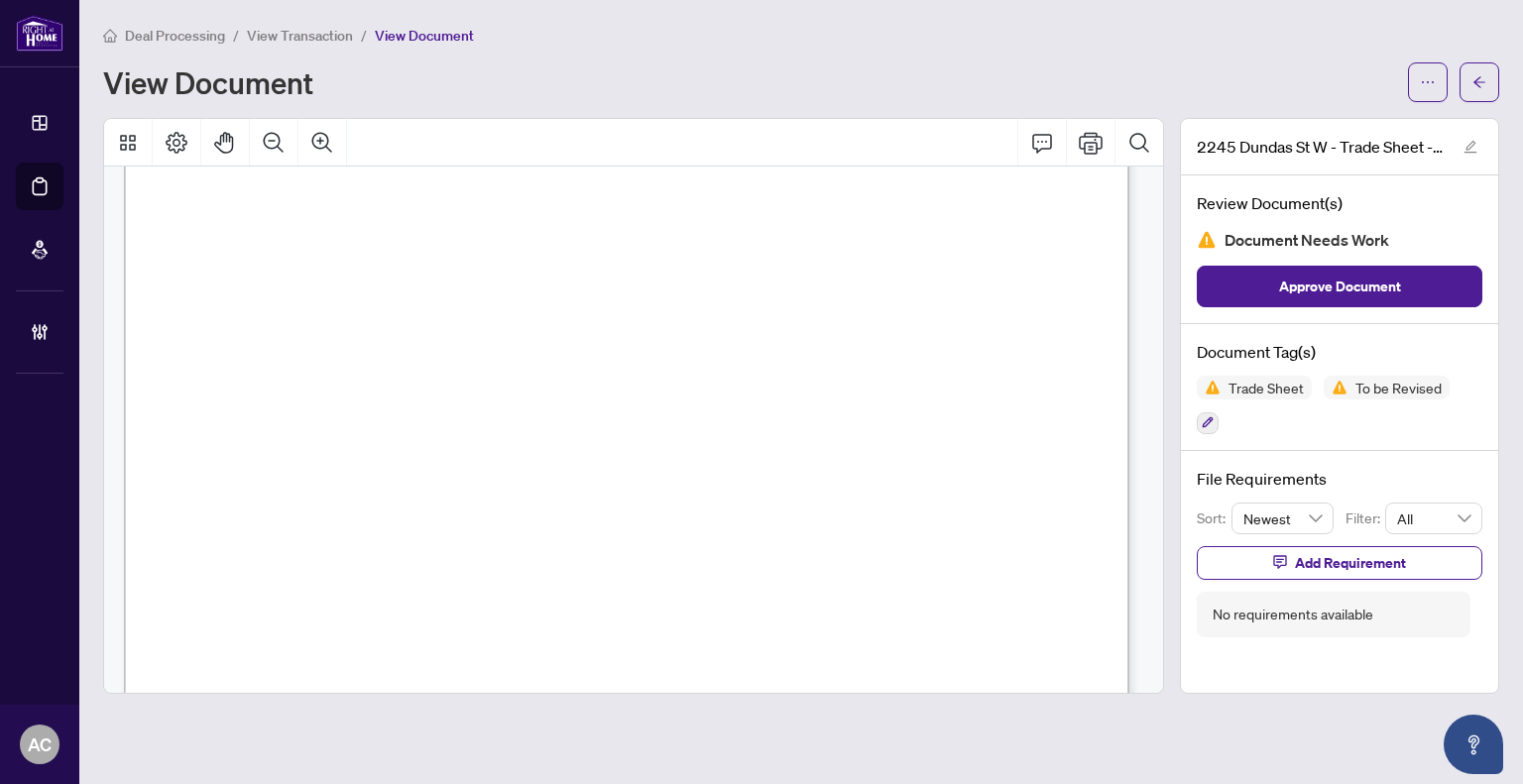 scroll, scrollTop: 0, scrollLeft: 0, axis: both 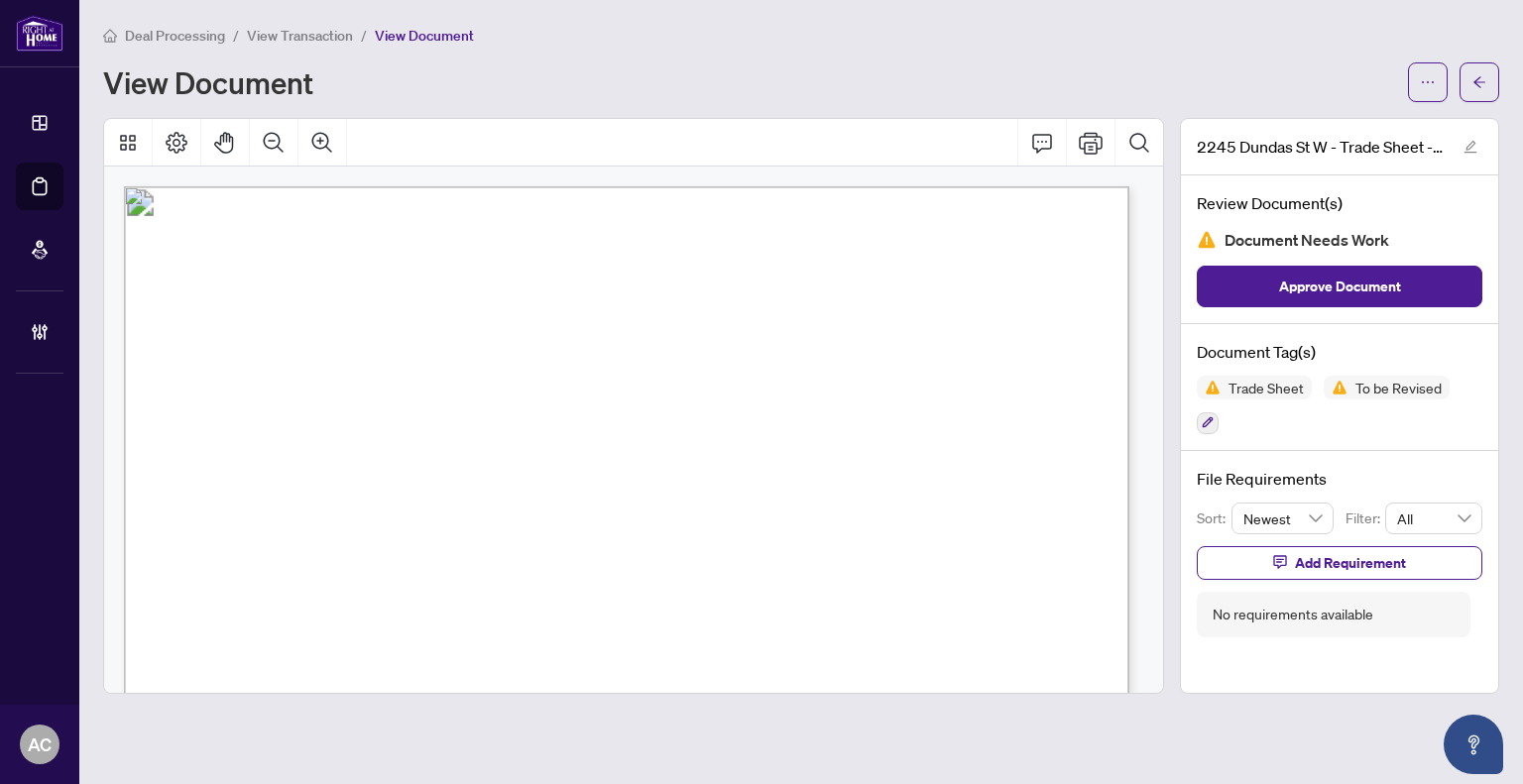 click on "View Transaction" at bounding box center (299, 36) 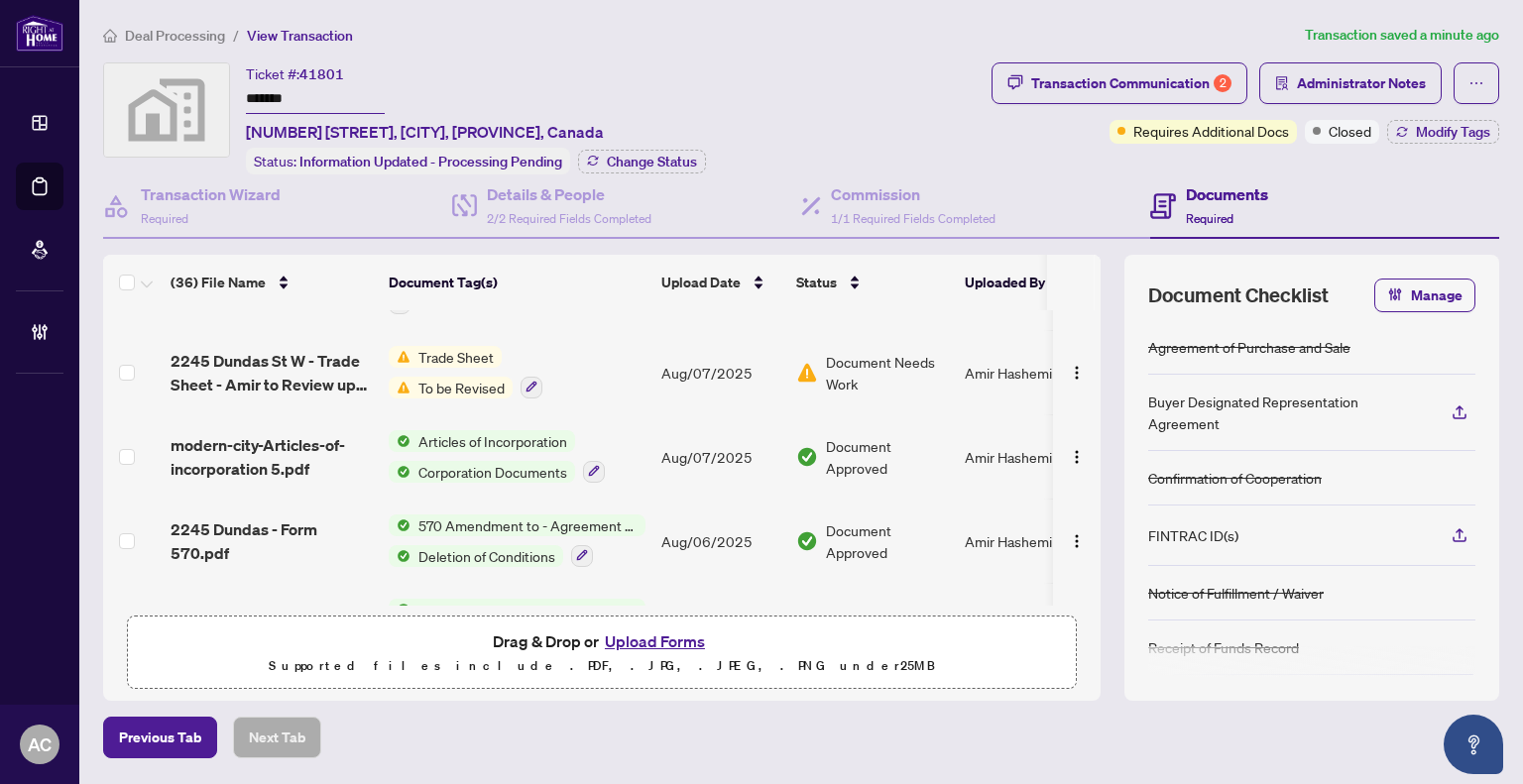 scroll, scrollTop: 0, scrollLeft: 0, axis: both 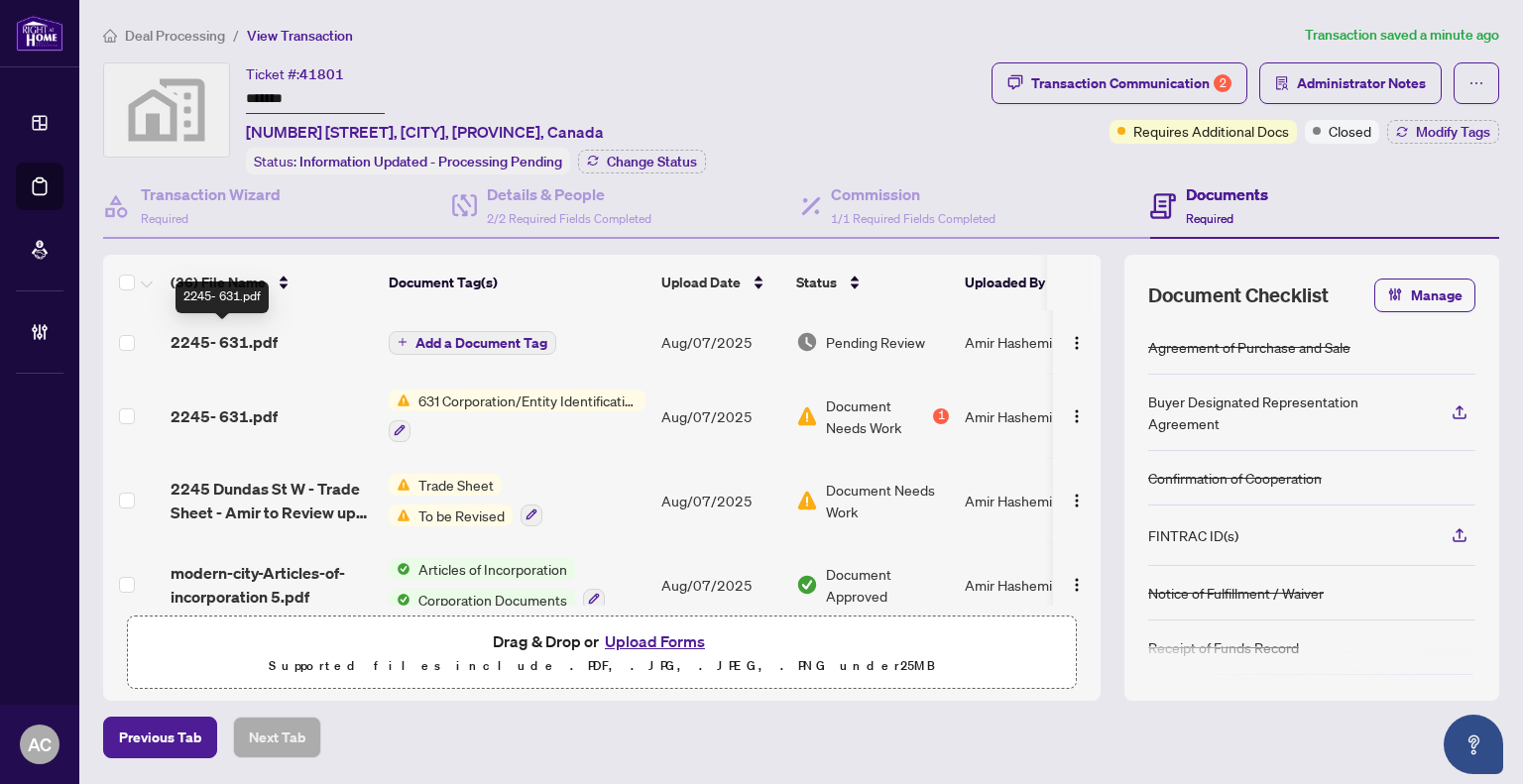 click on "2245- 631.pdf" at bounding box center (224, 342) 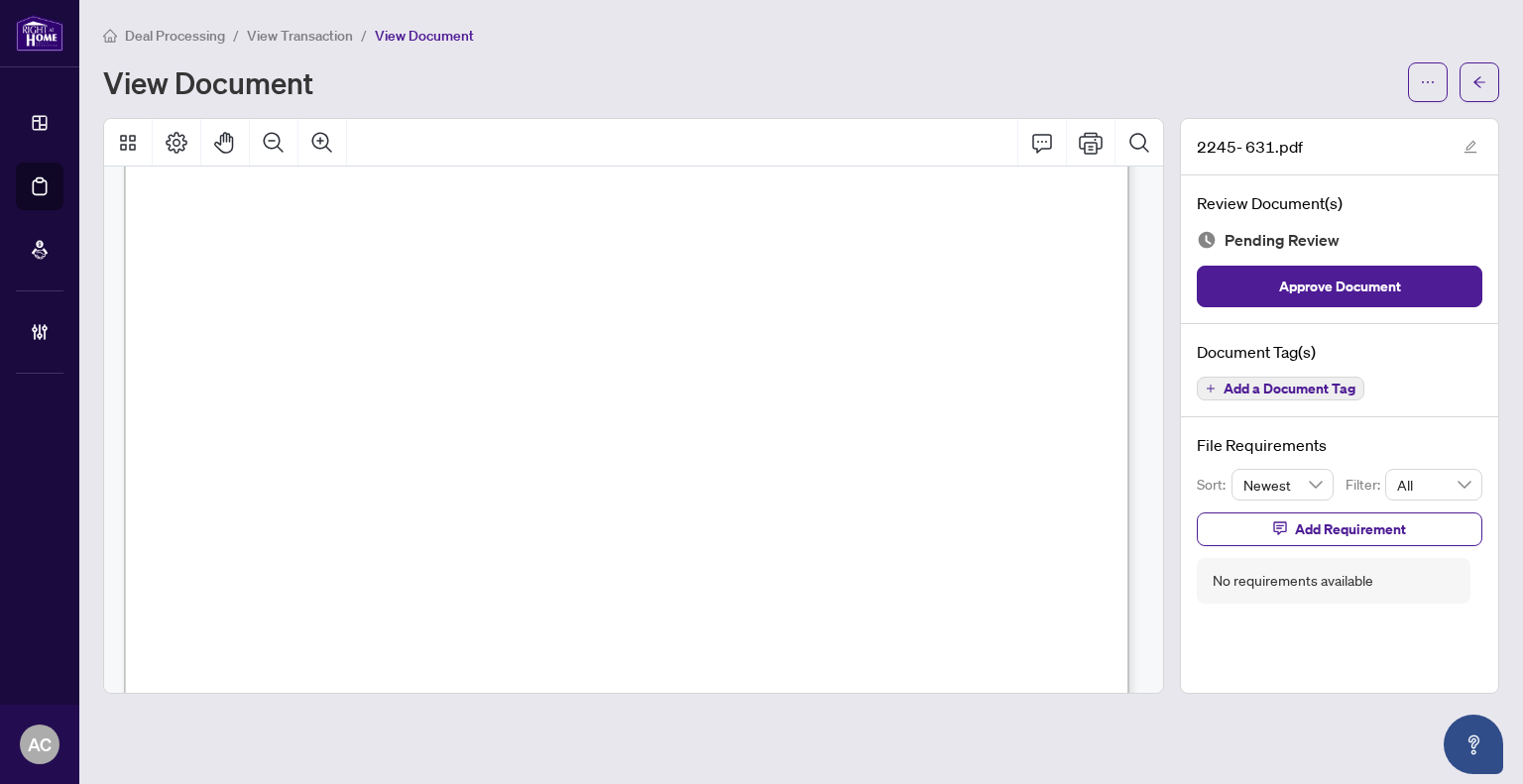 scroll, scrollTop: 496, scrollLeft: 0, axis: vertical 